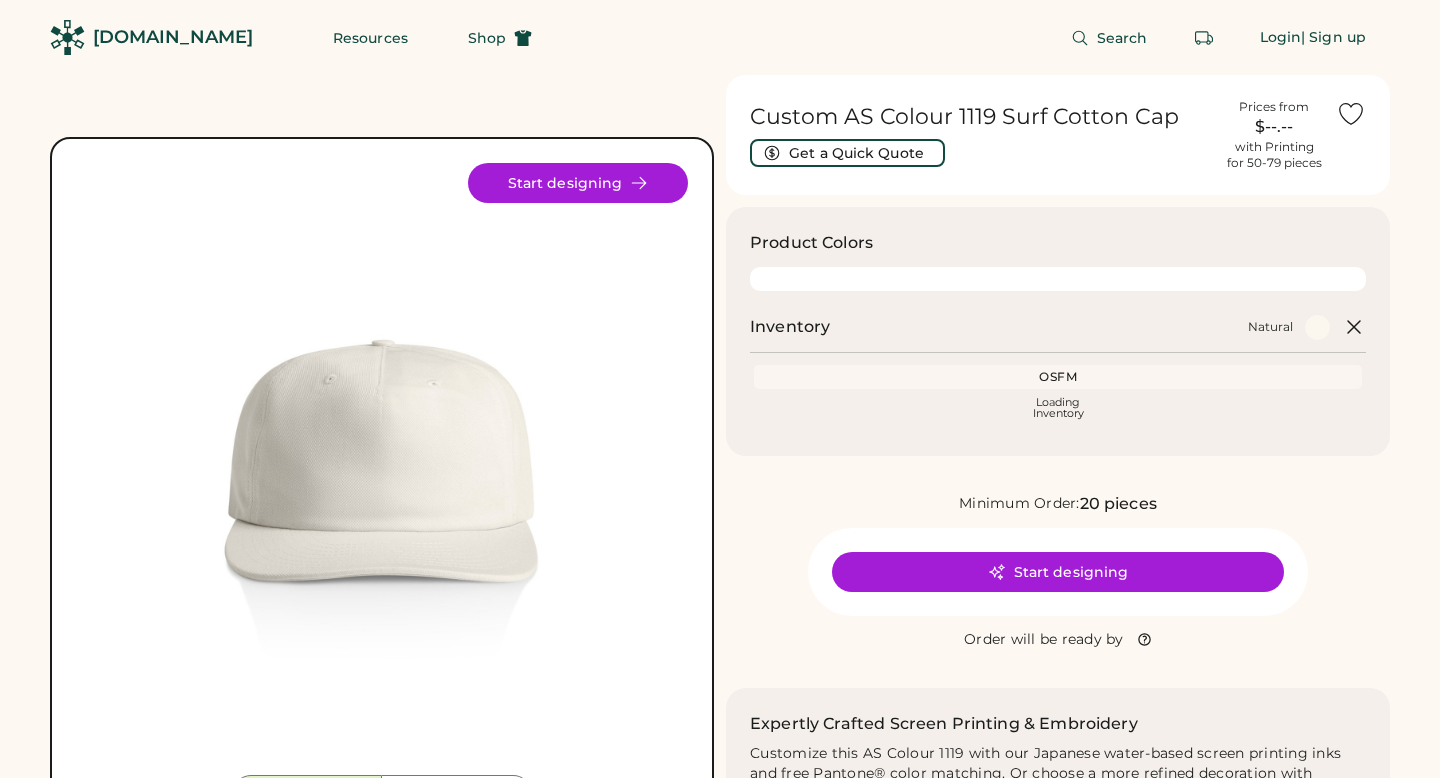 scroll, scrollTop: 0, scrollLeft: 0, axis: both 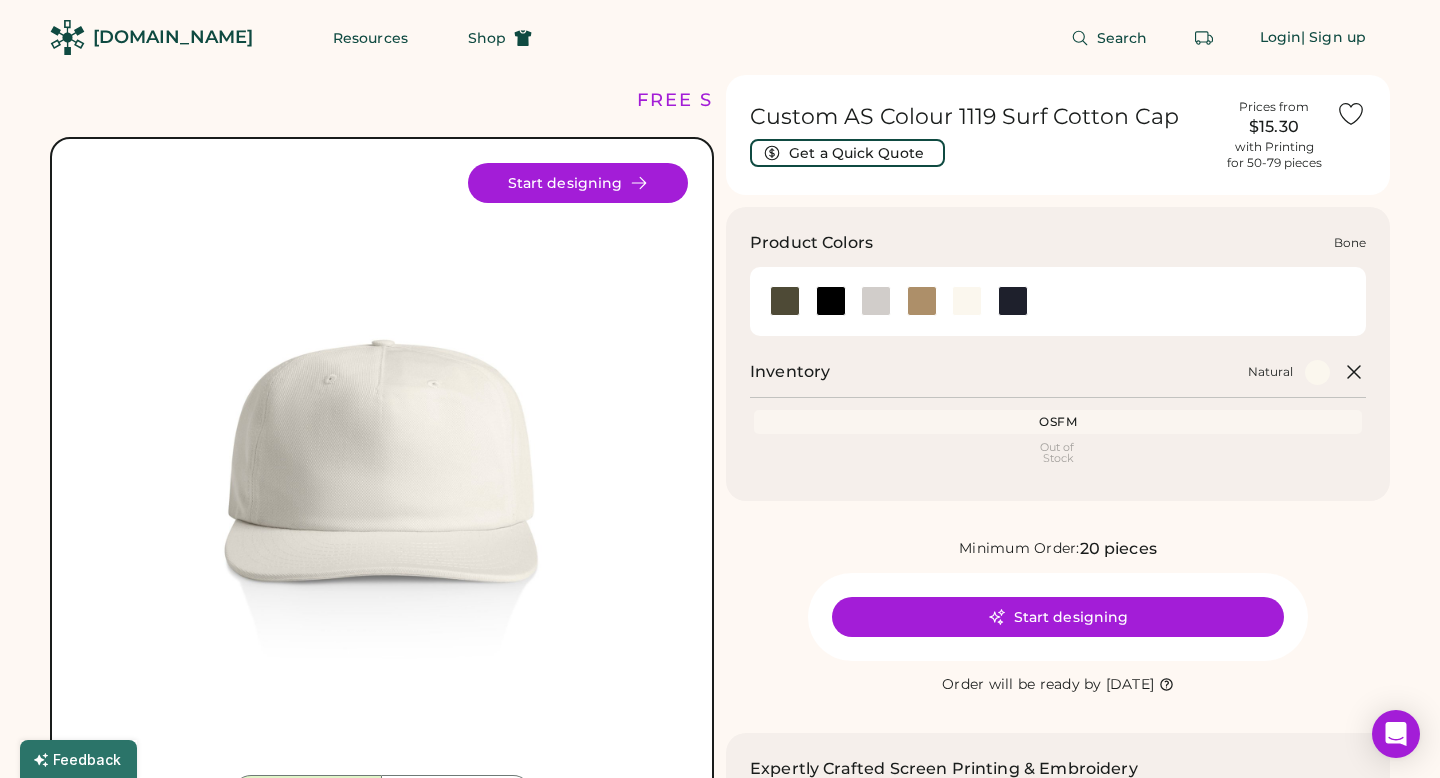 click at bounding box center [876, 301] 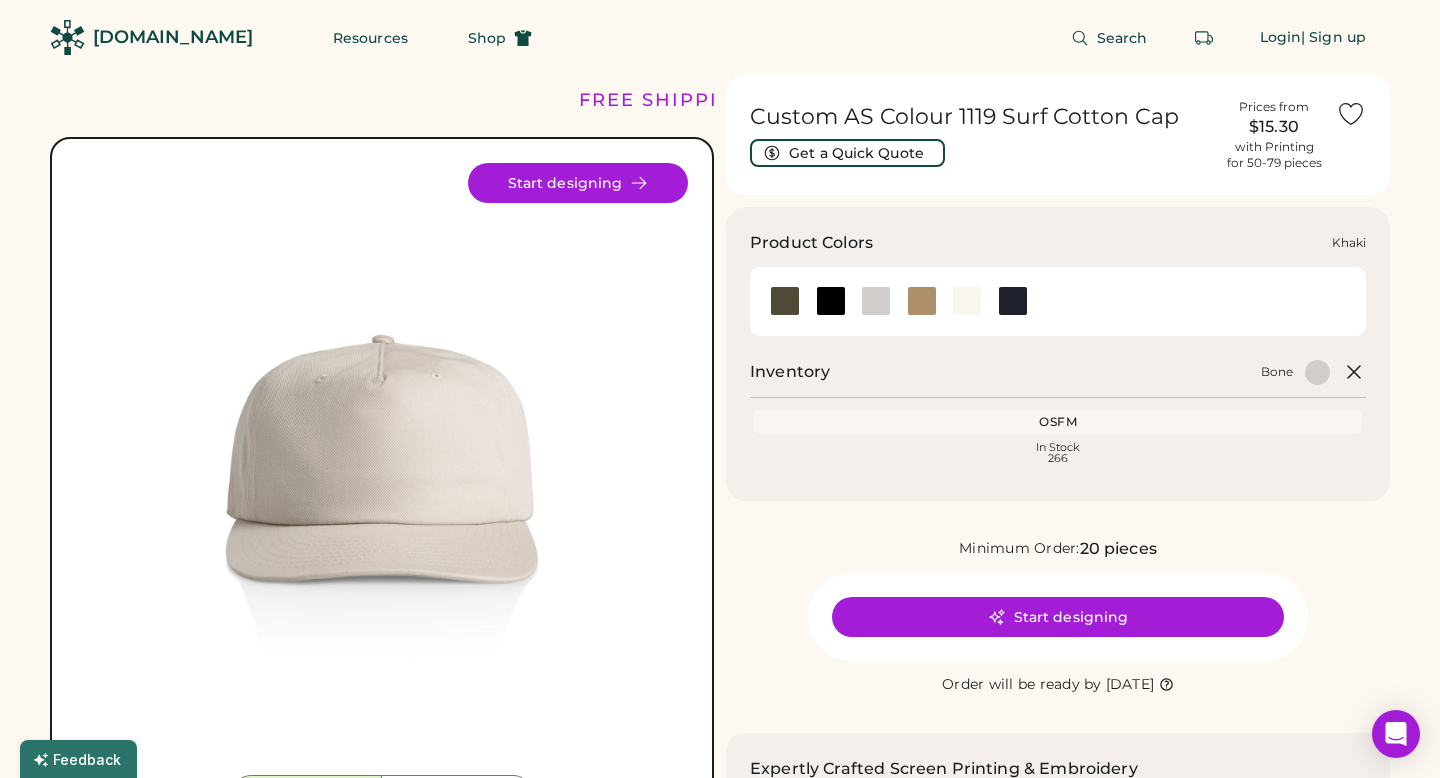 click at bounding box center [922, 301] 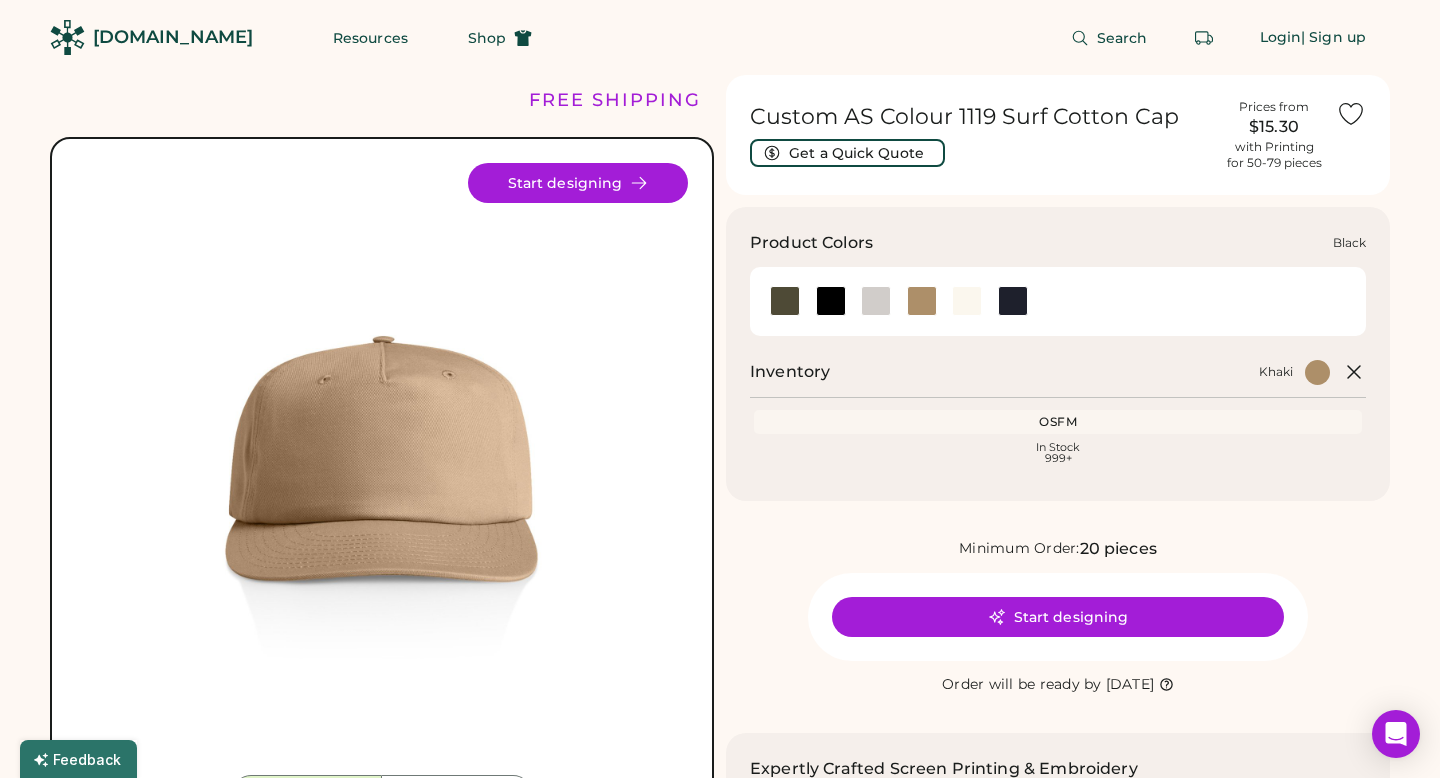click at bounding box center [831, 301] 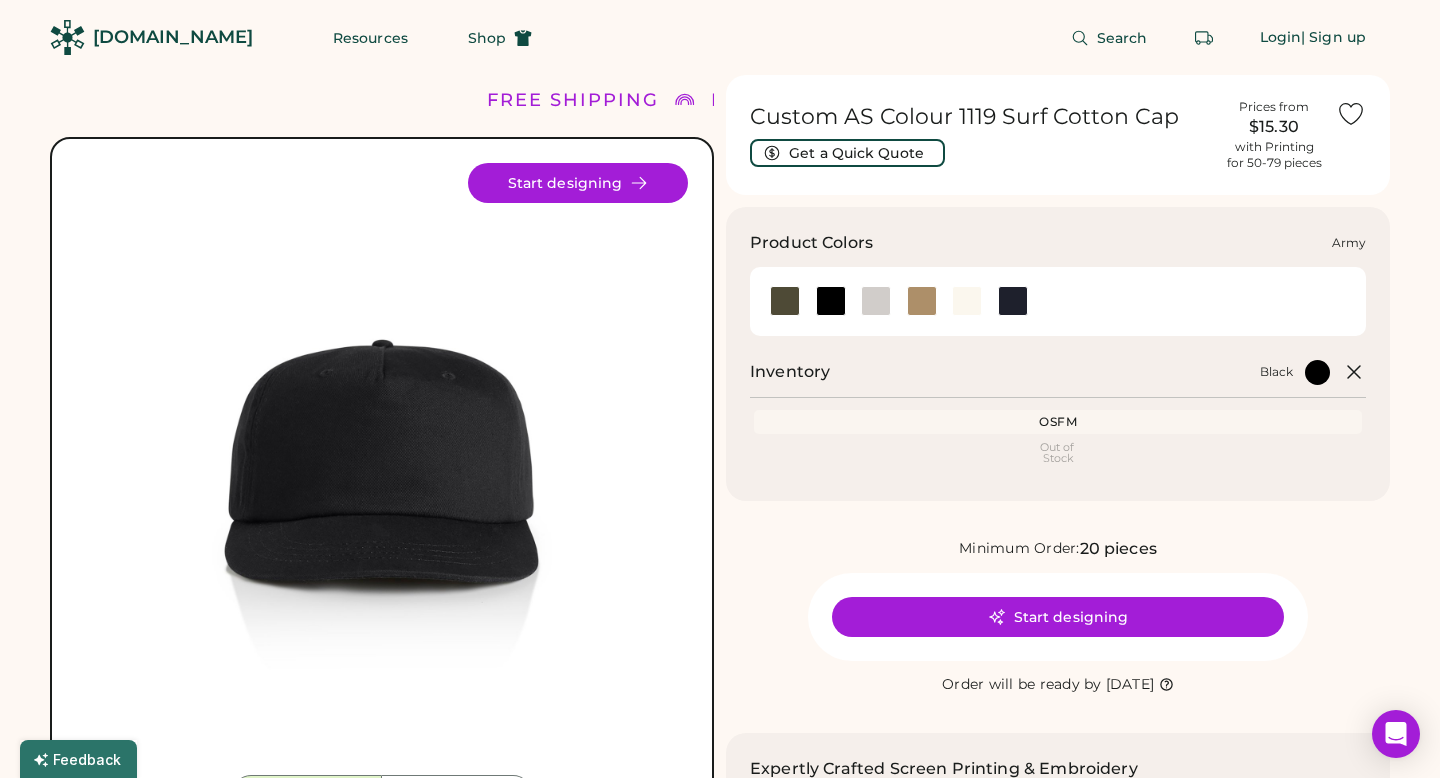 click at bounding box center [785, 301] 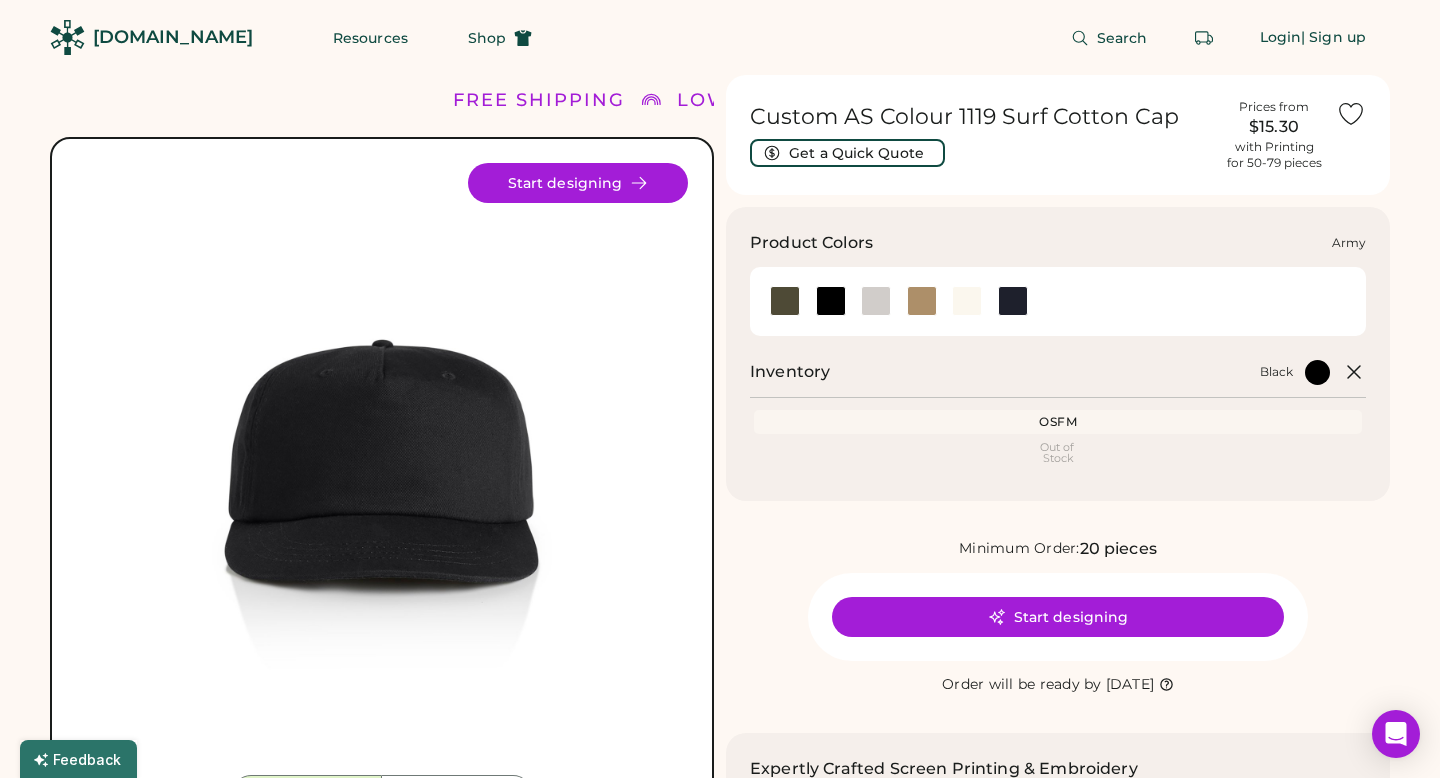 click at bounding box center (785, 301) 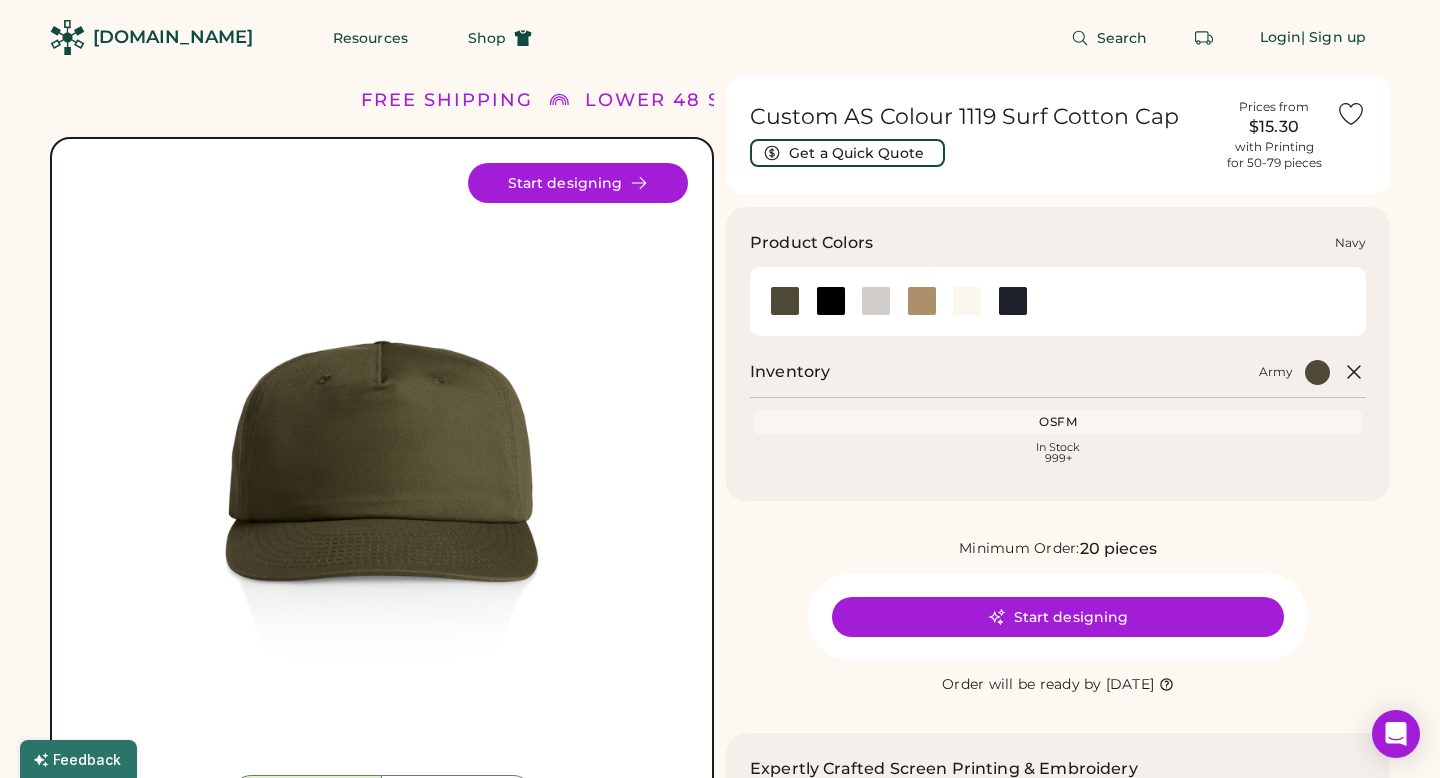 click at bounding box center [1013, 301] 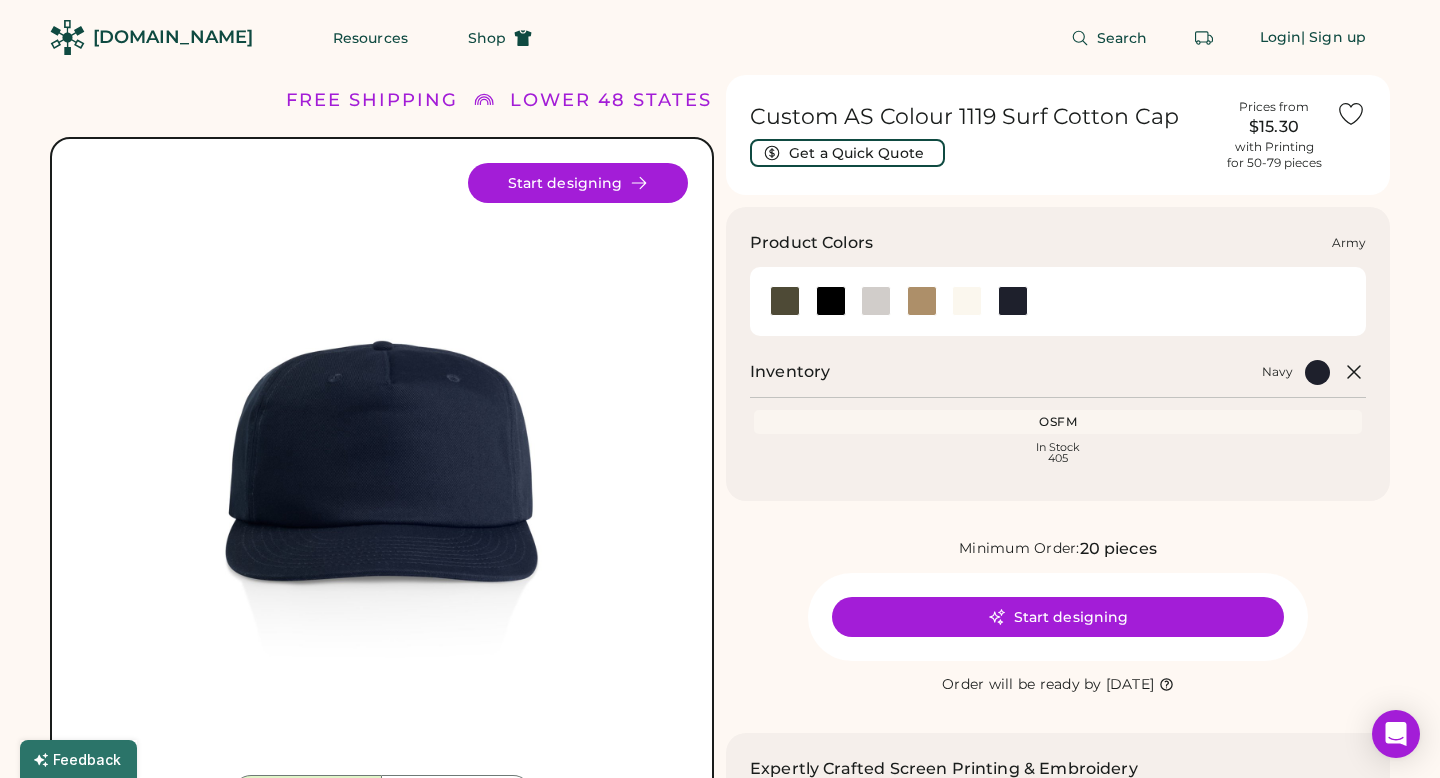 click at bounding box center (785, 301) 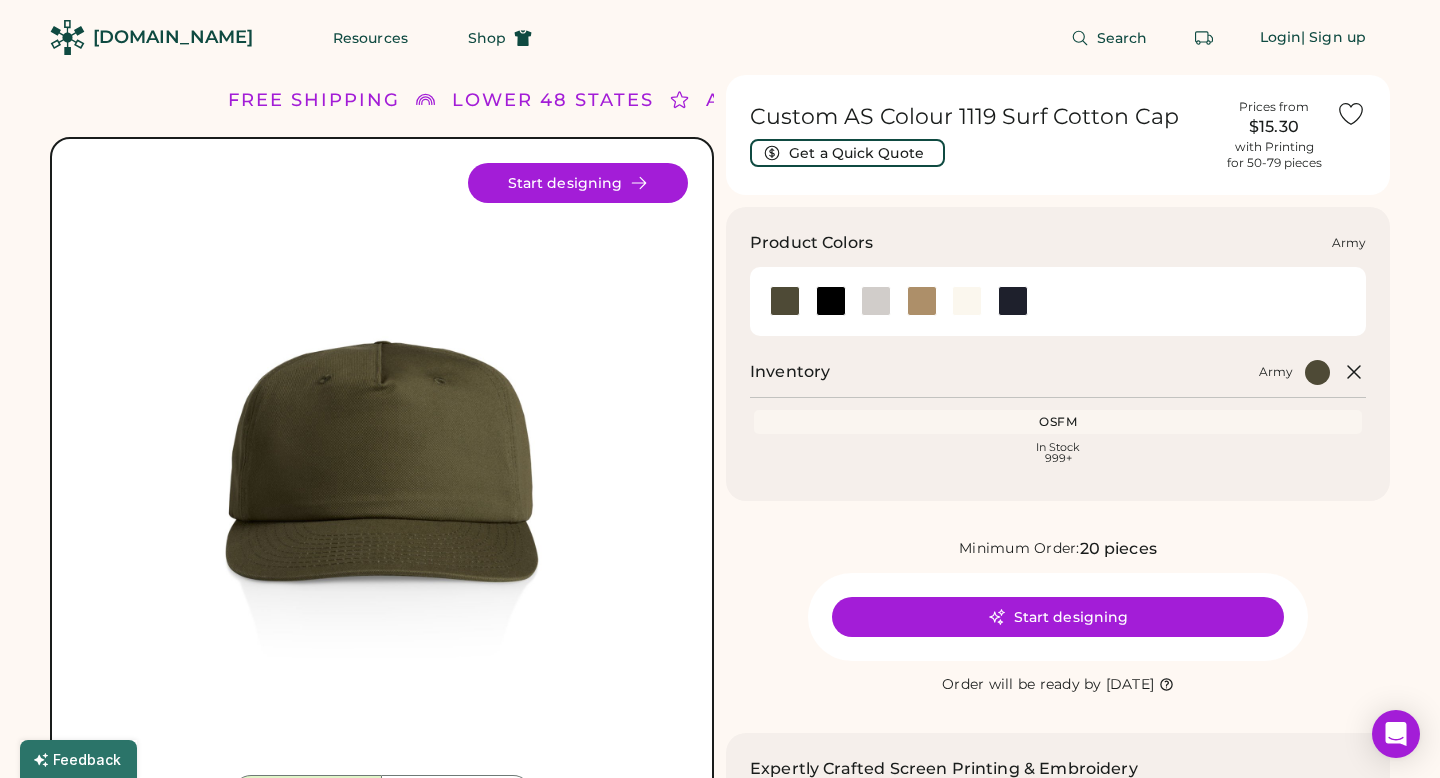click at bounding box center (785, 301) 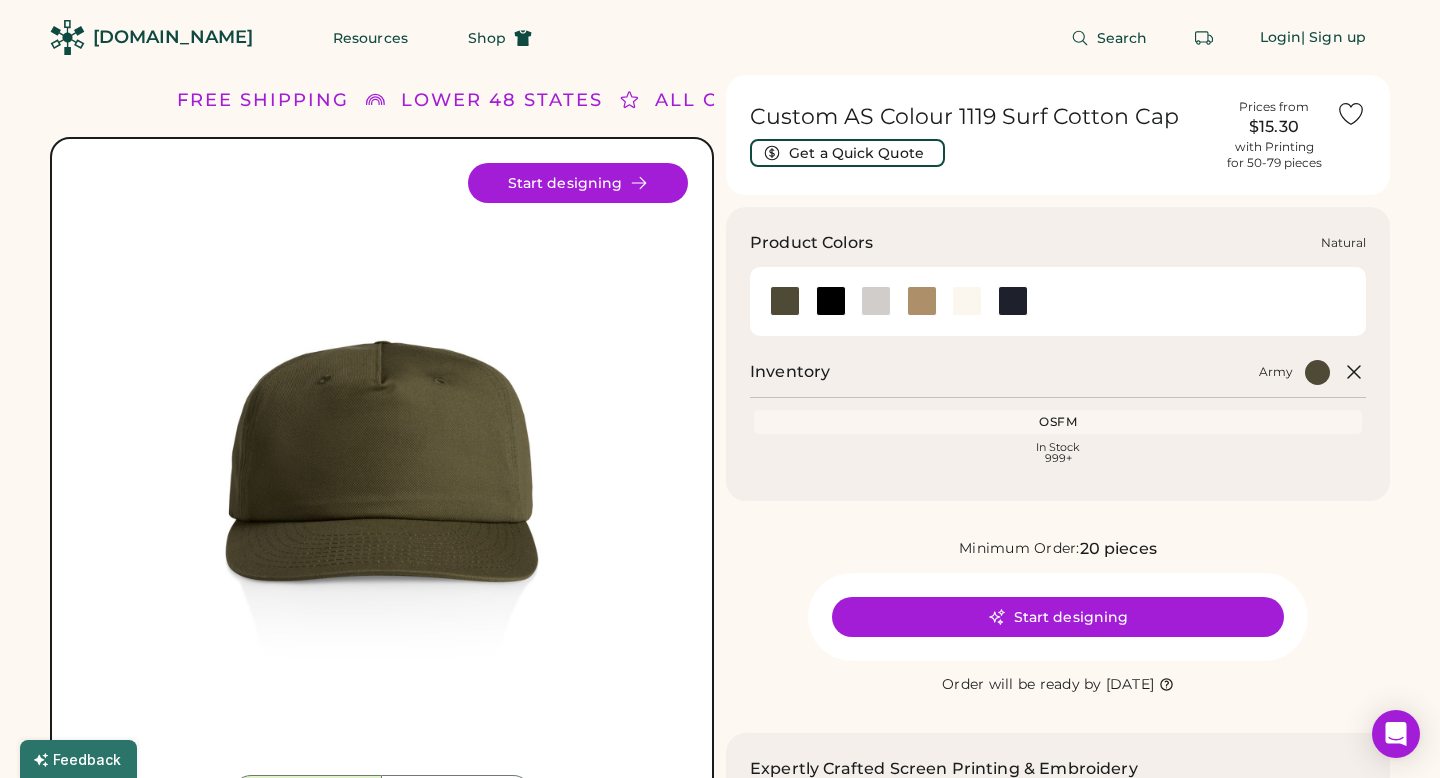 click at bounding box center (967, 301) 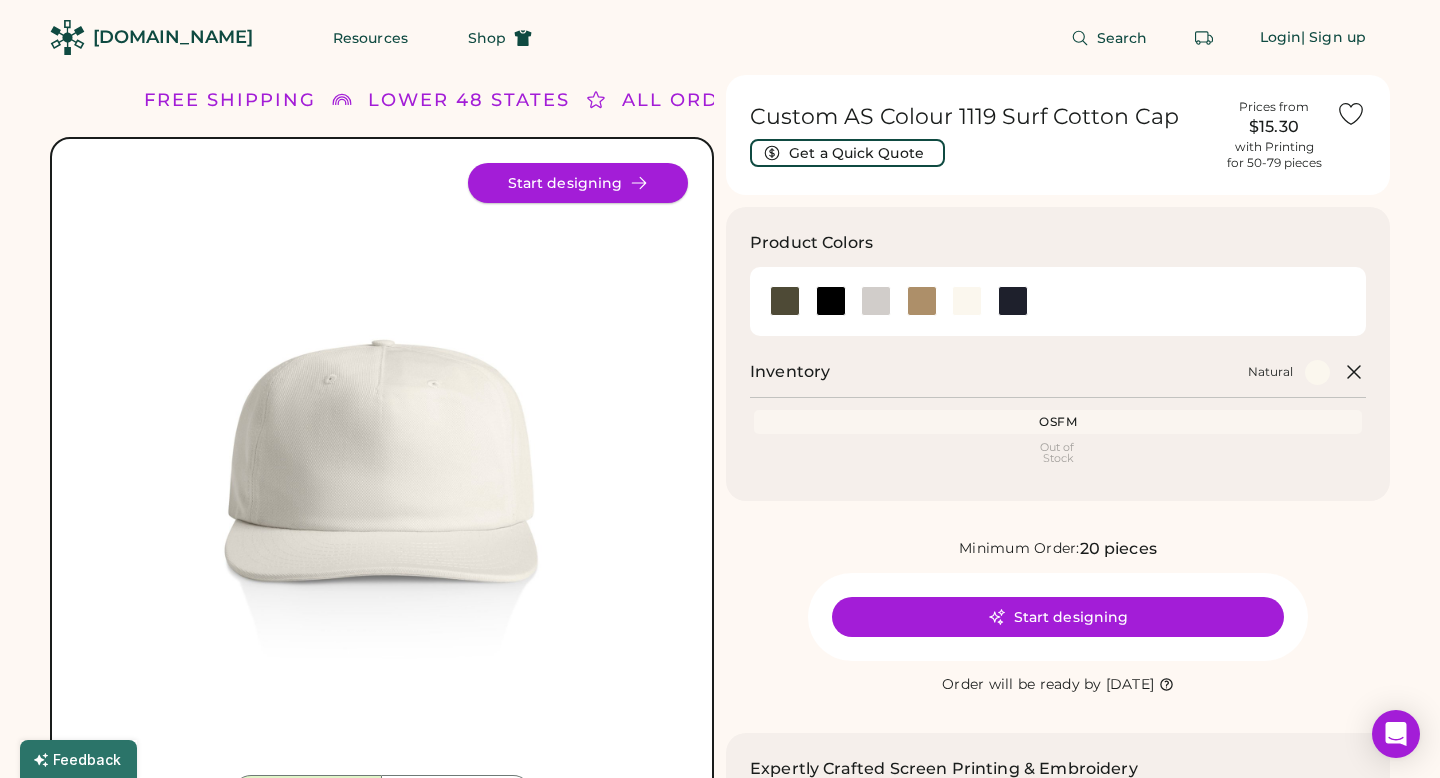 click on "Start designing" at bounding box center (578, 183) 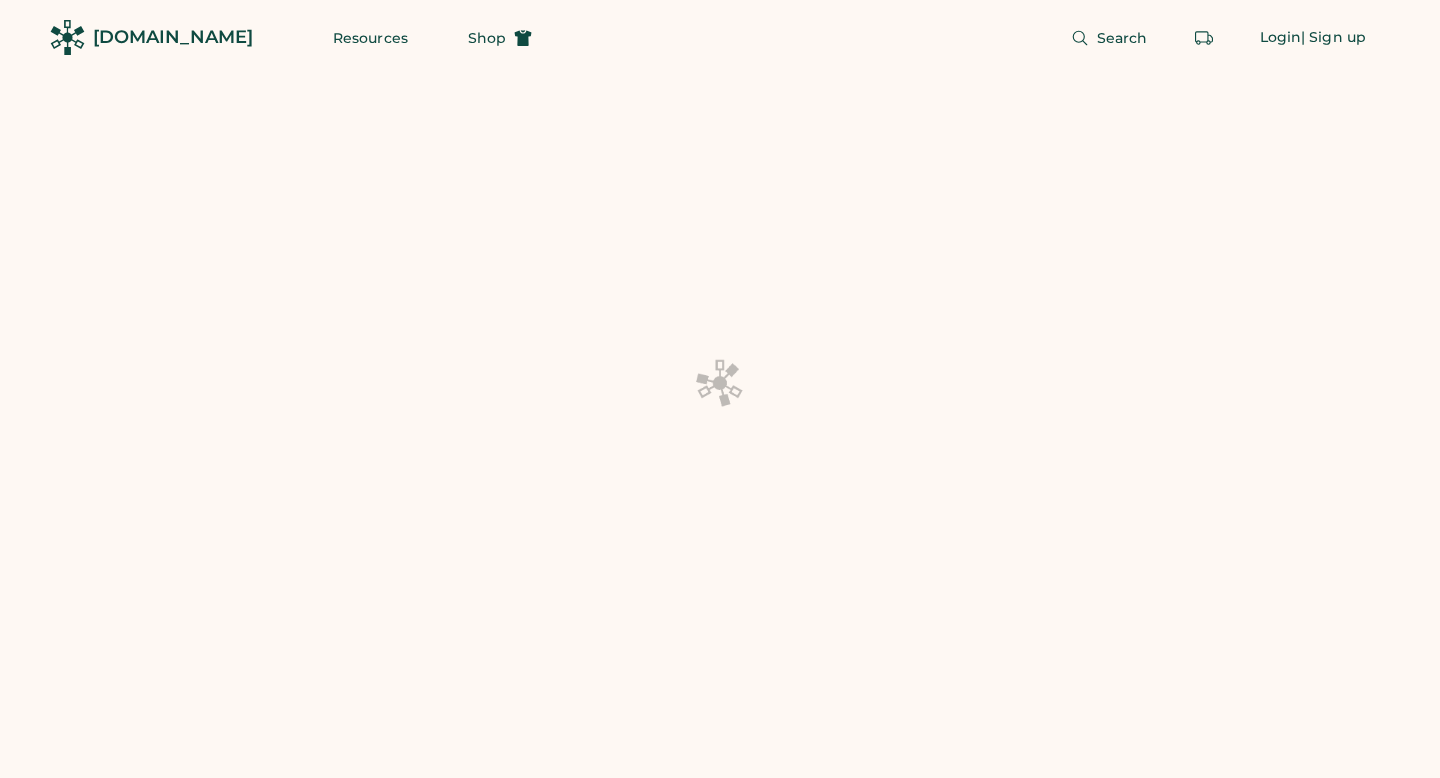 scroll, scrollTop: 0, scrollLeft: 0, axis: both 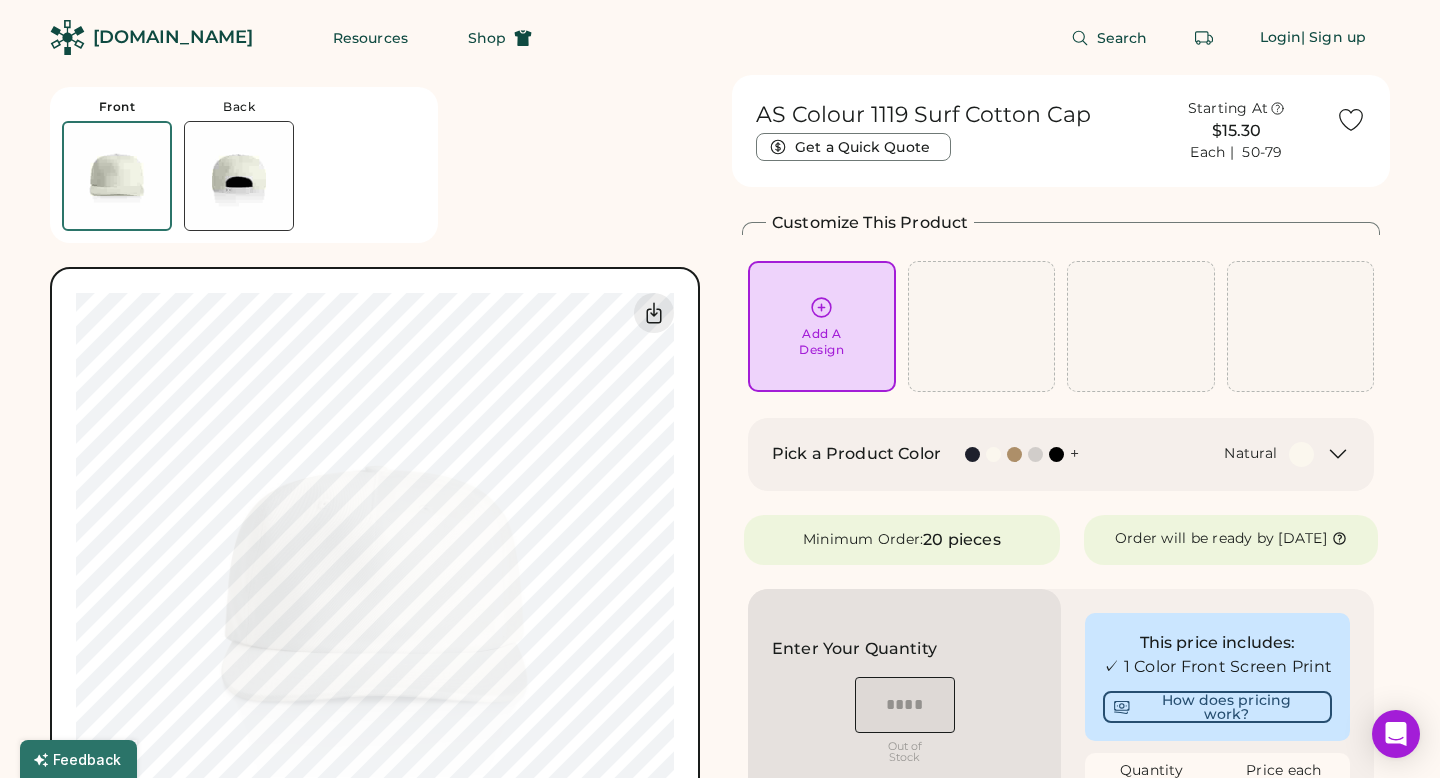 click on "Add A
Design" at bounding box center (821, 342) 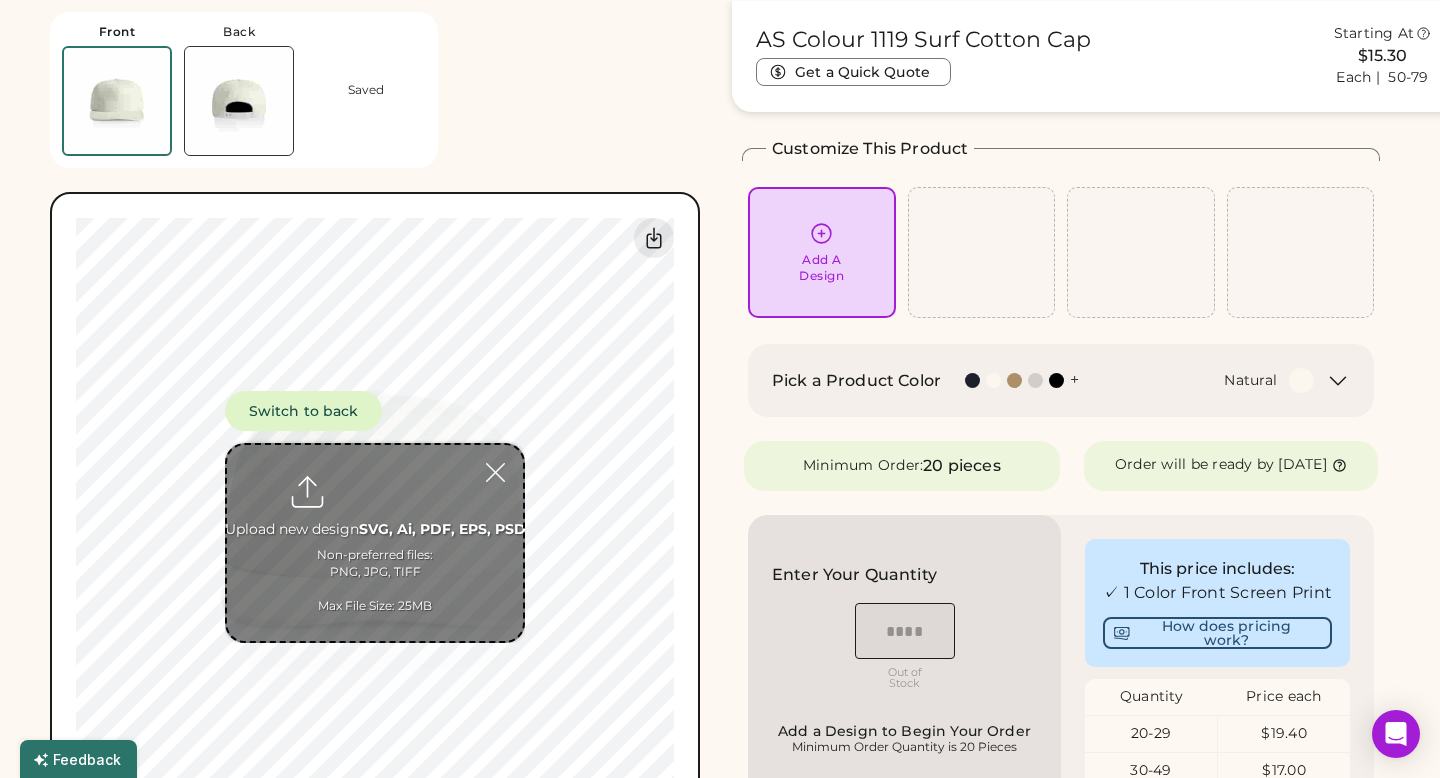 scroll, scrollTop: 75, scrollLeft: 0, axis: vertical 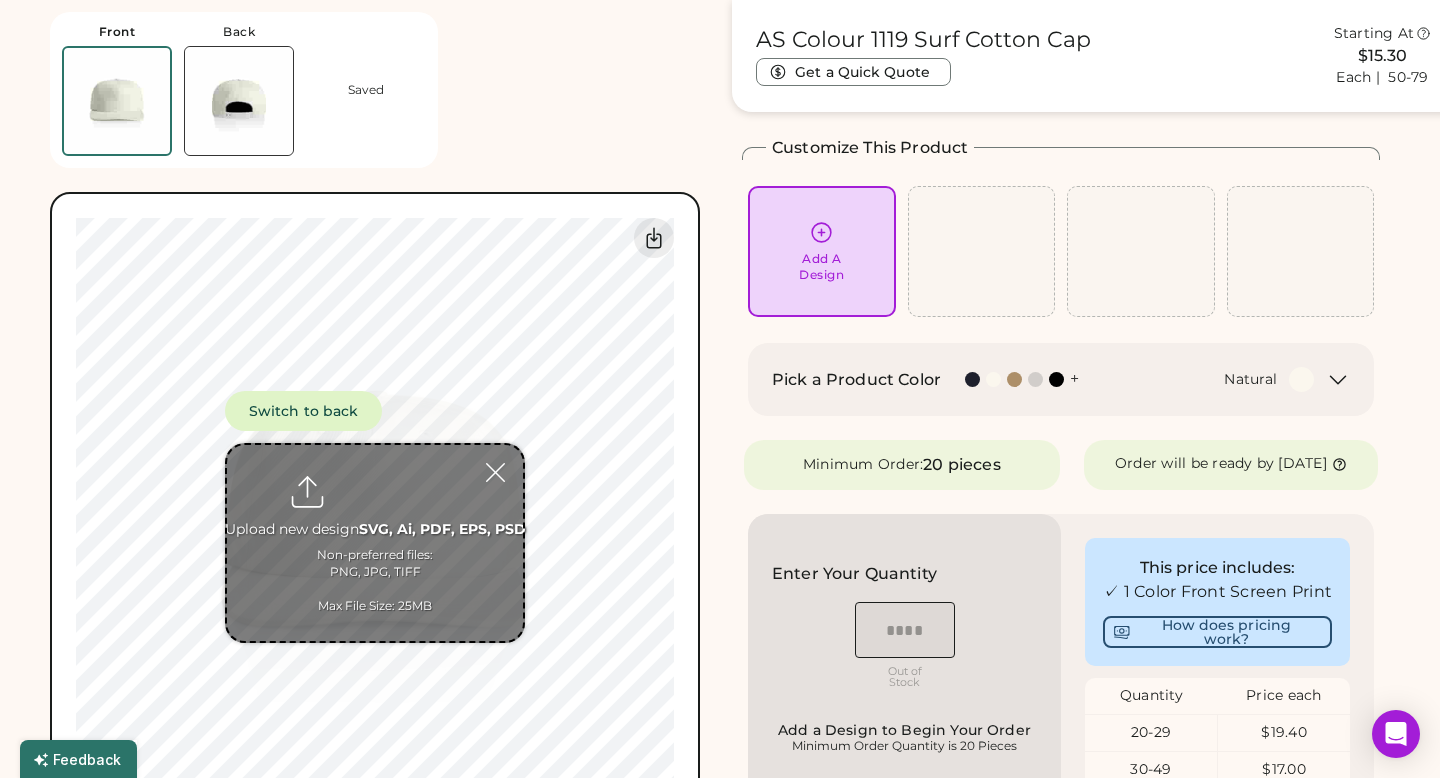 click at bounding box center [375, 543] 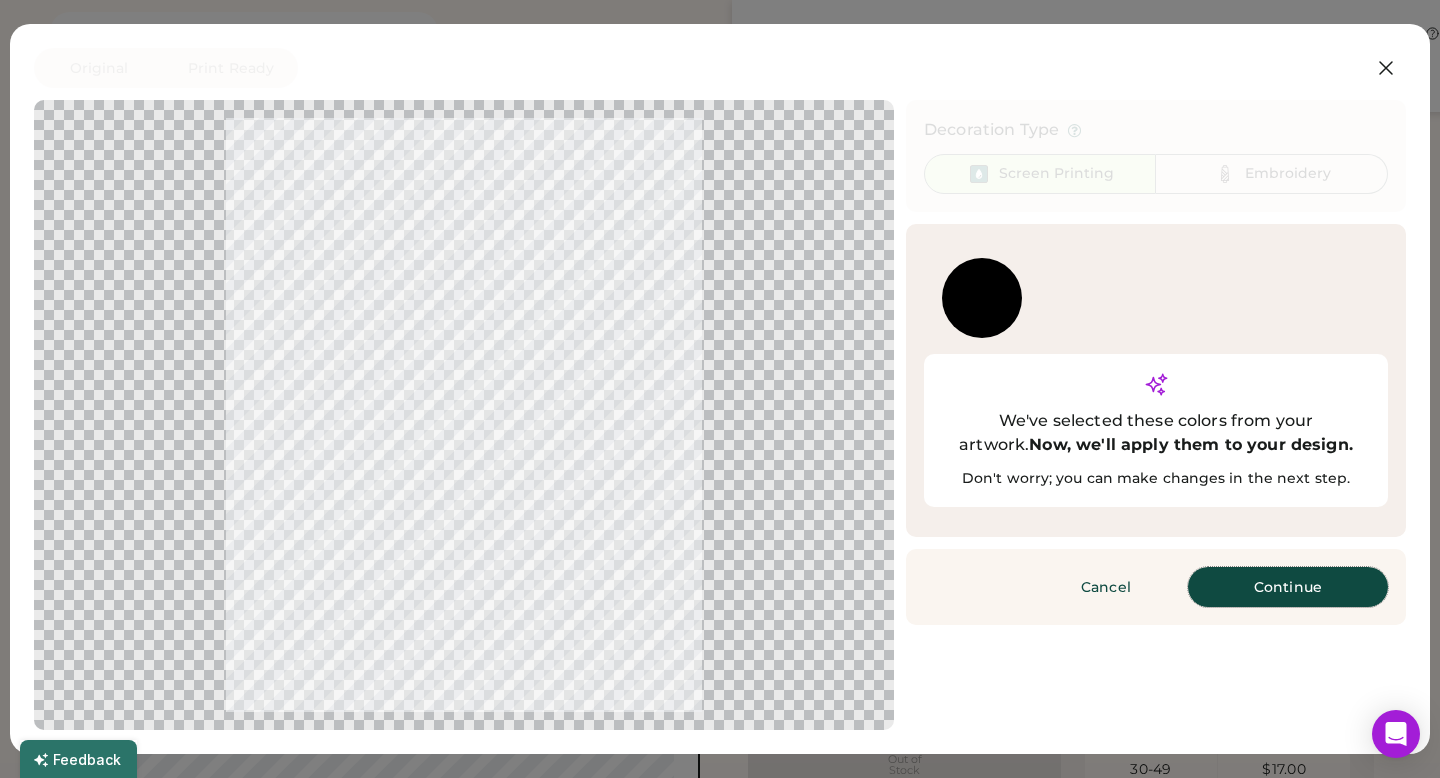click on "Continue" at bounding box center [1288, 587] 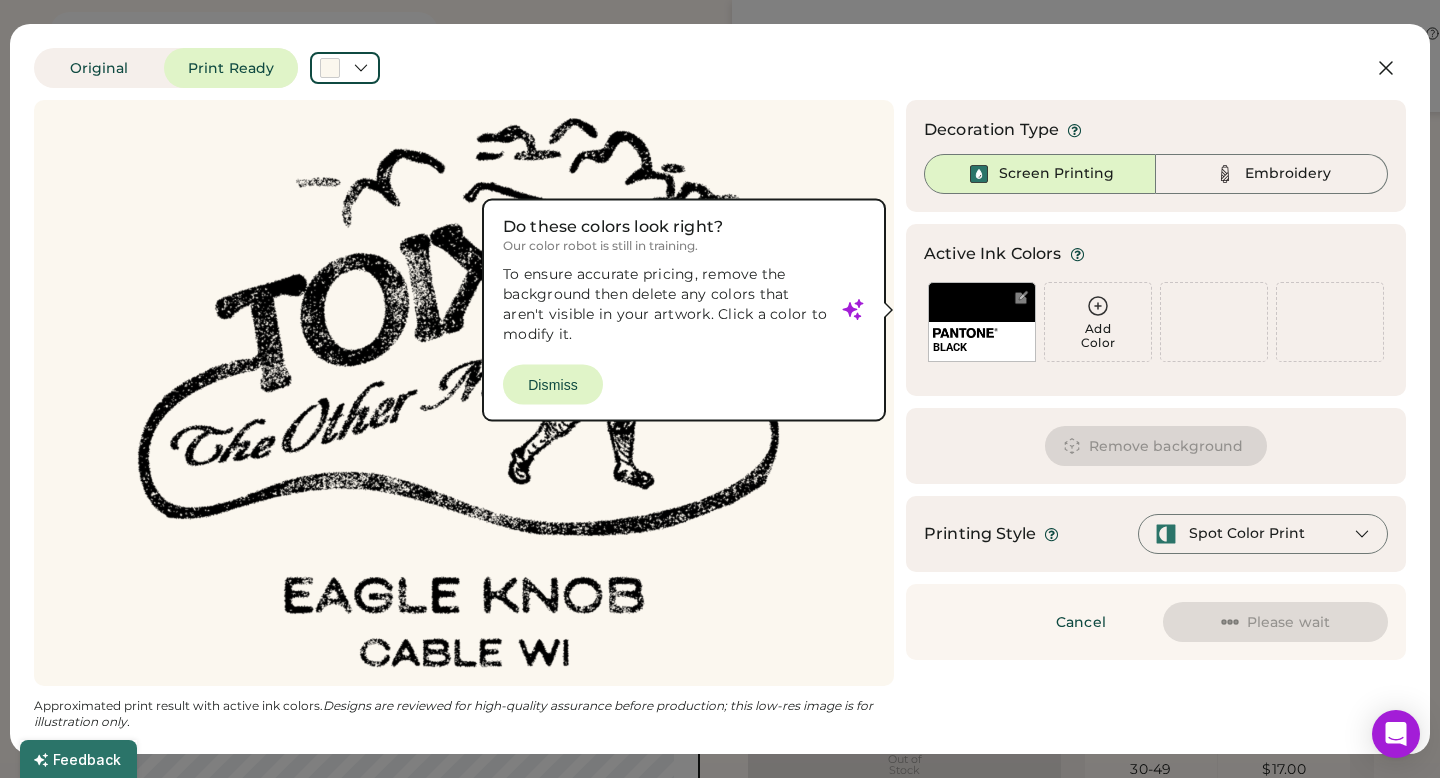 click at bounding box center [464, 393] 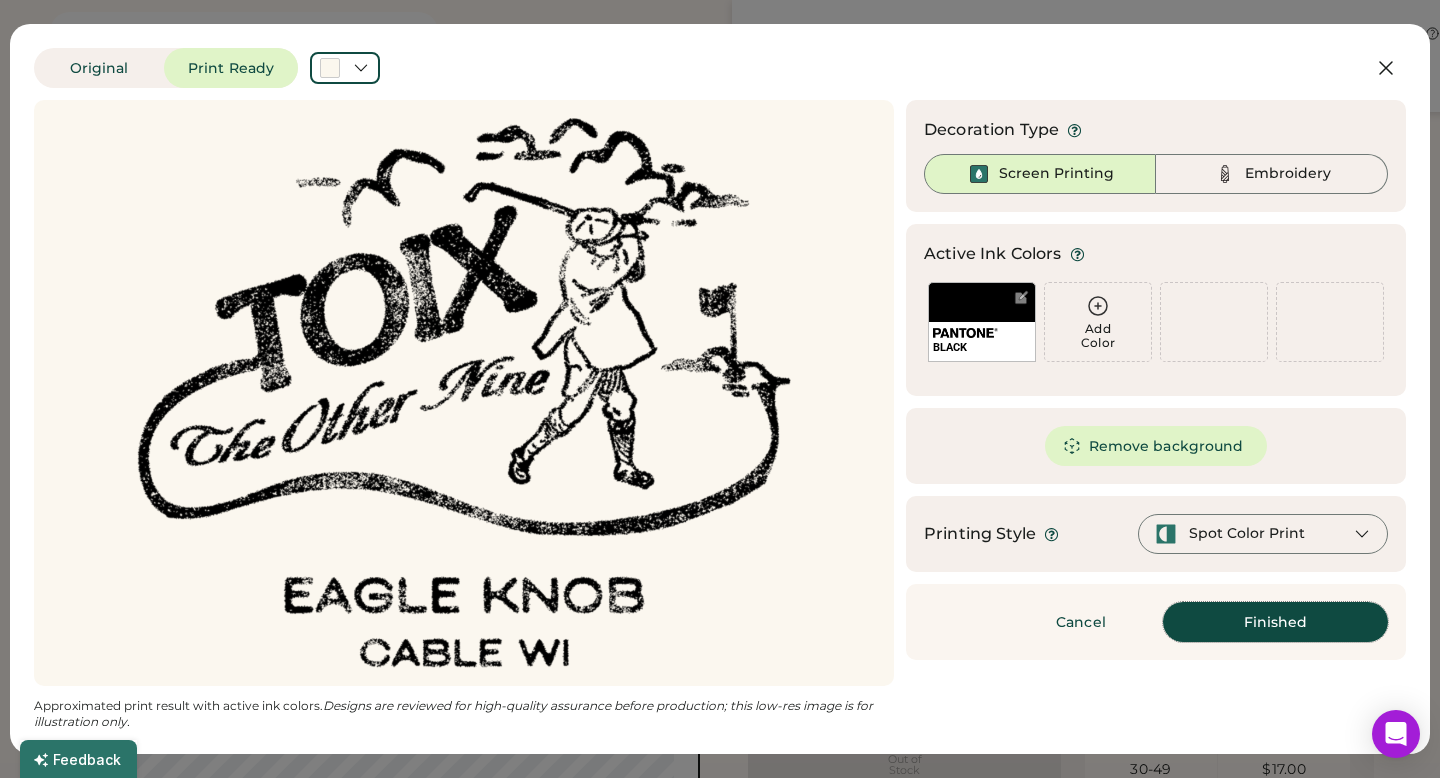 click on "Finished" at bounding box center [1275, 622] 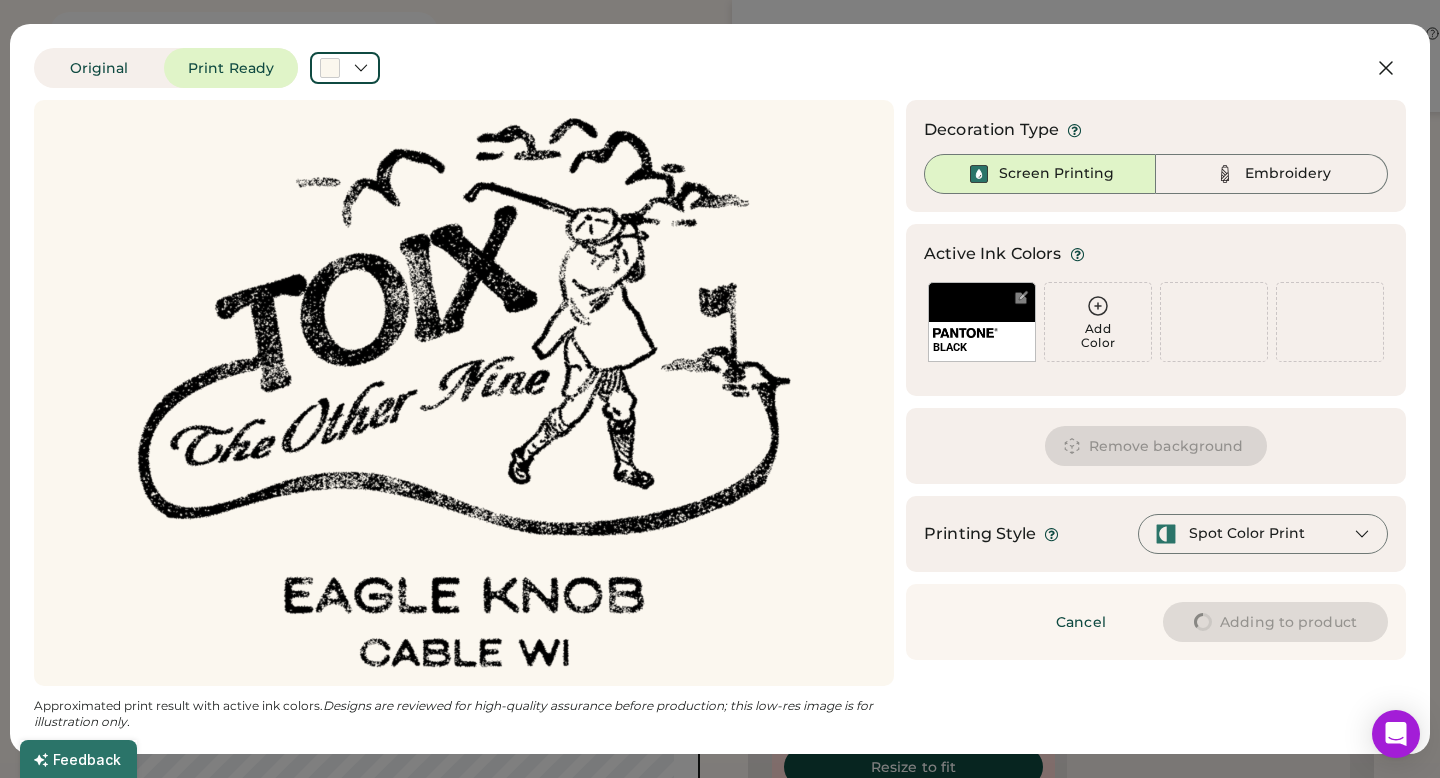 type on "****" 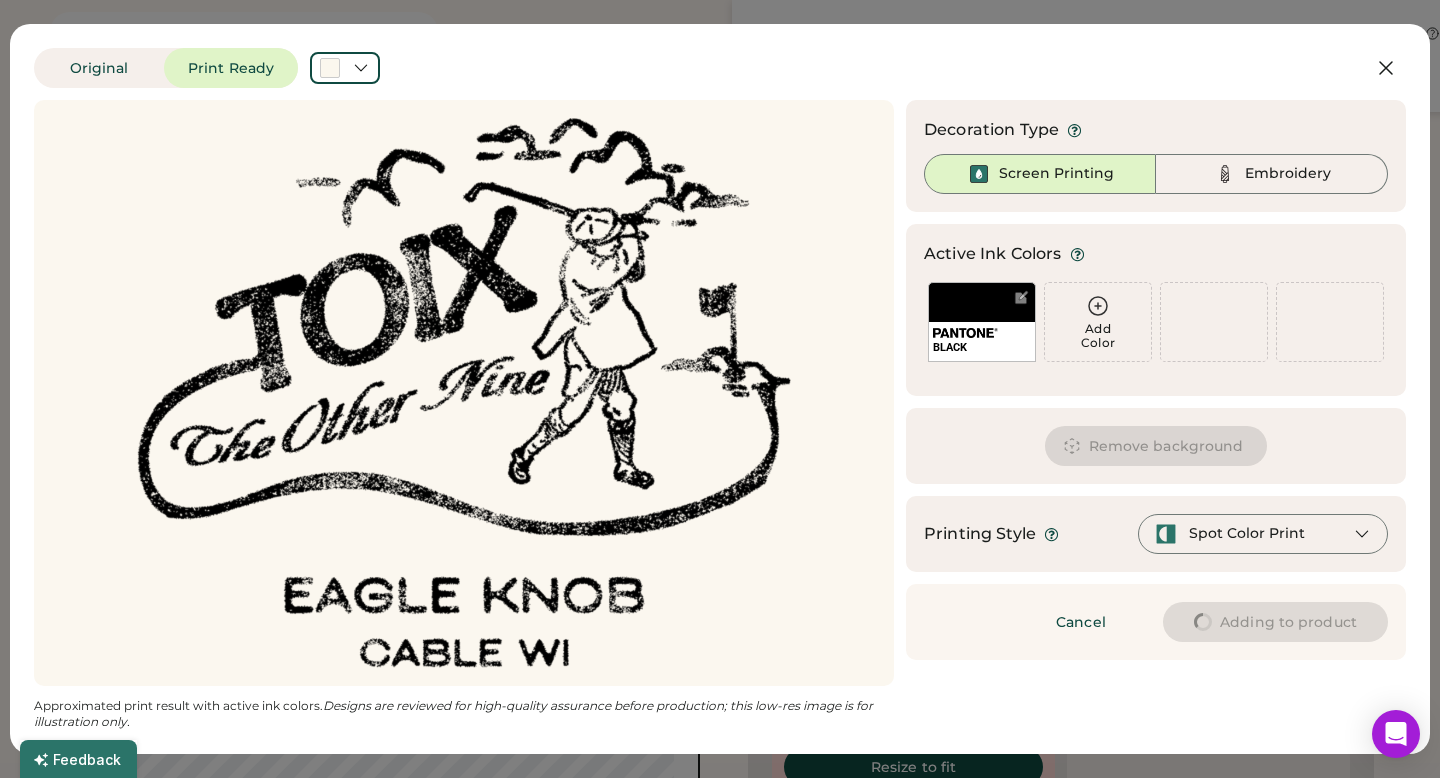 type on "****" 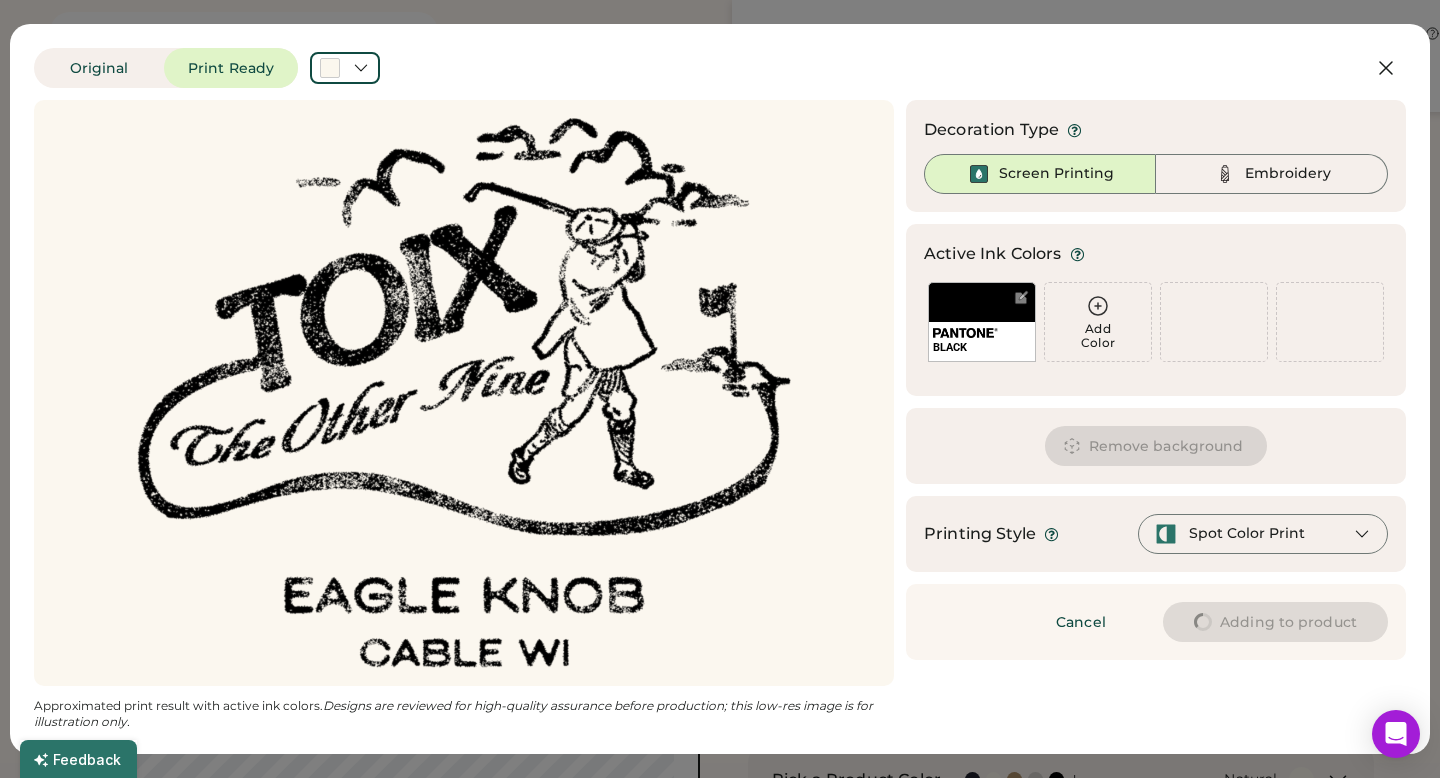 type on "****" 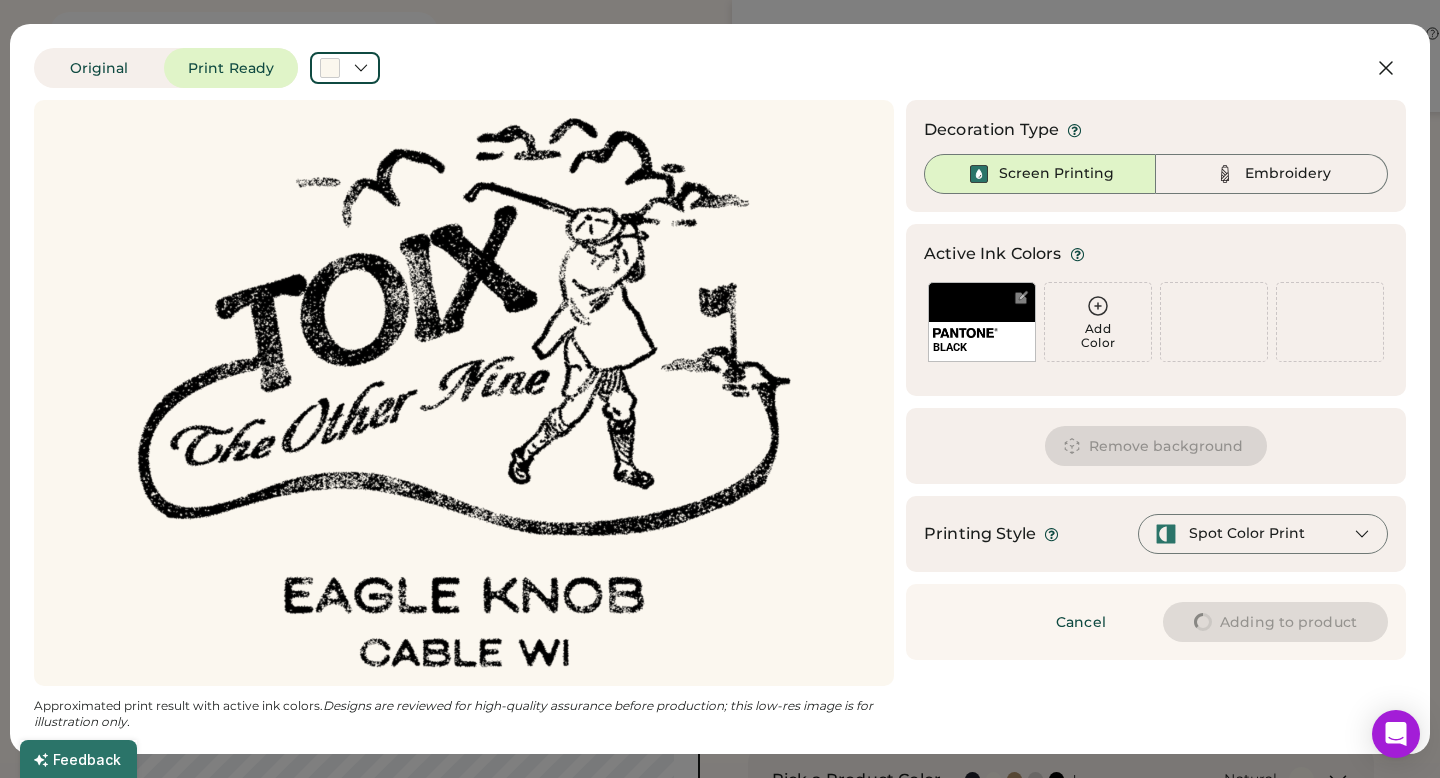 type on "****" 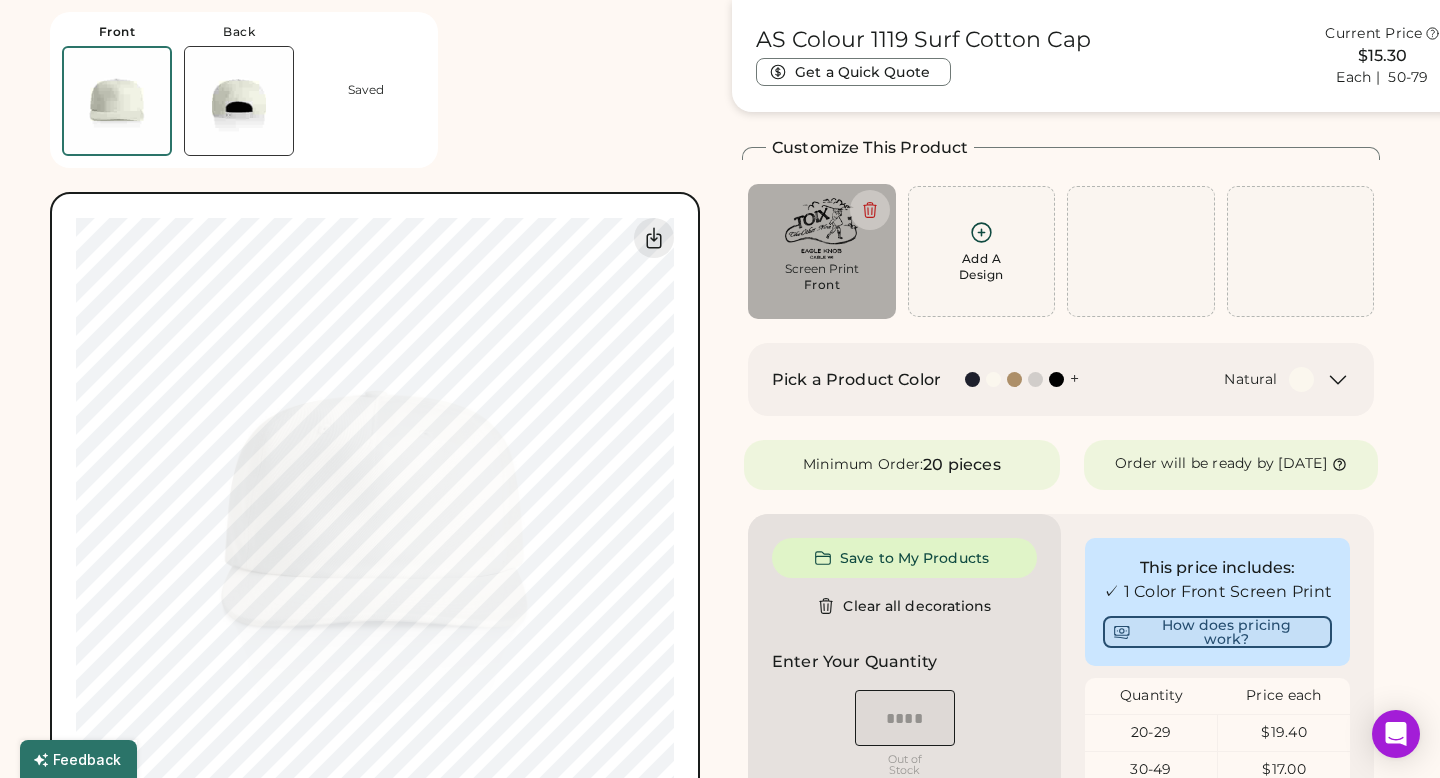 type on "****" 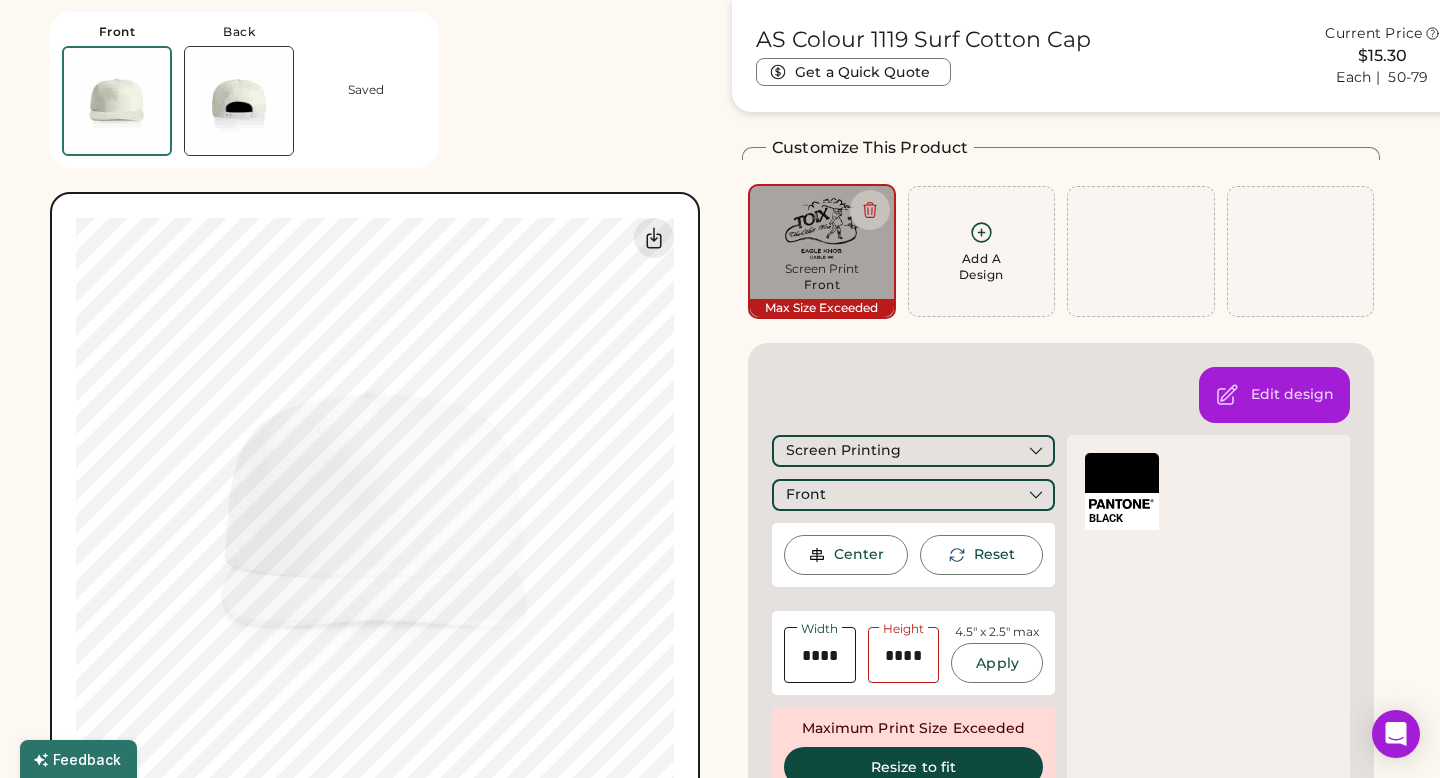 type on "****" 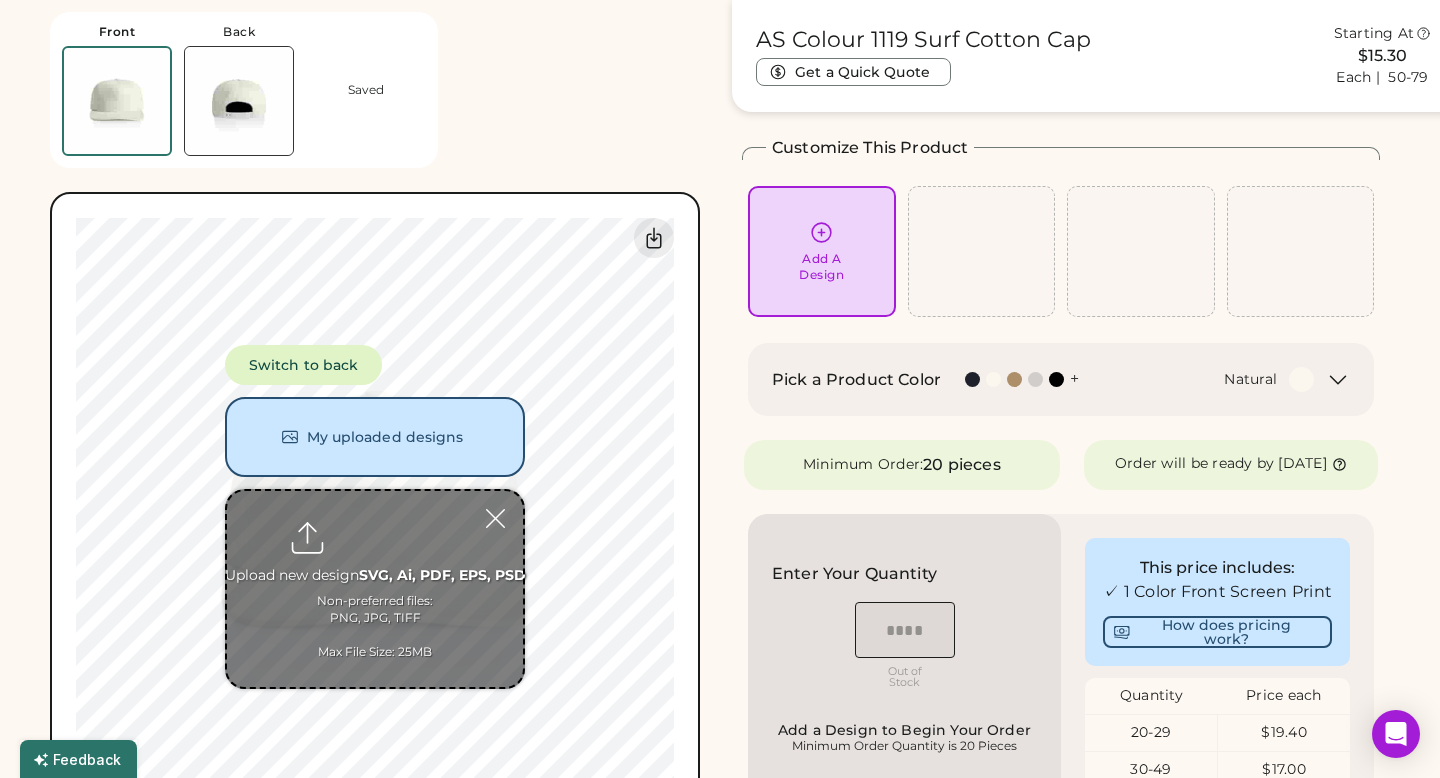click at bounding box center [375, 589] 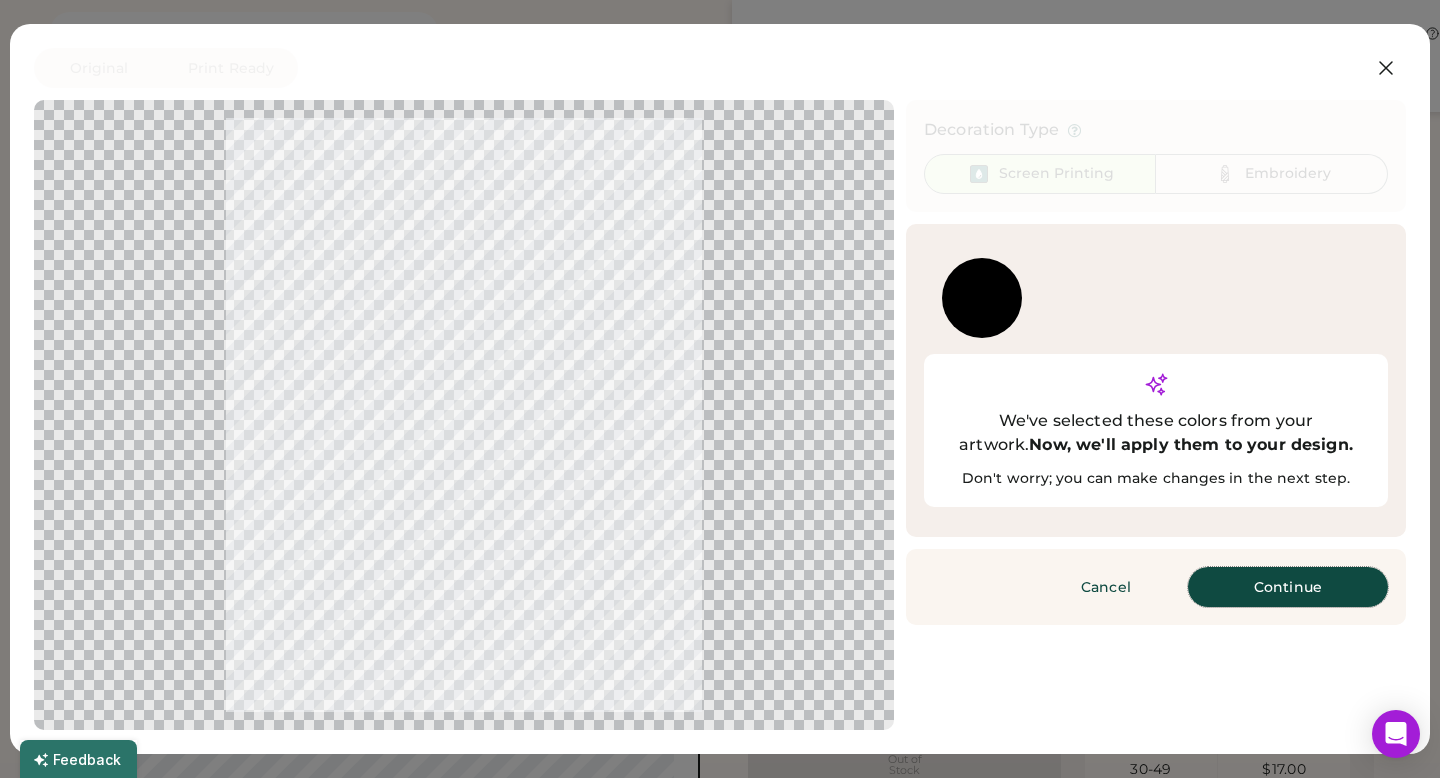 click on "Continue" at bounding box center (1288, 587) 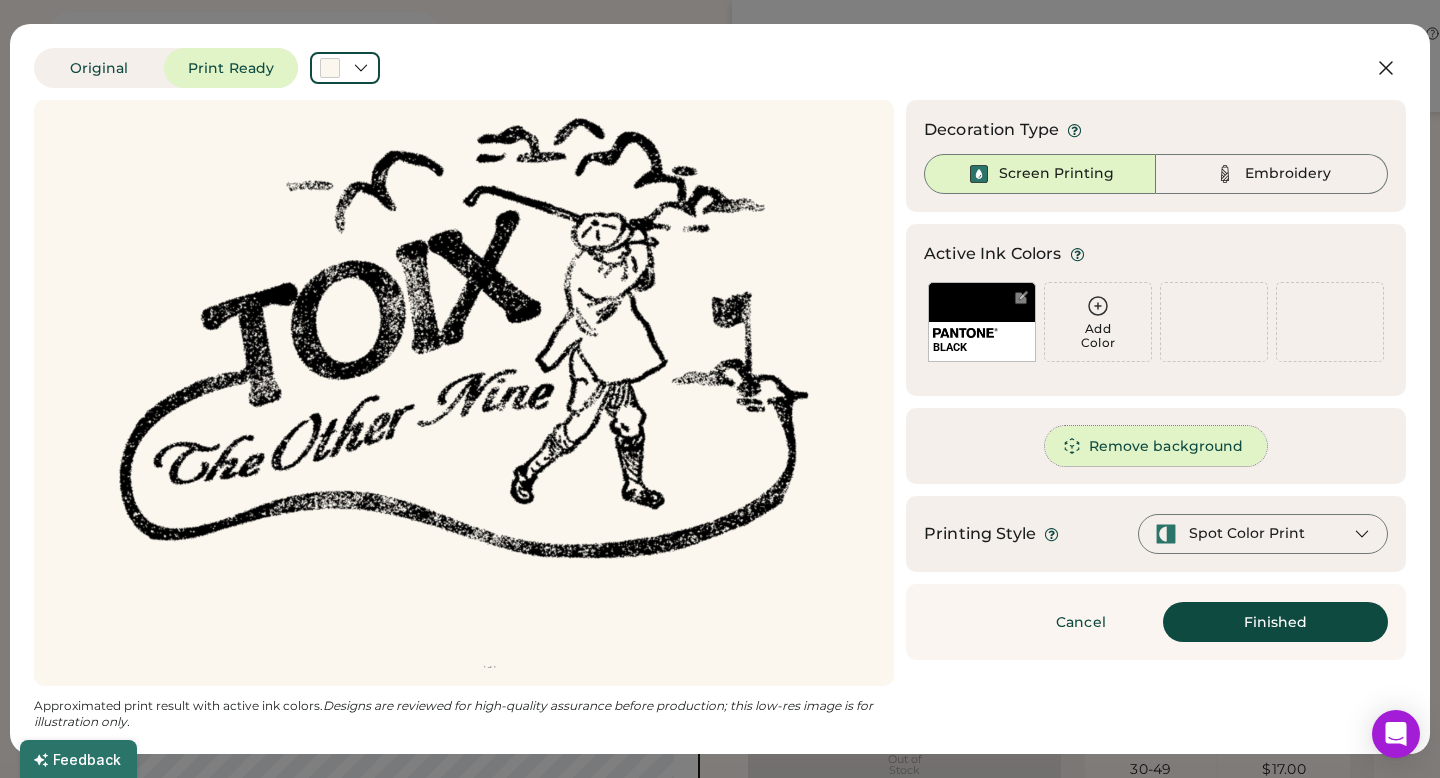 click on "Remove background" at bounding box center [1156, 446] 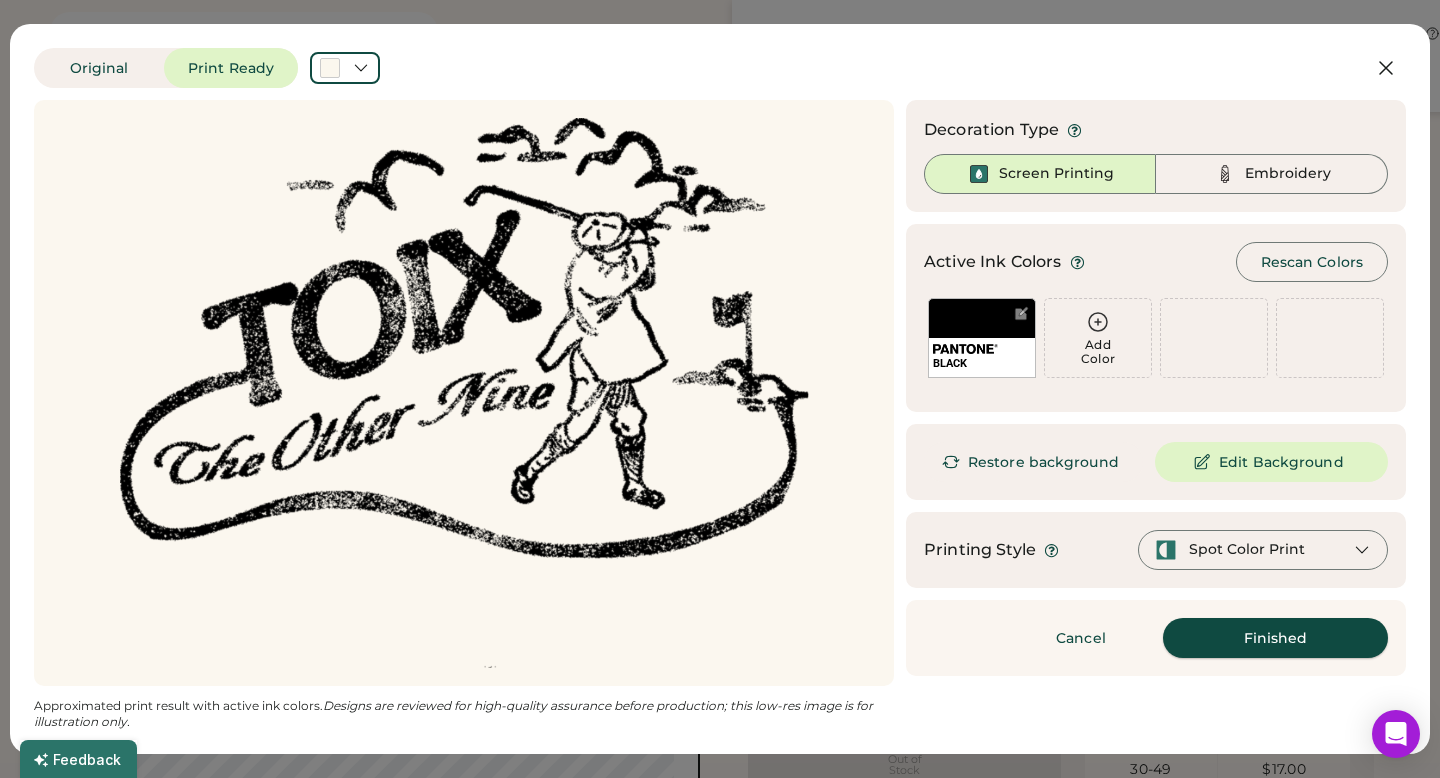 click on "Finished" at bounding box center [1275, 638] 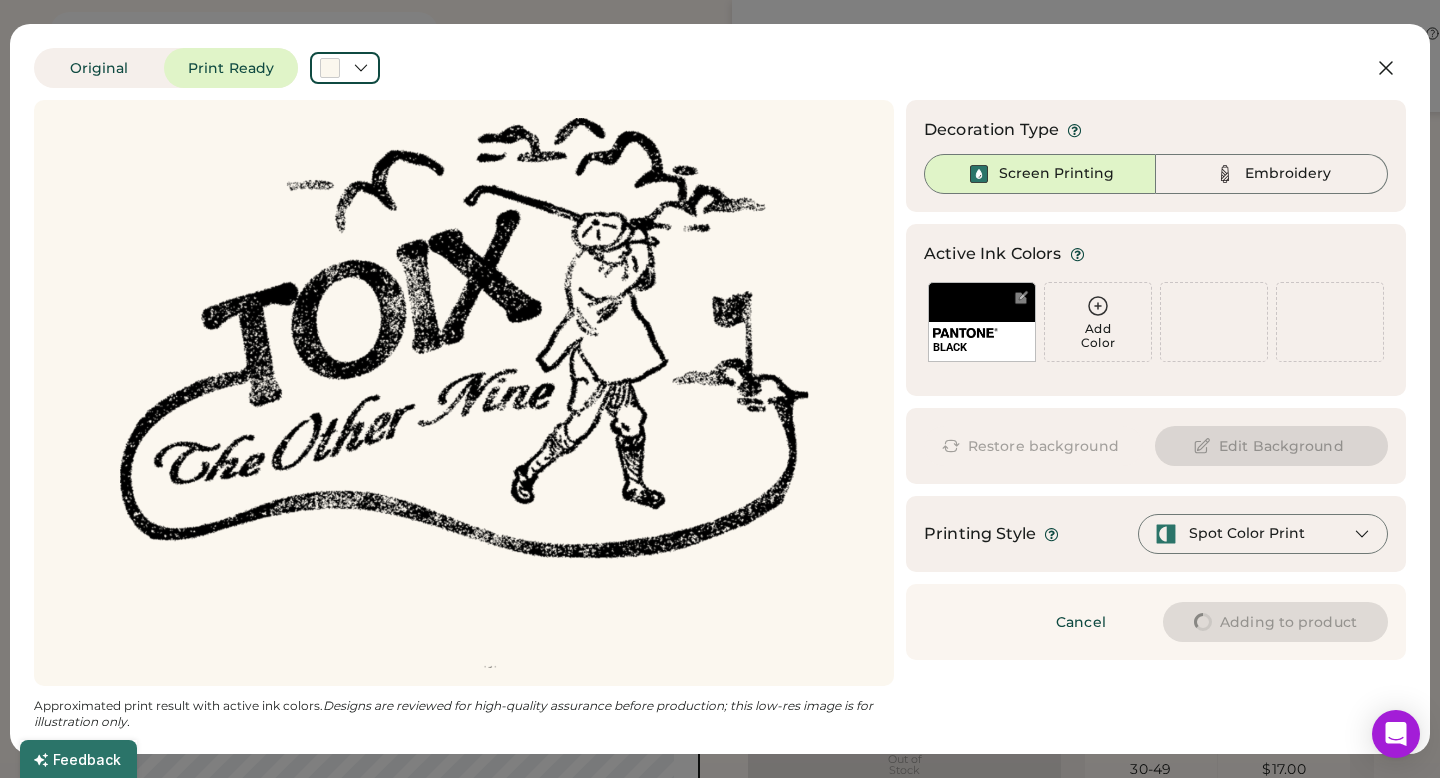 type on "****" 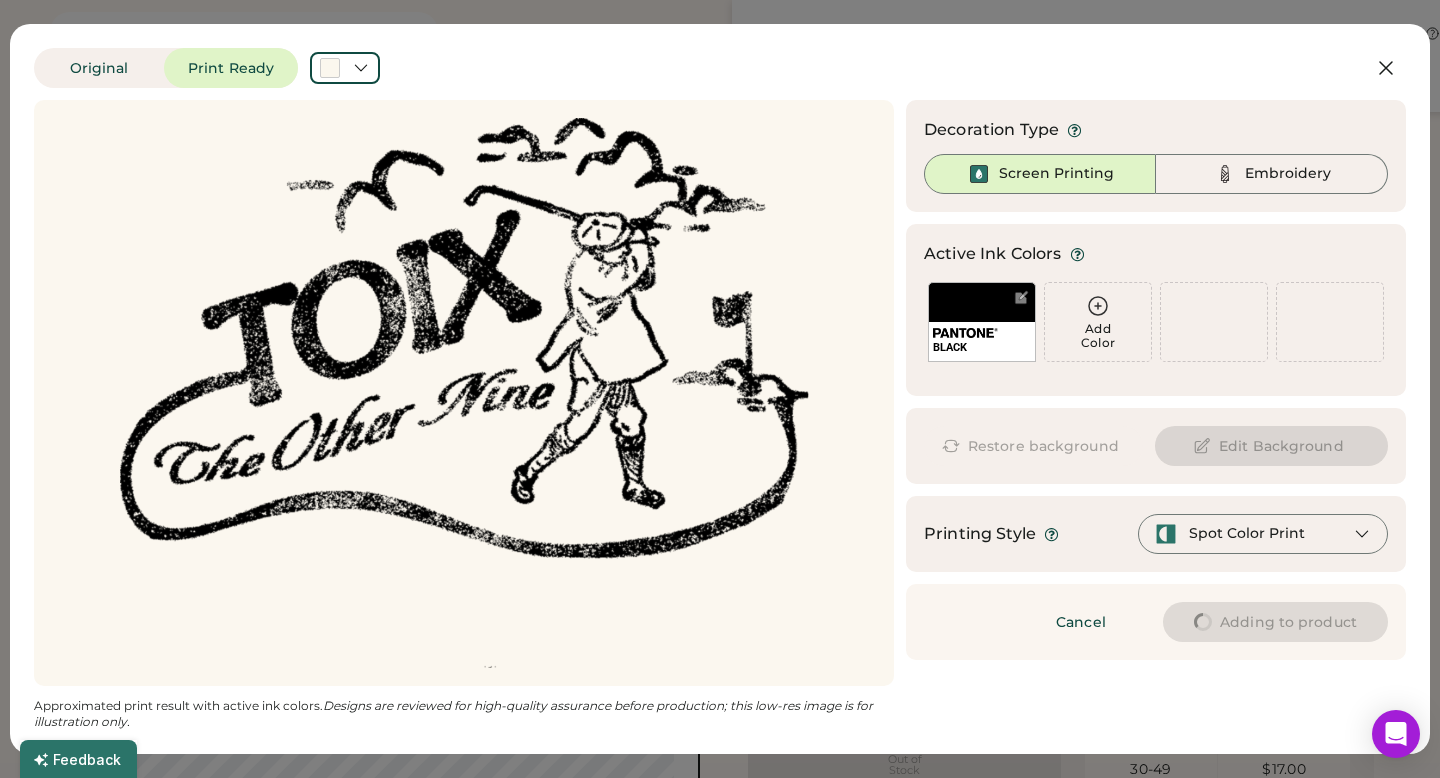 type on "****" 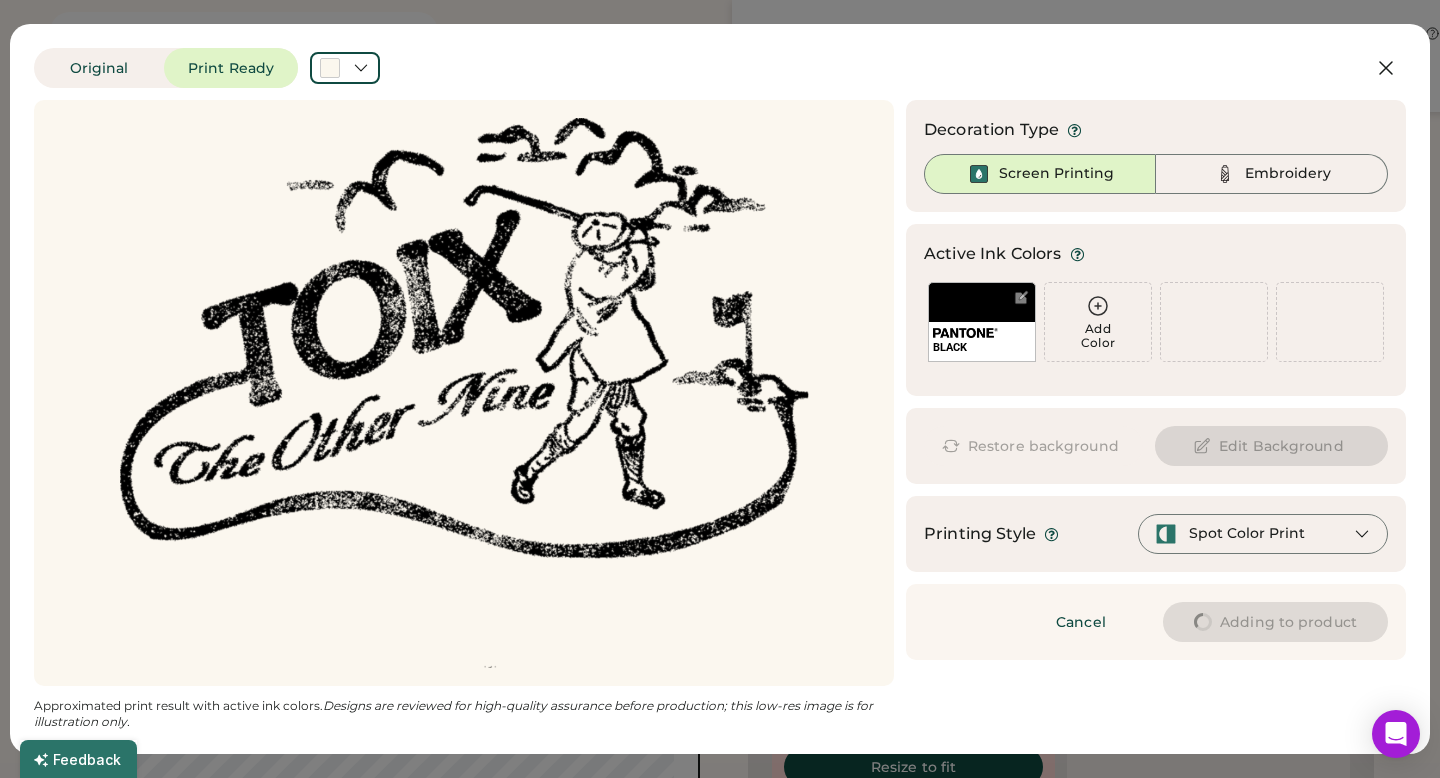 type on "****" 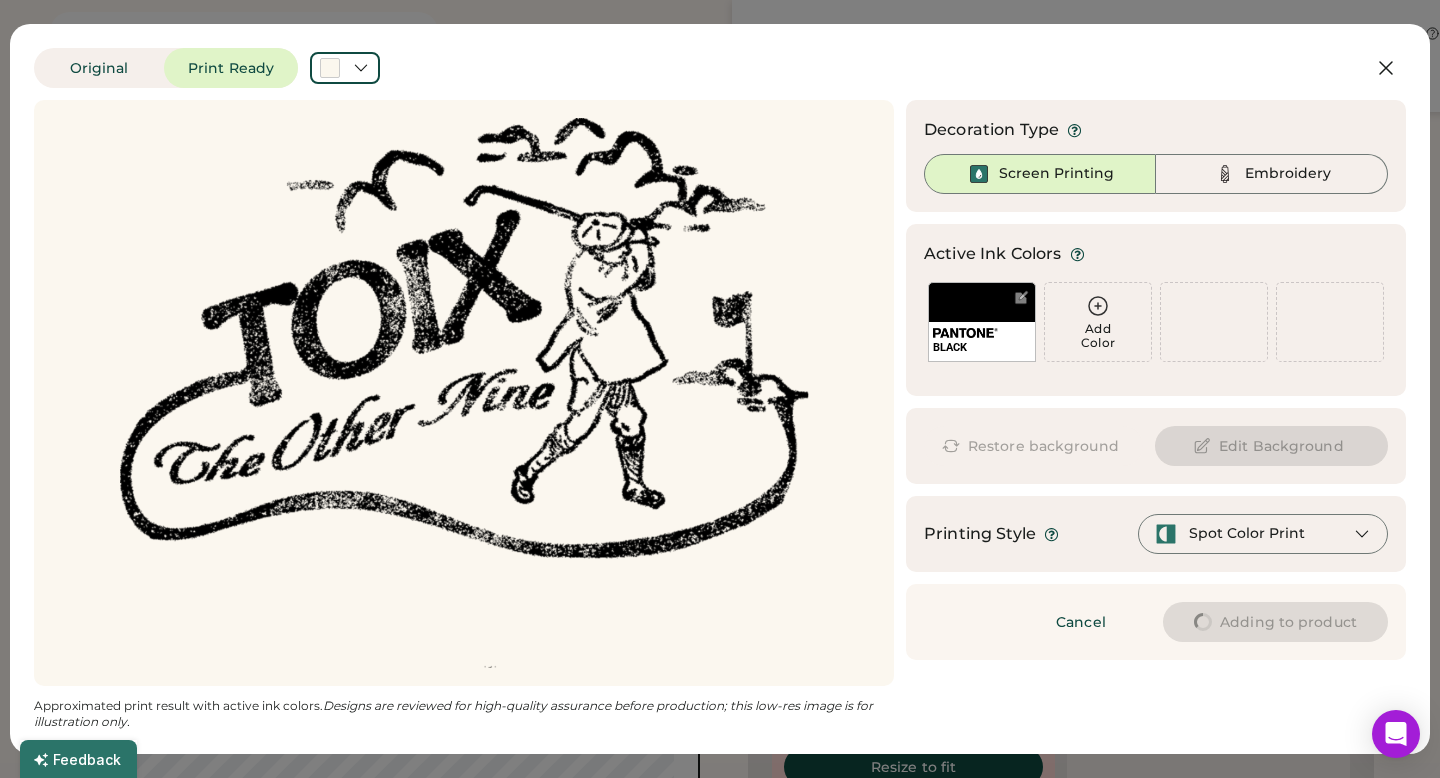 type on "****" 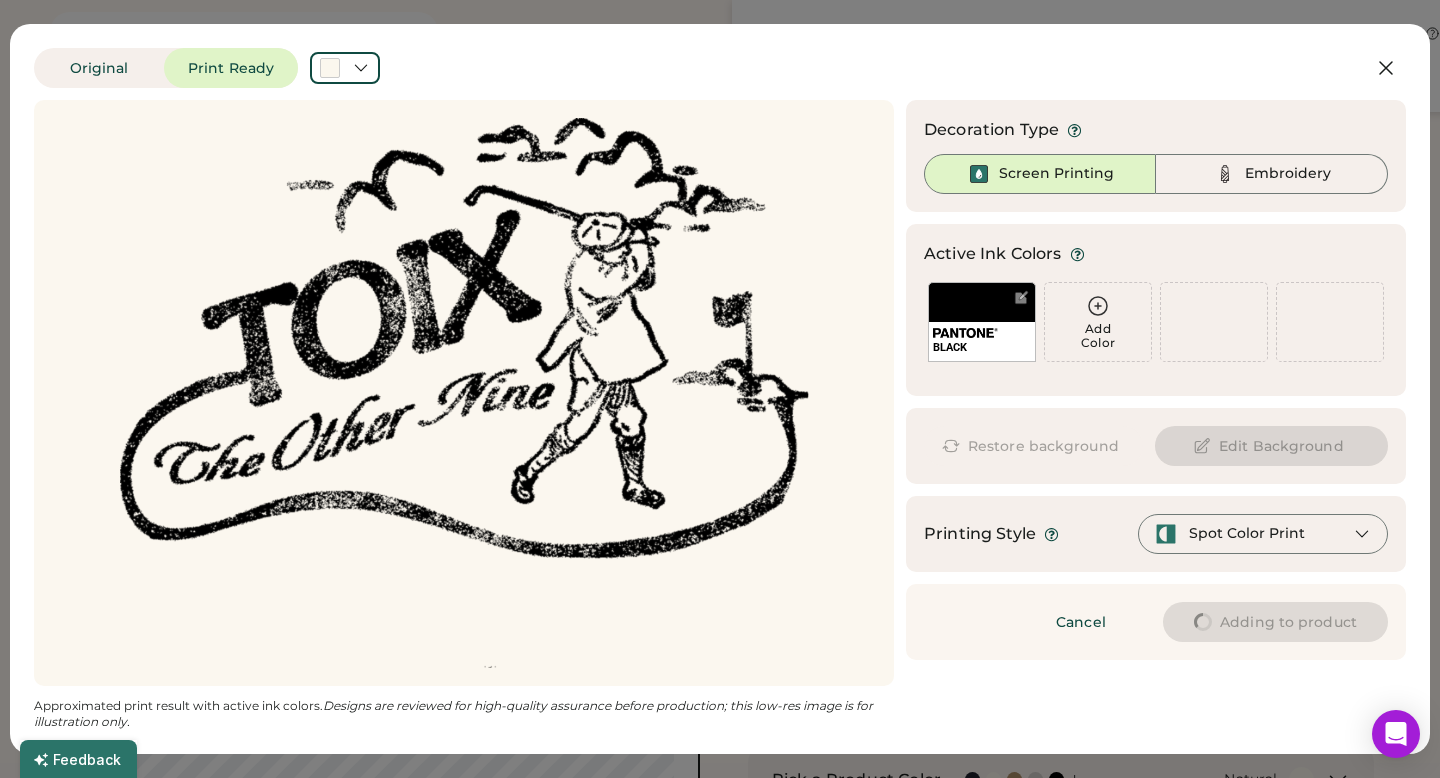 type on "****" 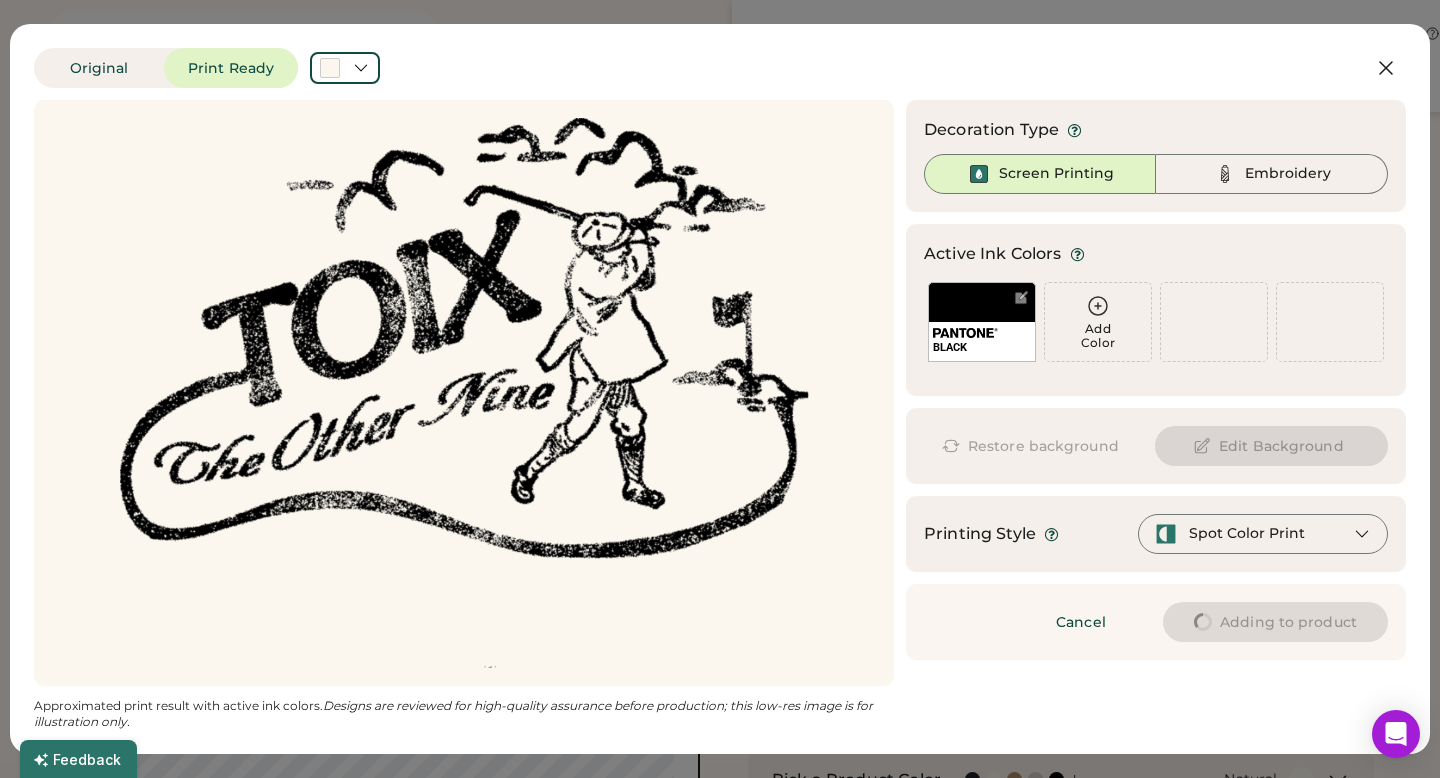 type on "****" 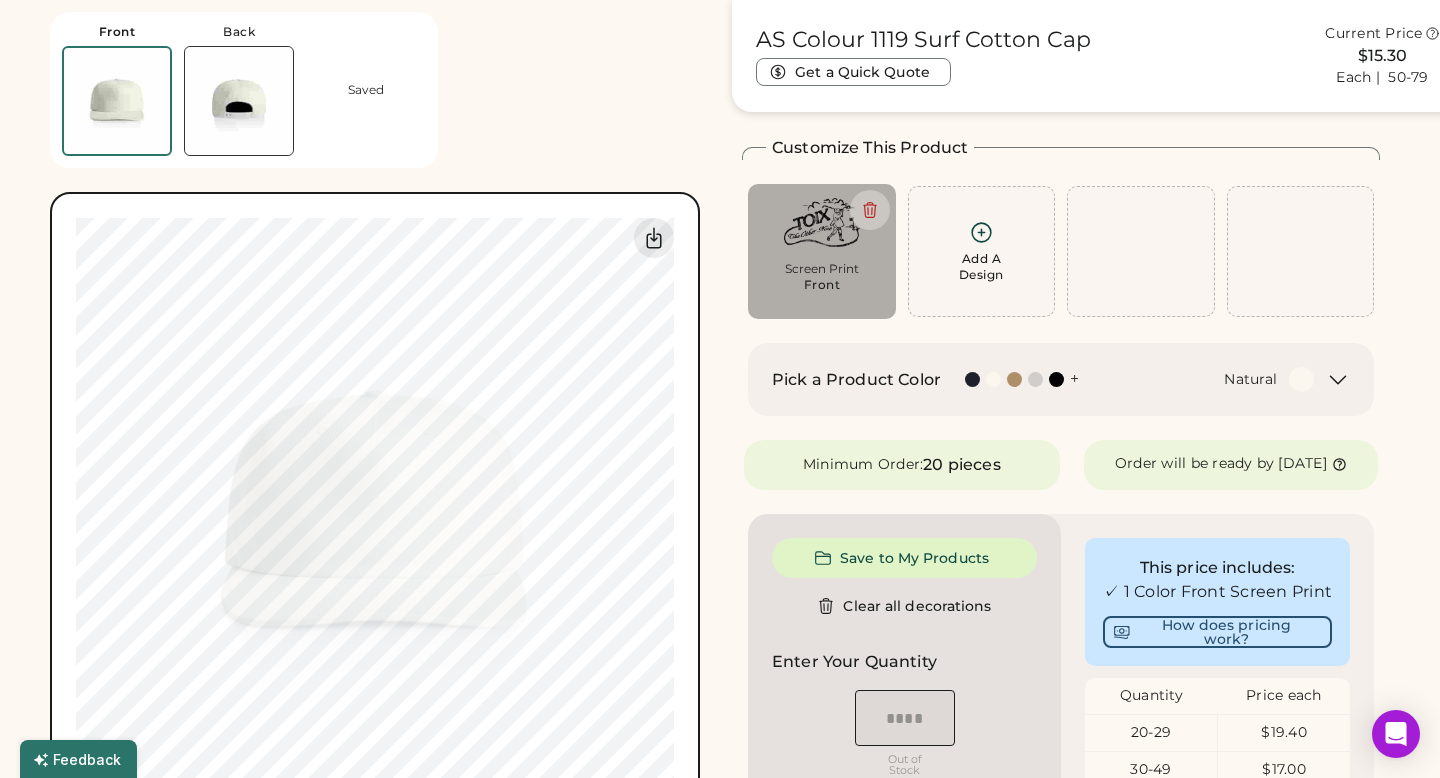type on "****" 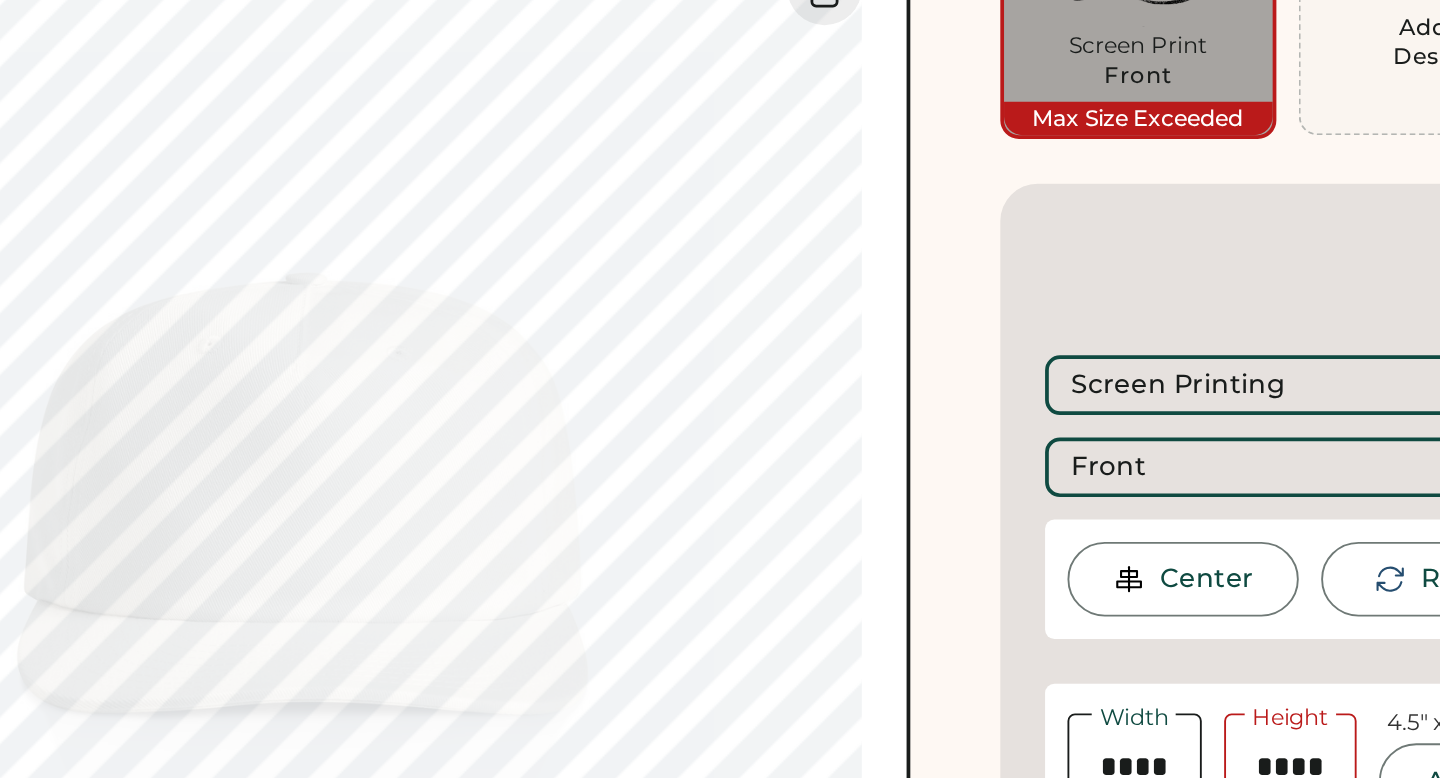 type on "****" 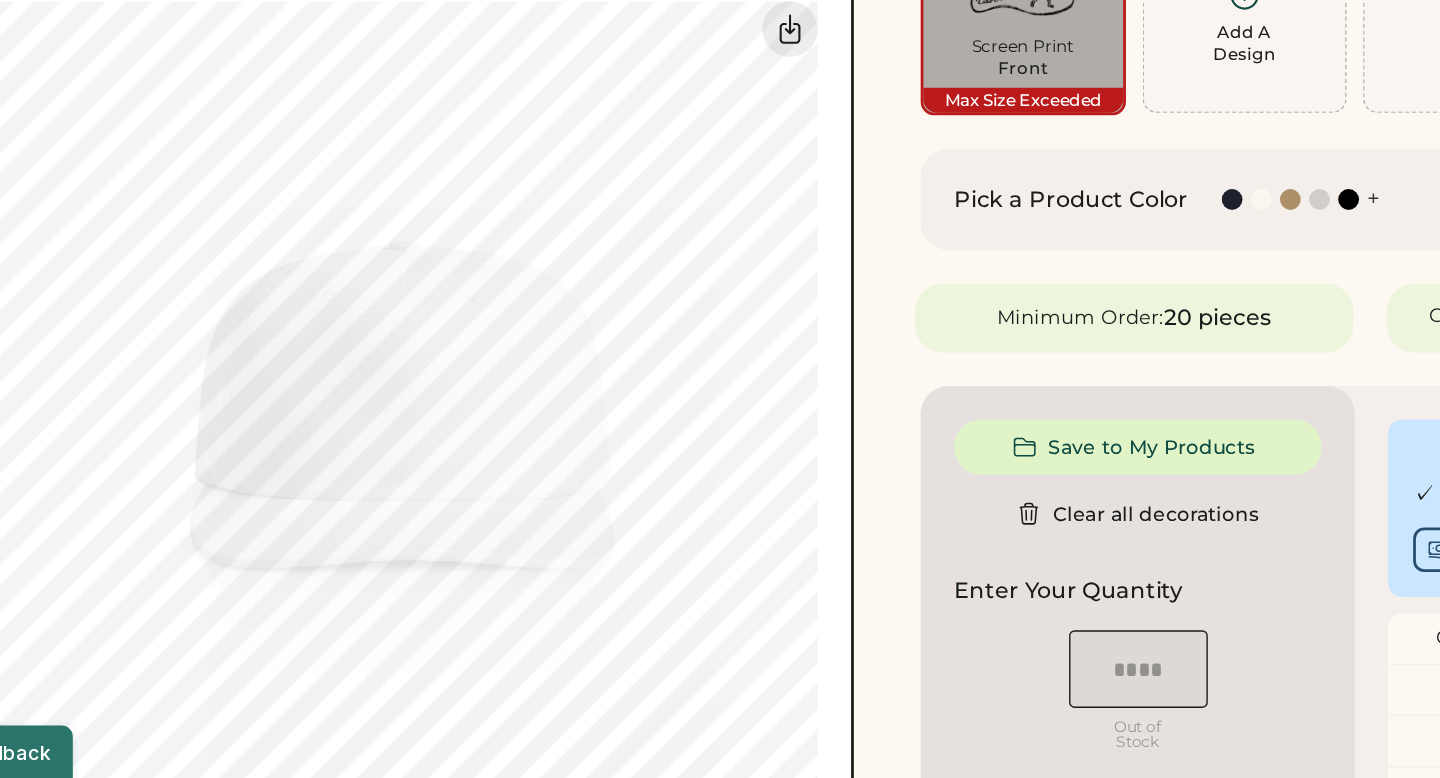 scroll, scrollTop: 93, scrollLeft: 0, axis: vertical 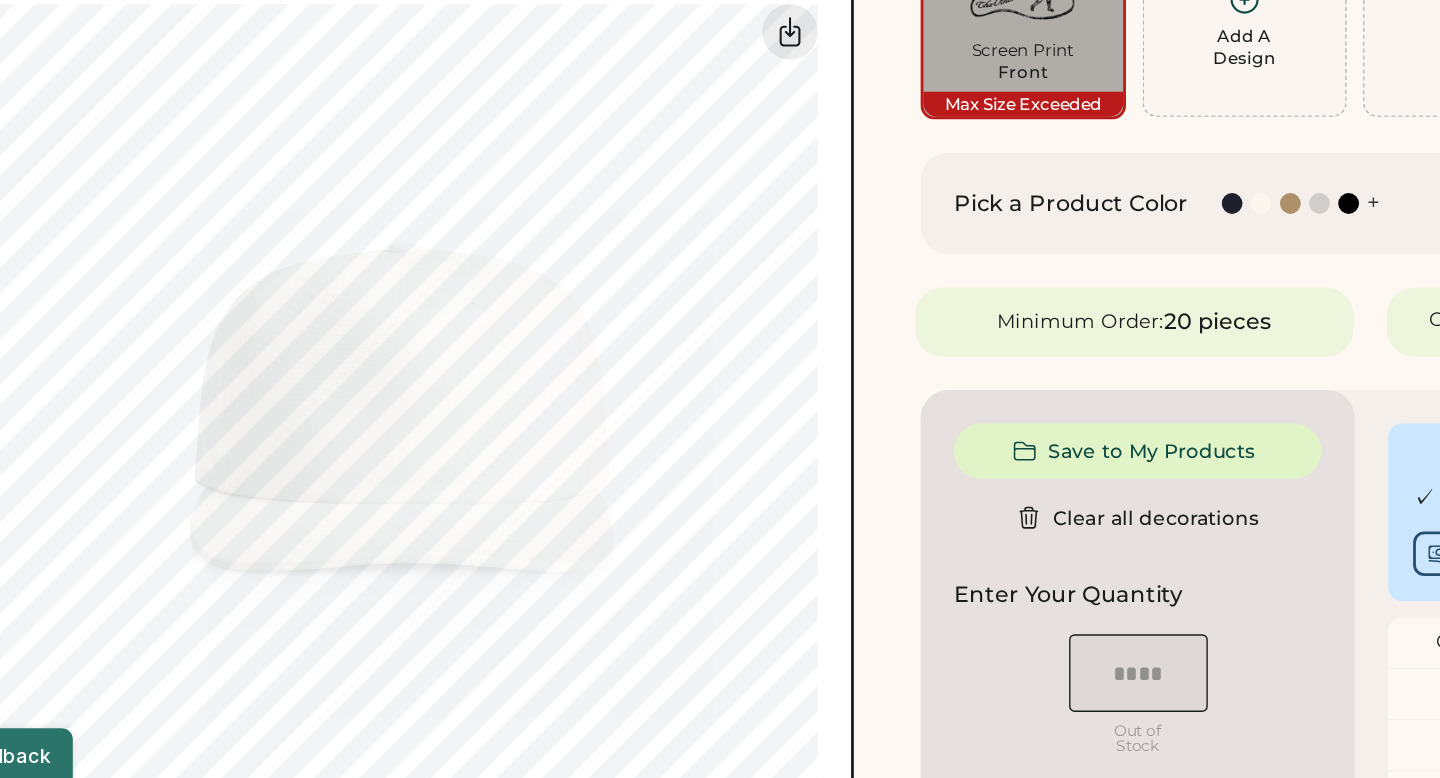 click at bounding box center (1035, 361) 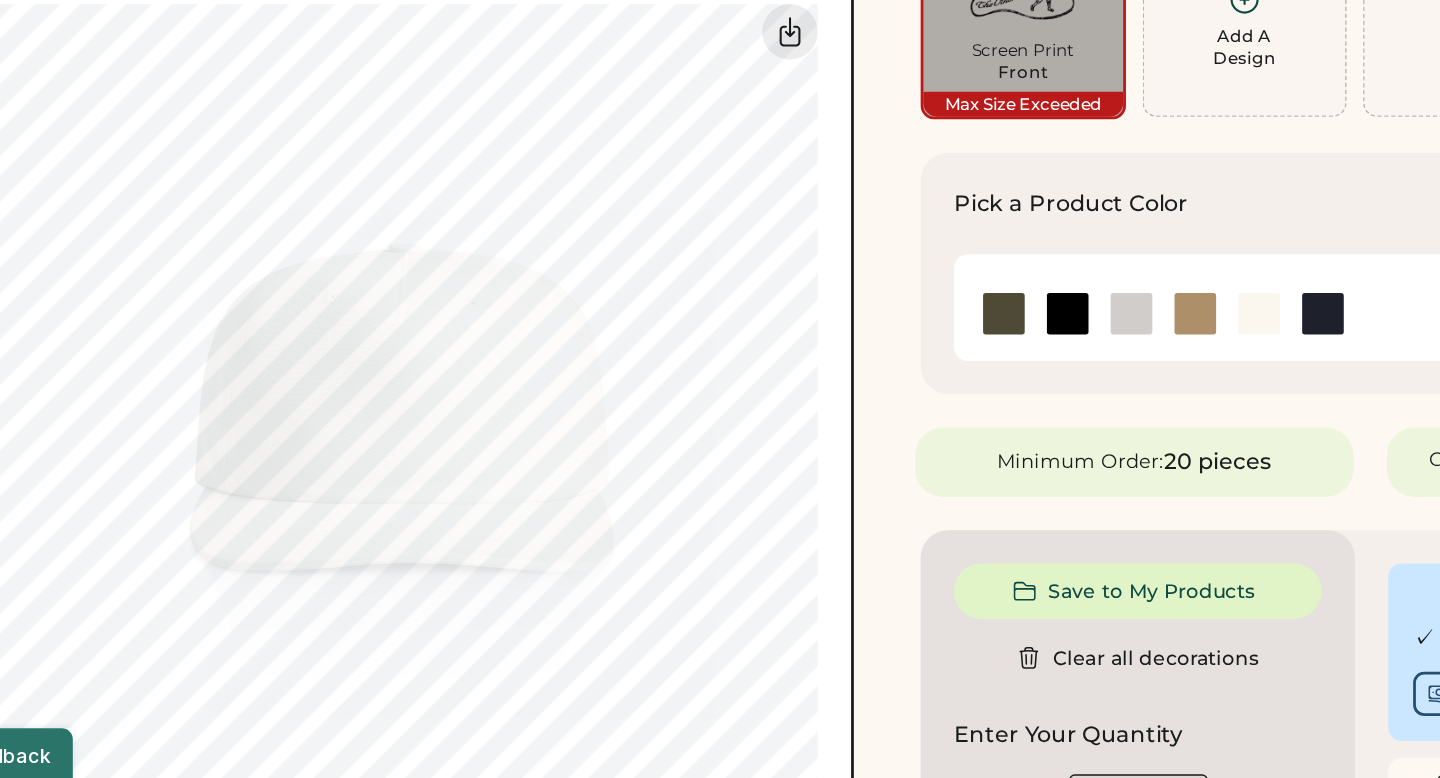 click at bounding box center (946, 441) 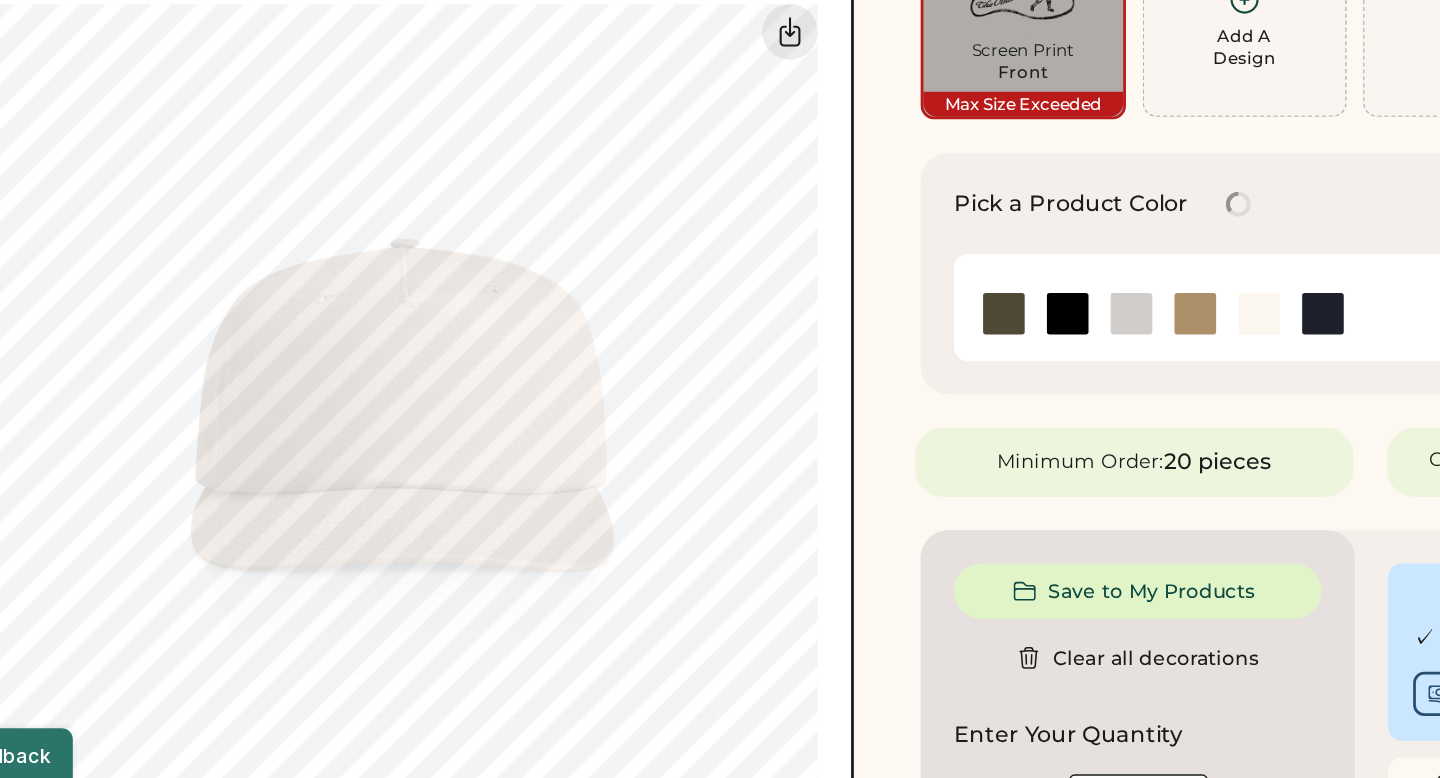 click at bounding box center (900, 441) 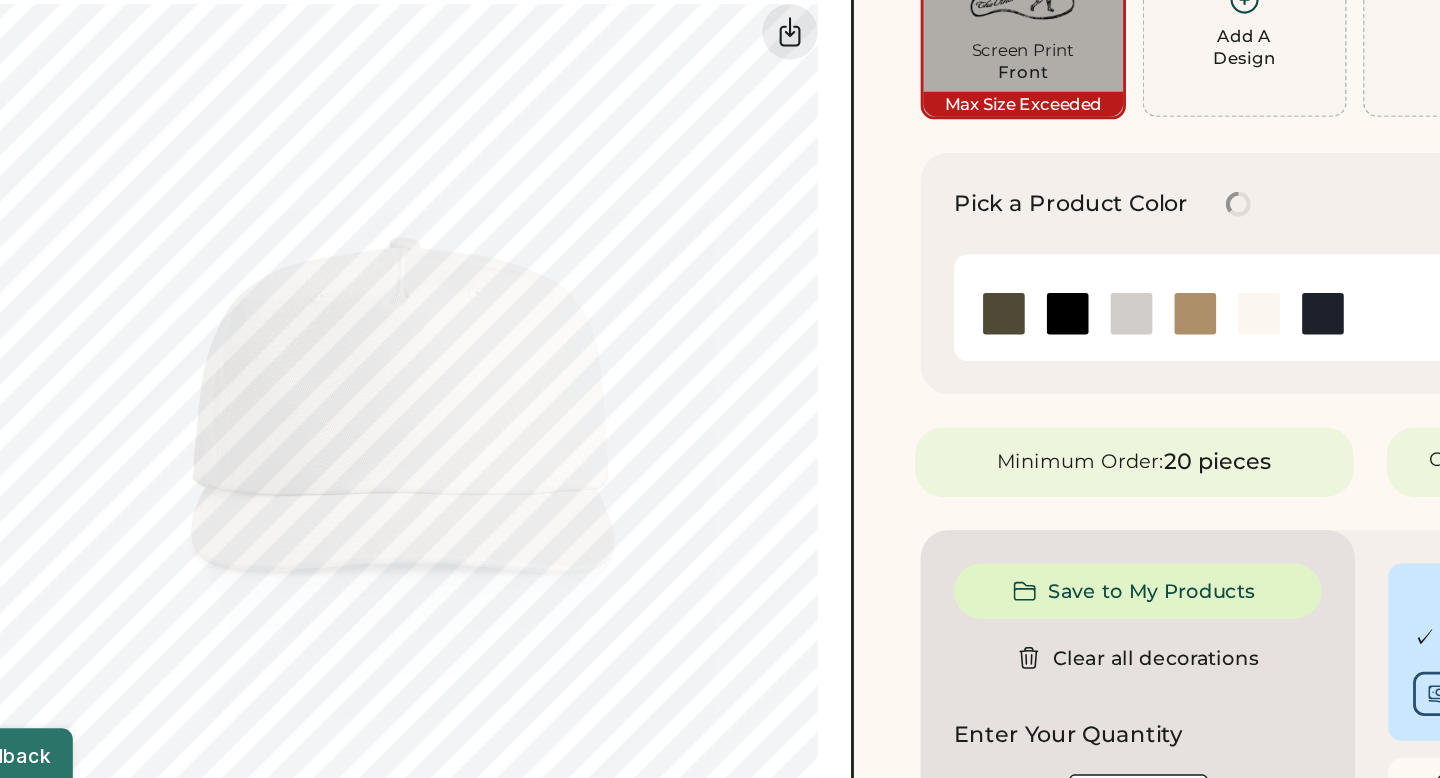 click at bounding box center (854, 441) 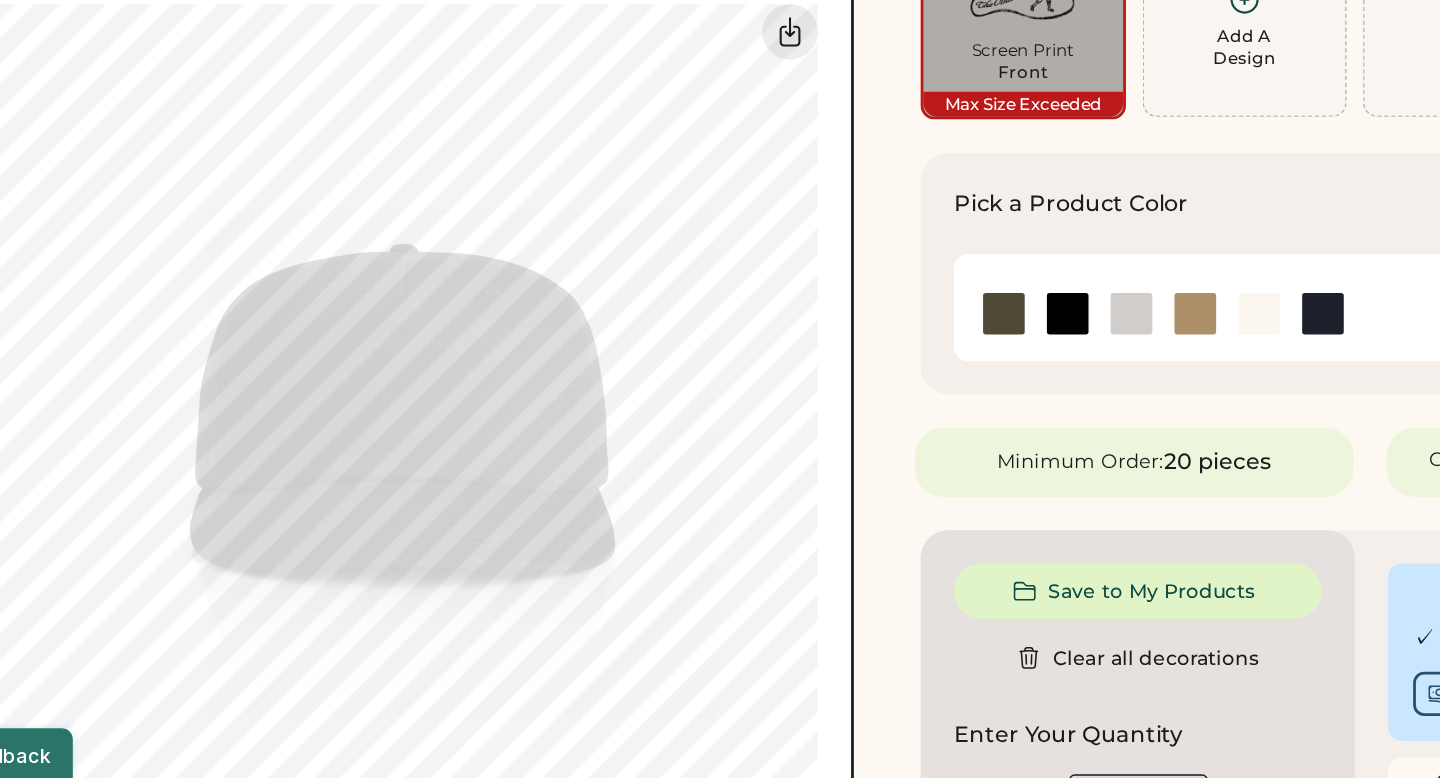 click at bounding box center [808, 441] 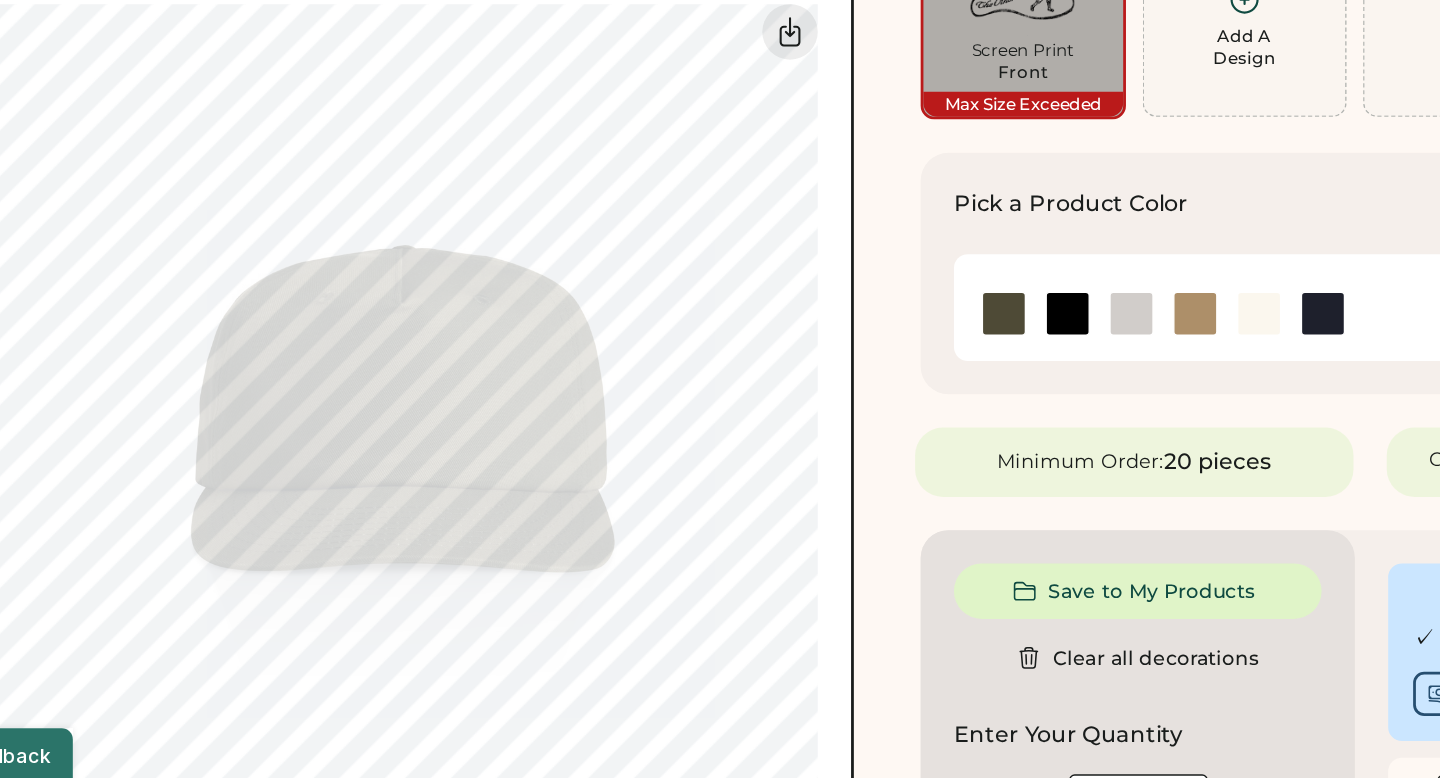 type on "****" 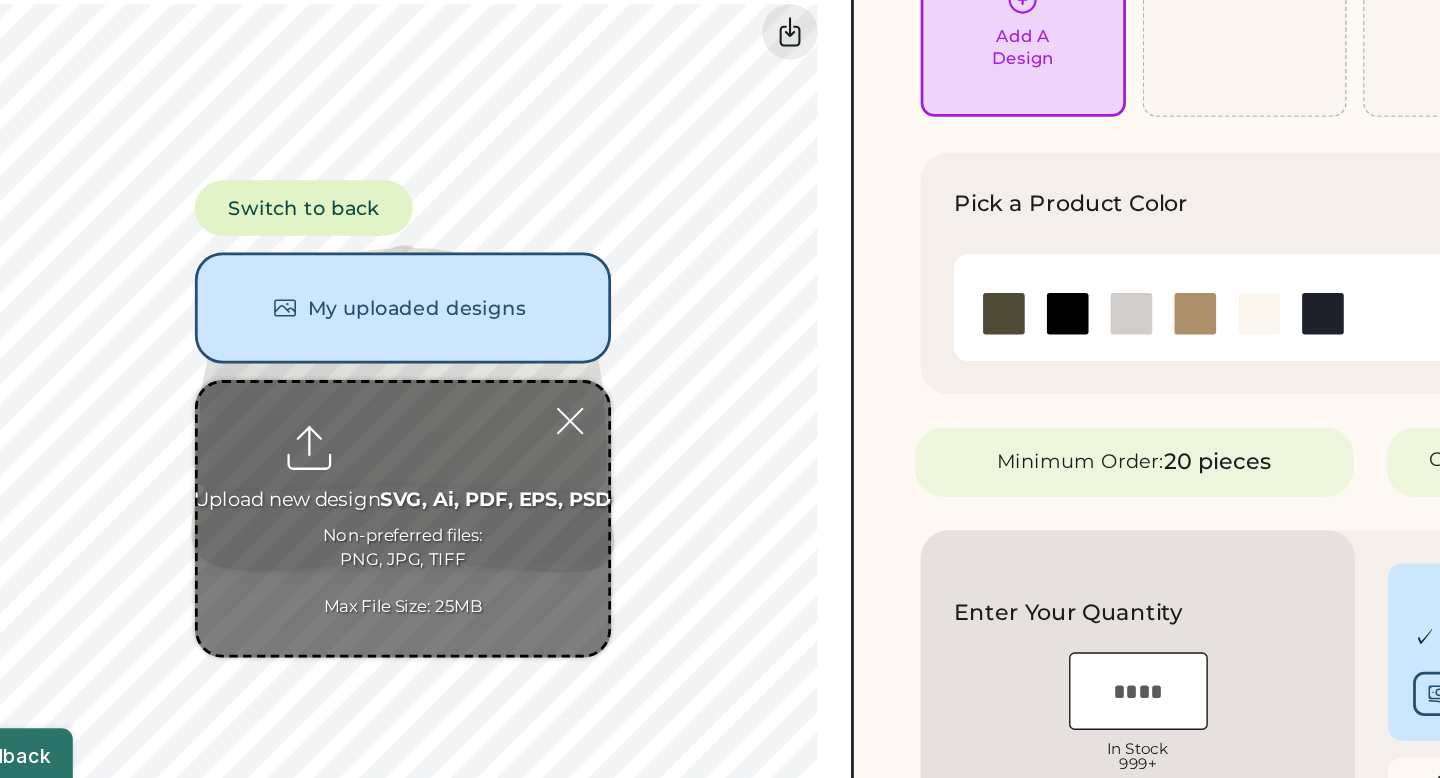 click at bounding box center (375, 589) 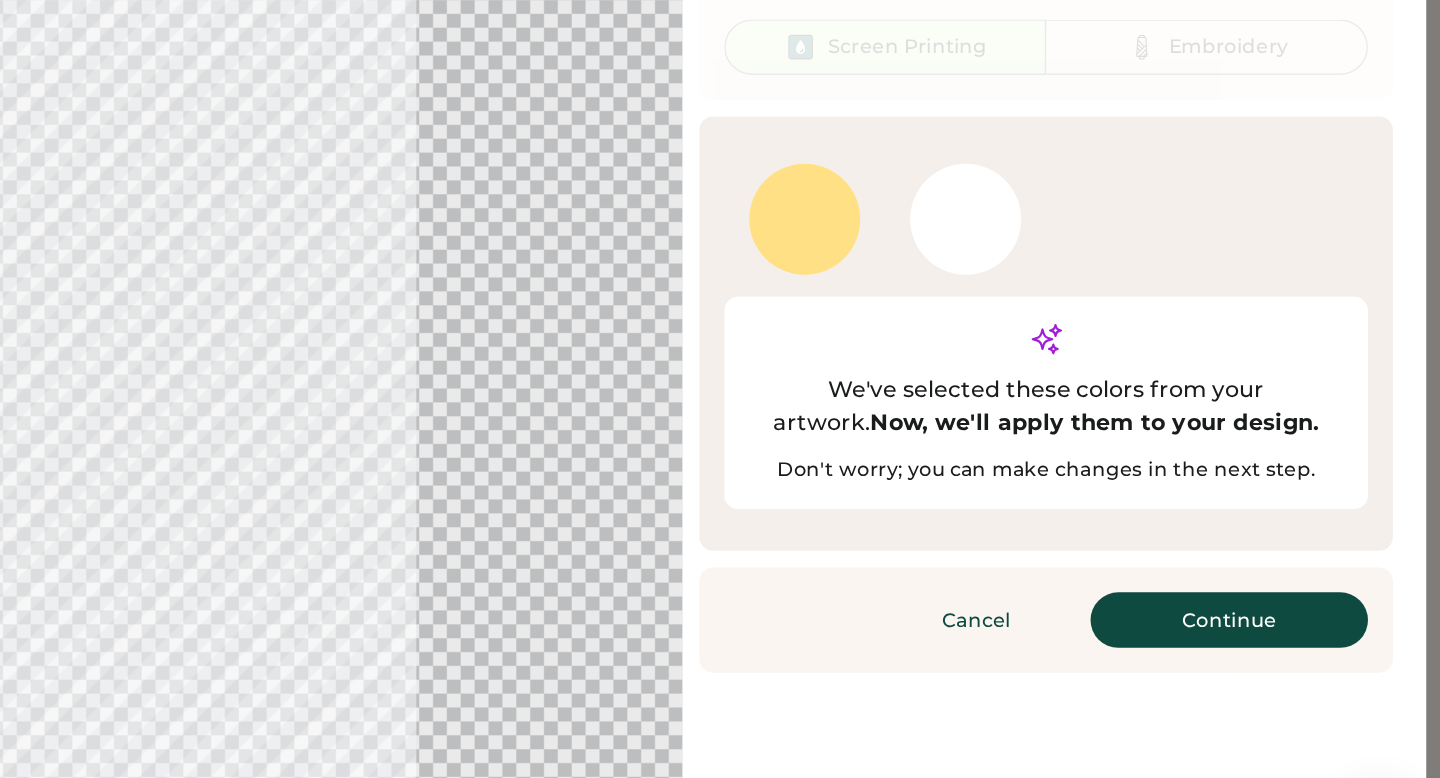 scroll, scrollTop: 93, scrollLeft: 0, axis: vertical 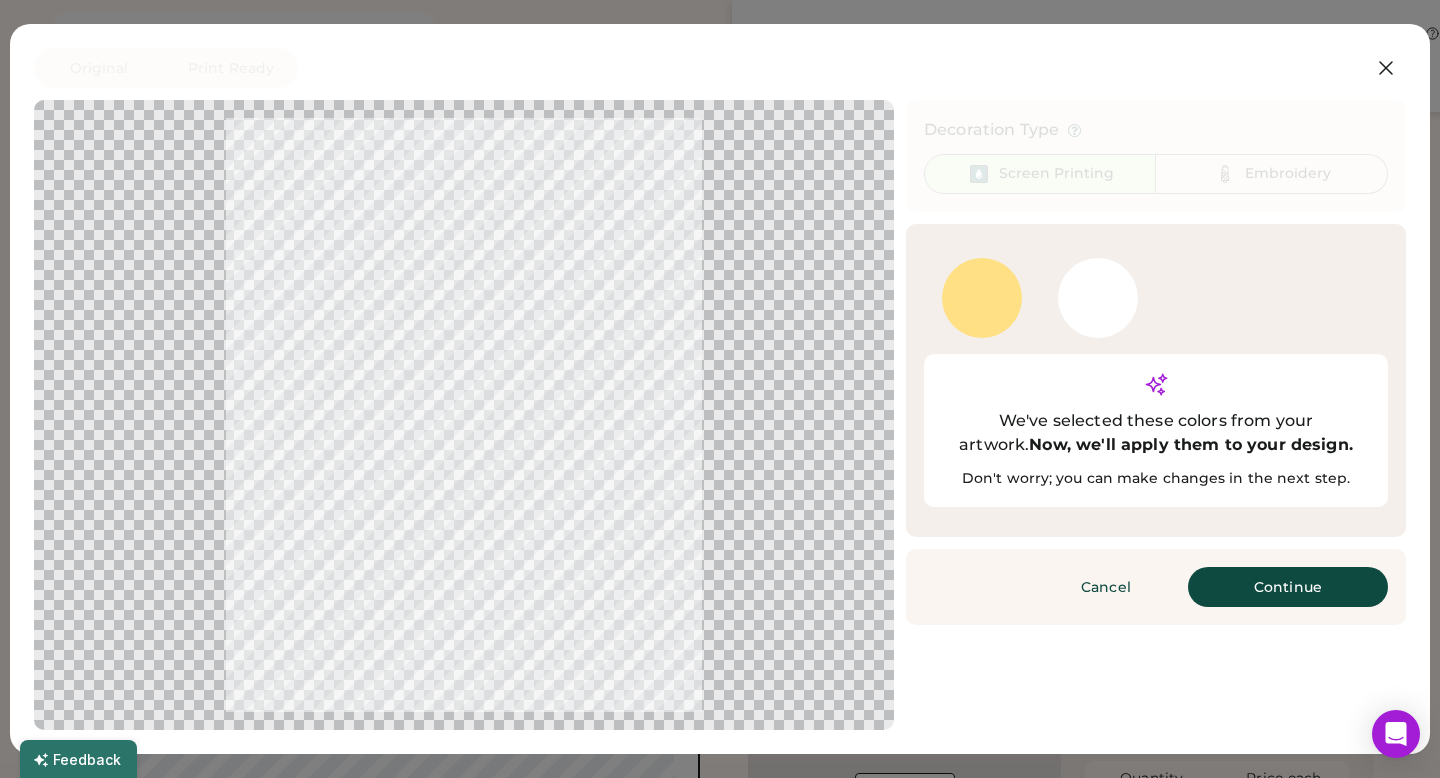 click at bounding box center [1098, 298] 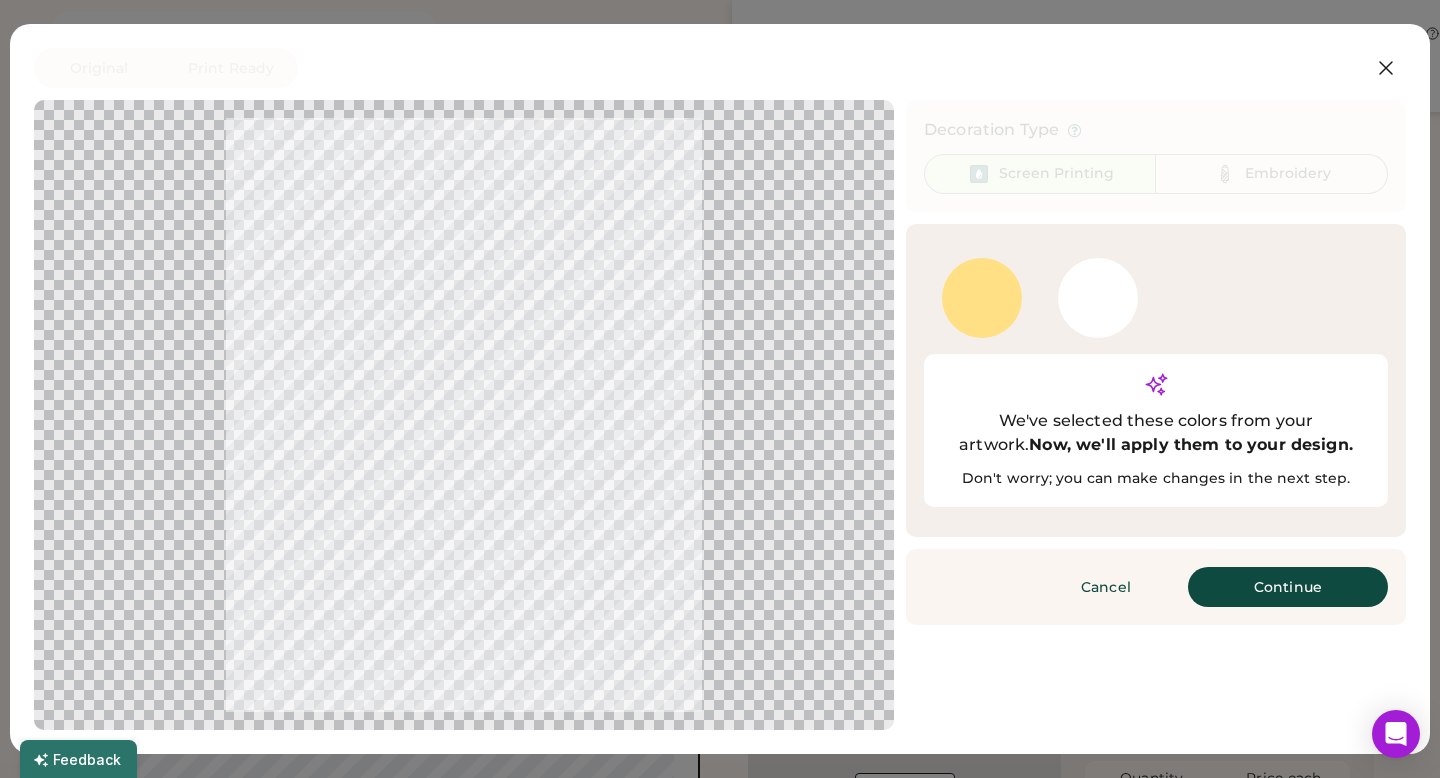 click at bounding box center [1098, 298] 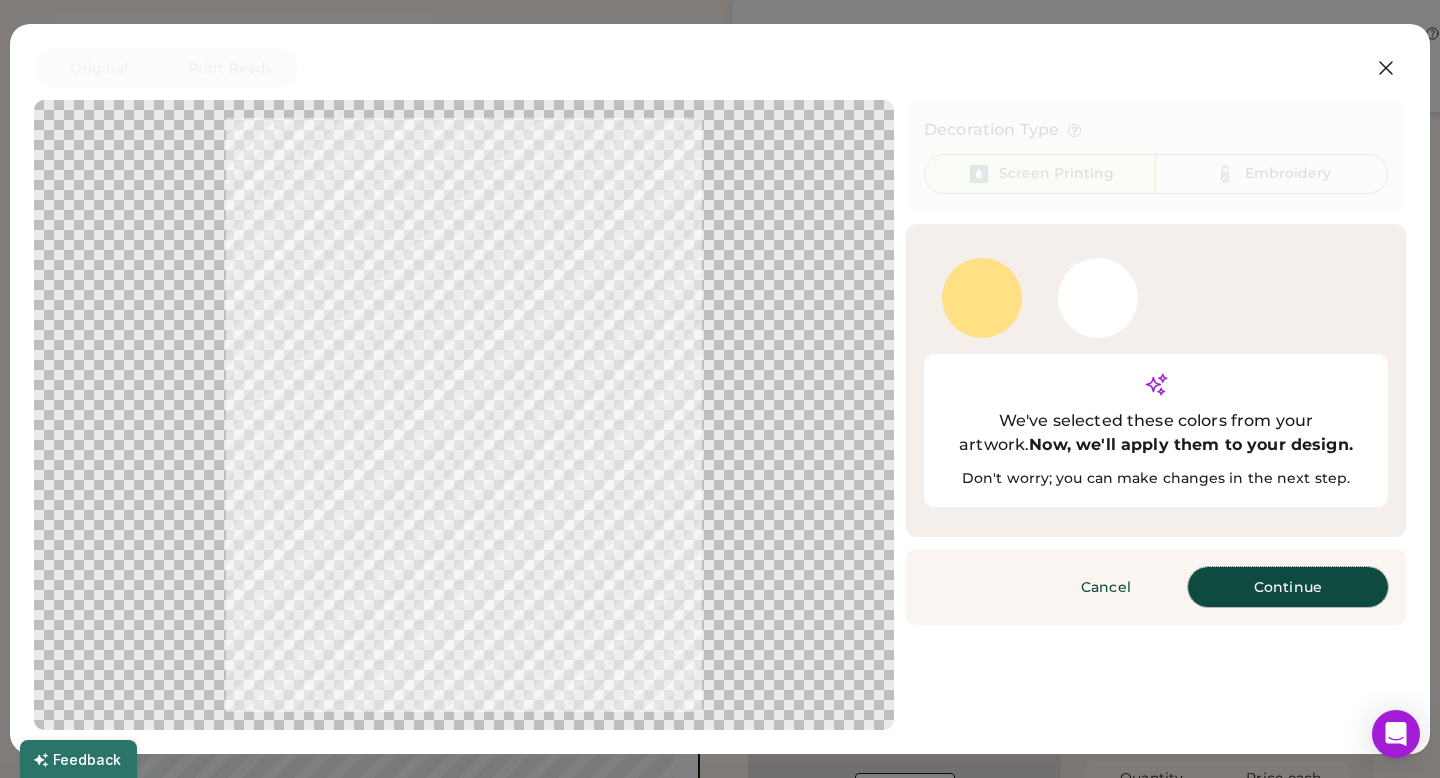 click on "Continue" at bounding box center [1288, 587] 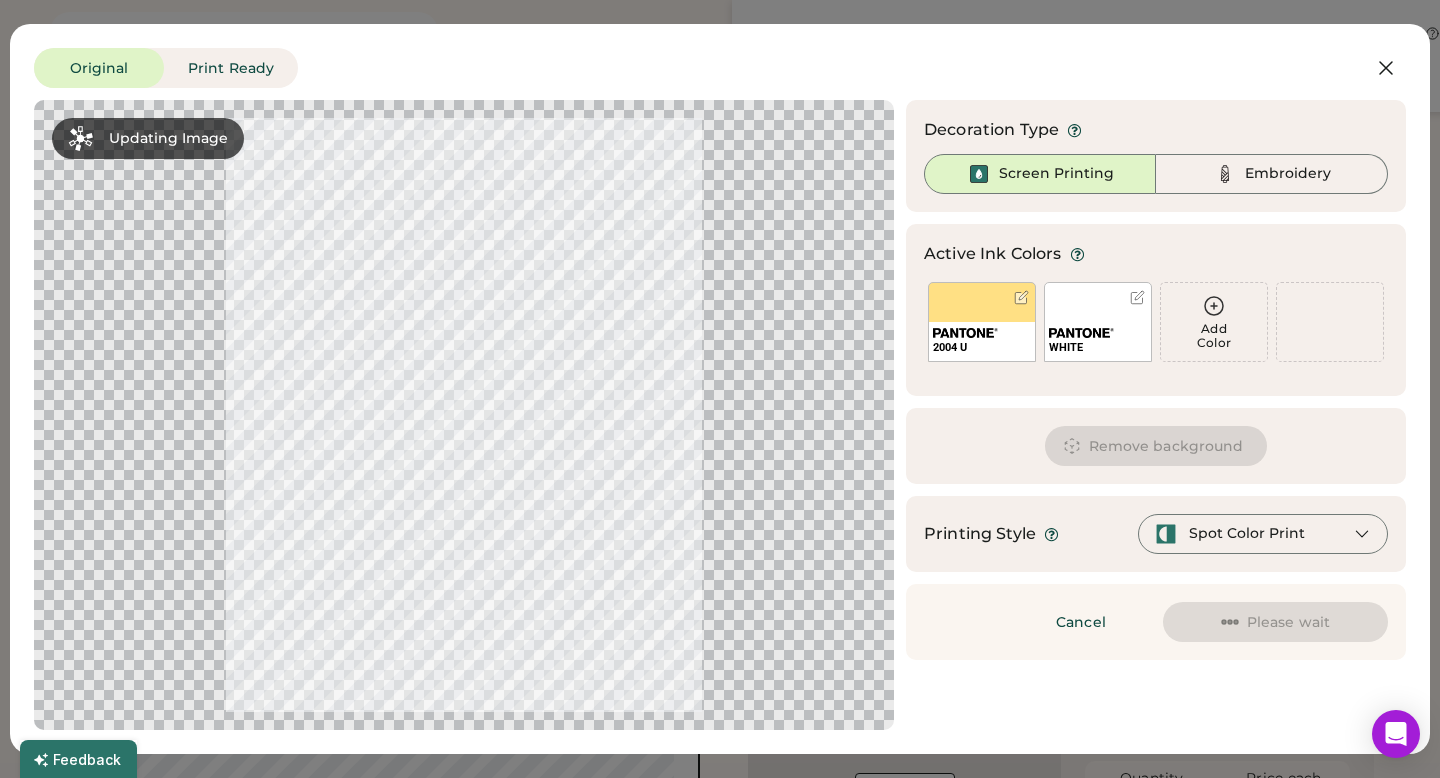 click on "WHITE" at bounding box center (1098, 322) 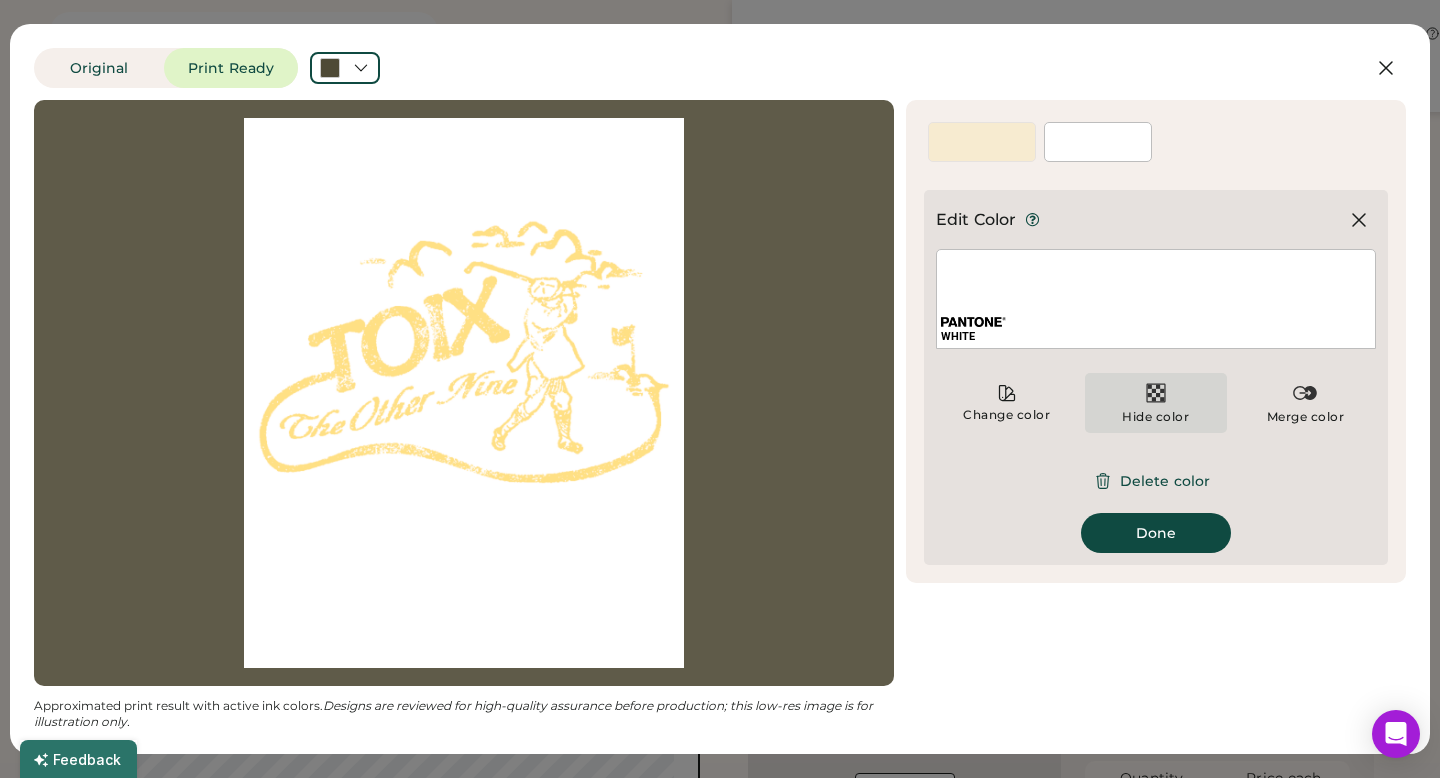 click at bounding box center (1156, 393) 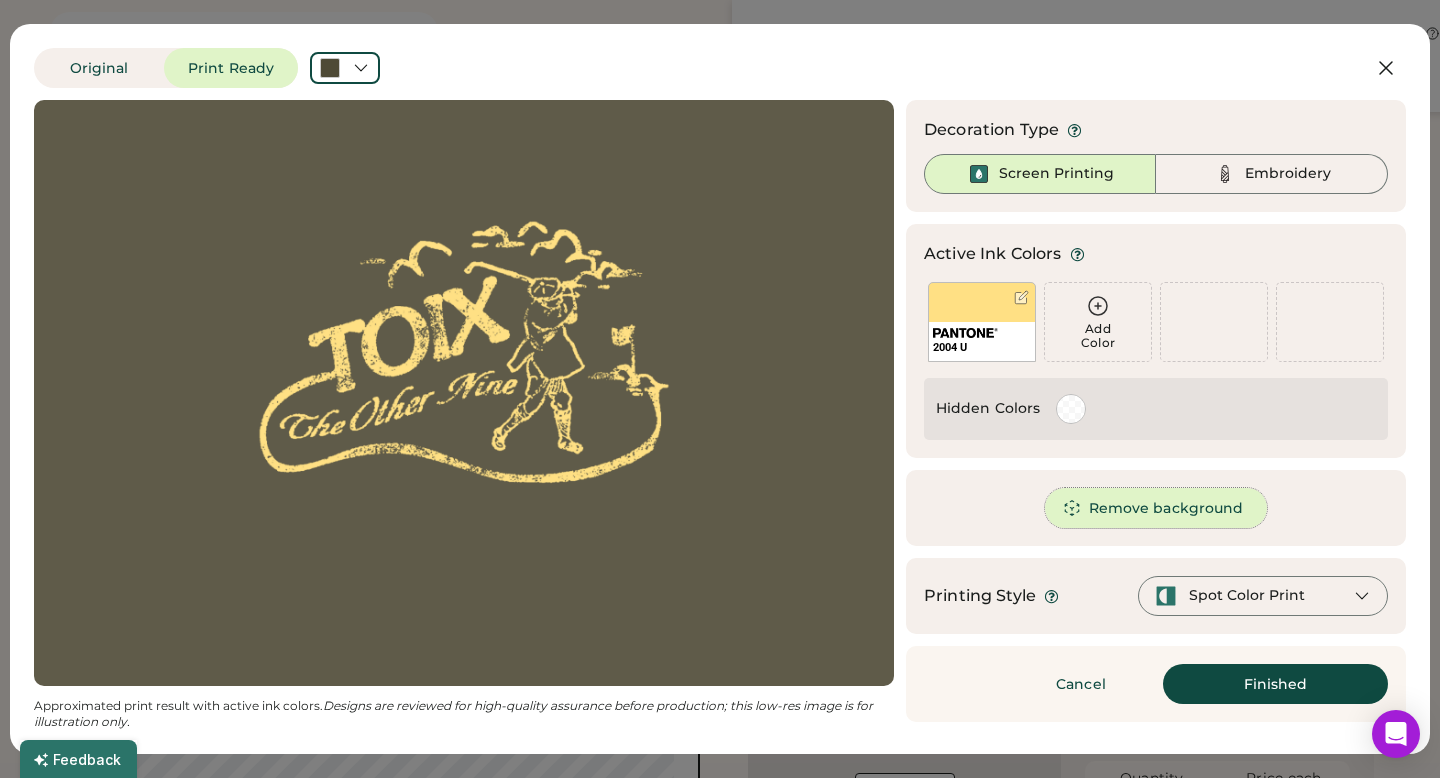 click on "Remove background" at bounding box center (1156, 508) 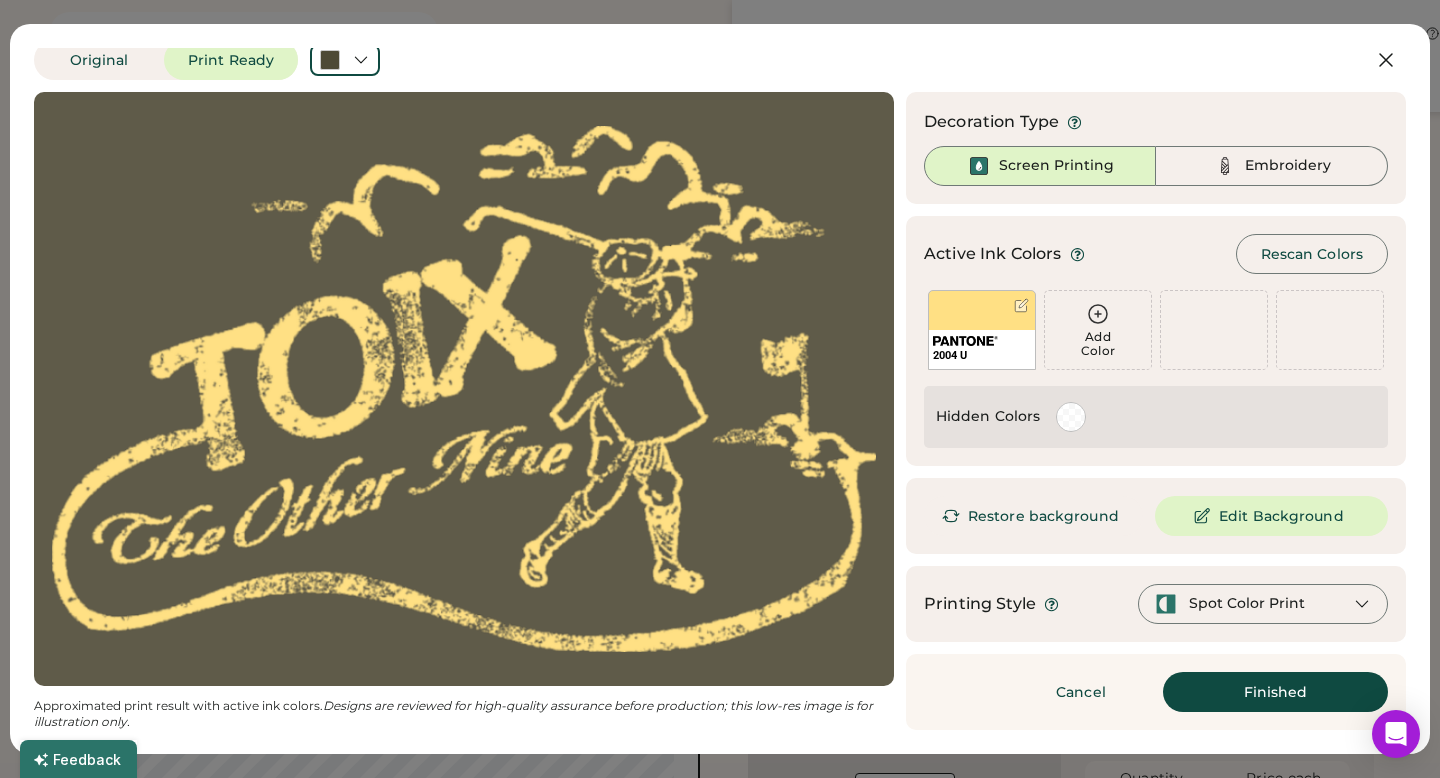 scroll, scrollTop: 2, scrollLeft: 0, axis: vertical 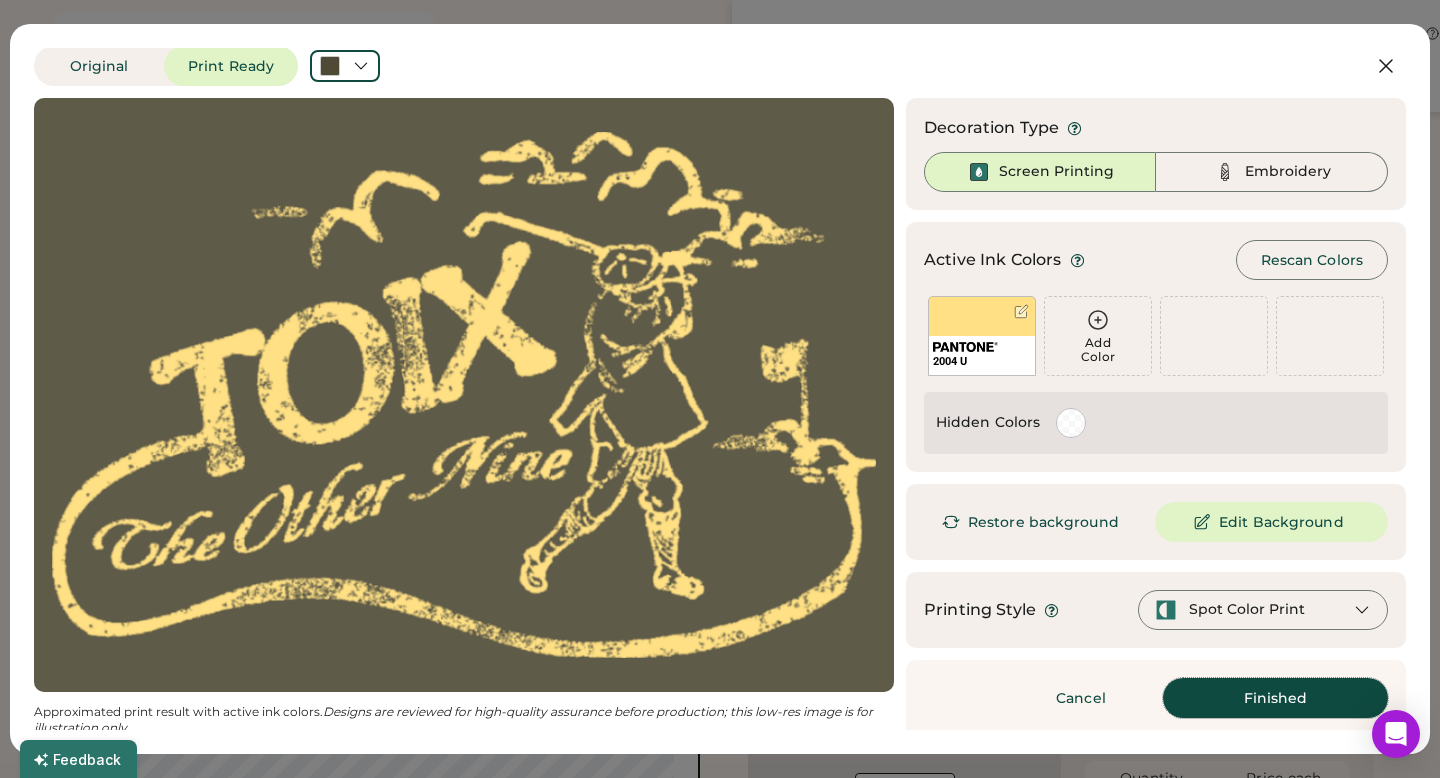 click on "Finished" at bounding box center [1275, 698] 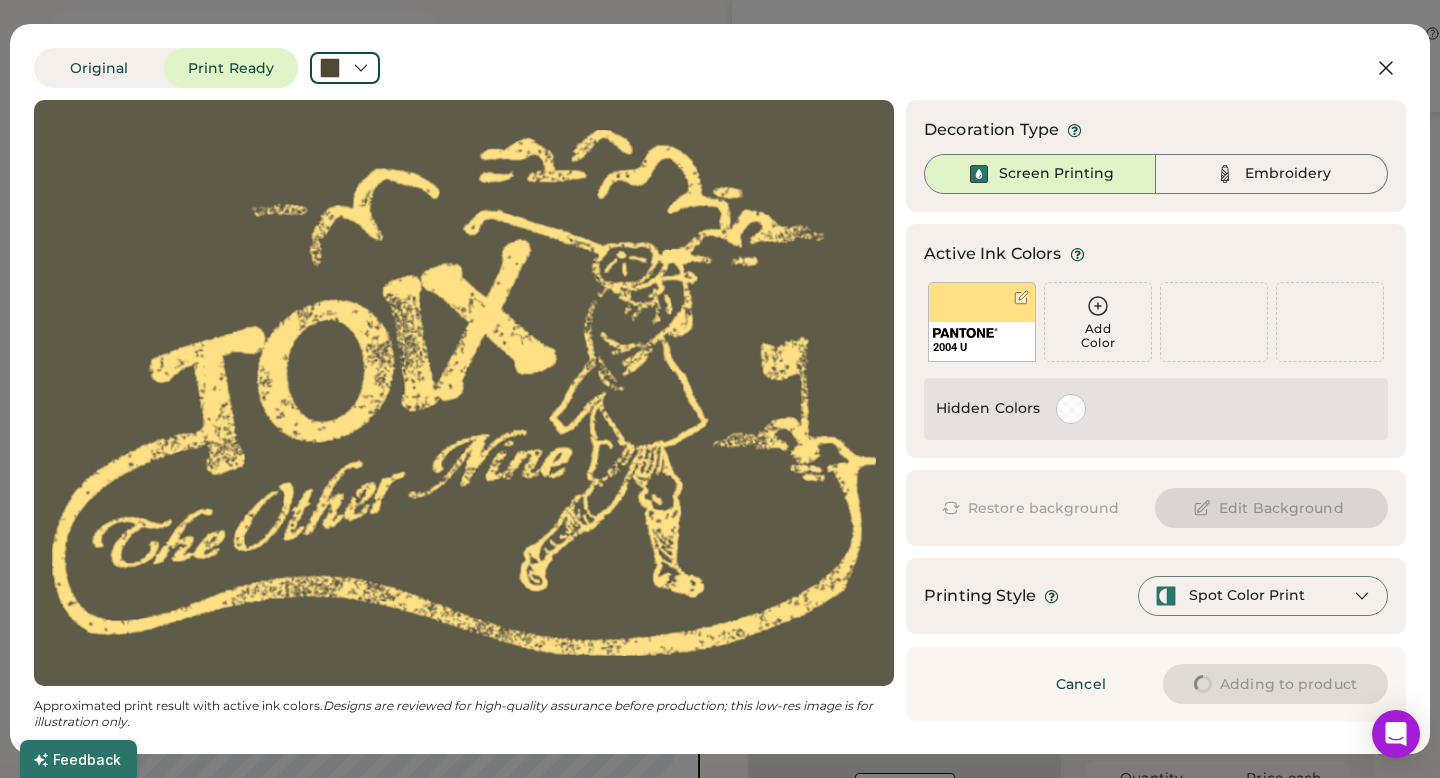 scroll, scrollTop: 0, scrollLeft: 0, axis: both 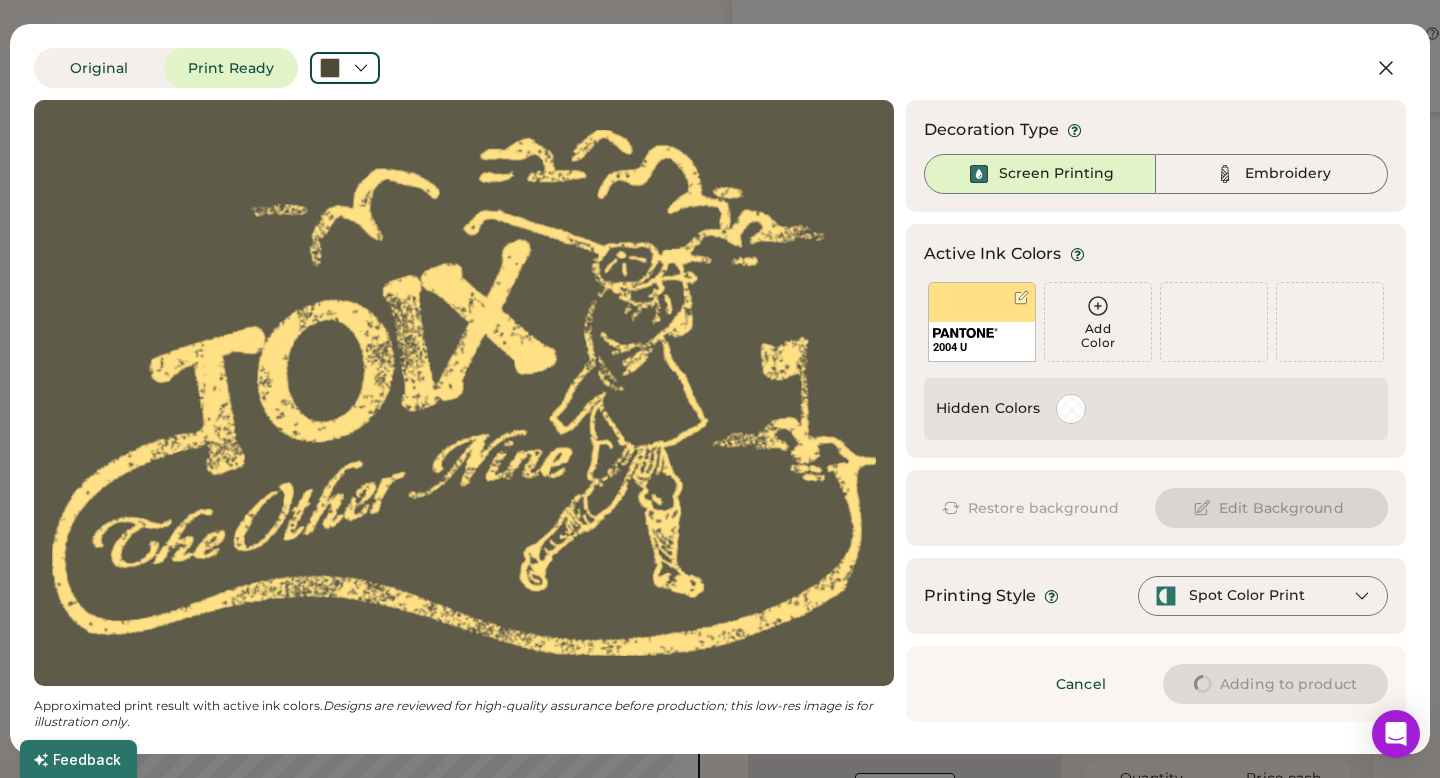 type on "****" 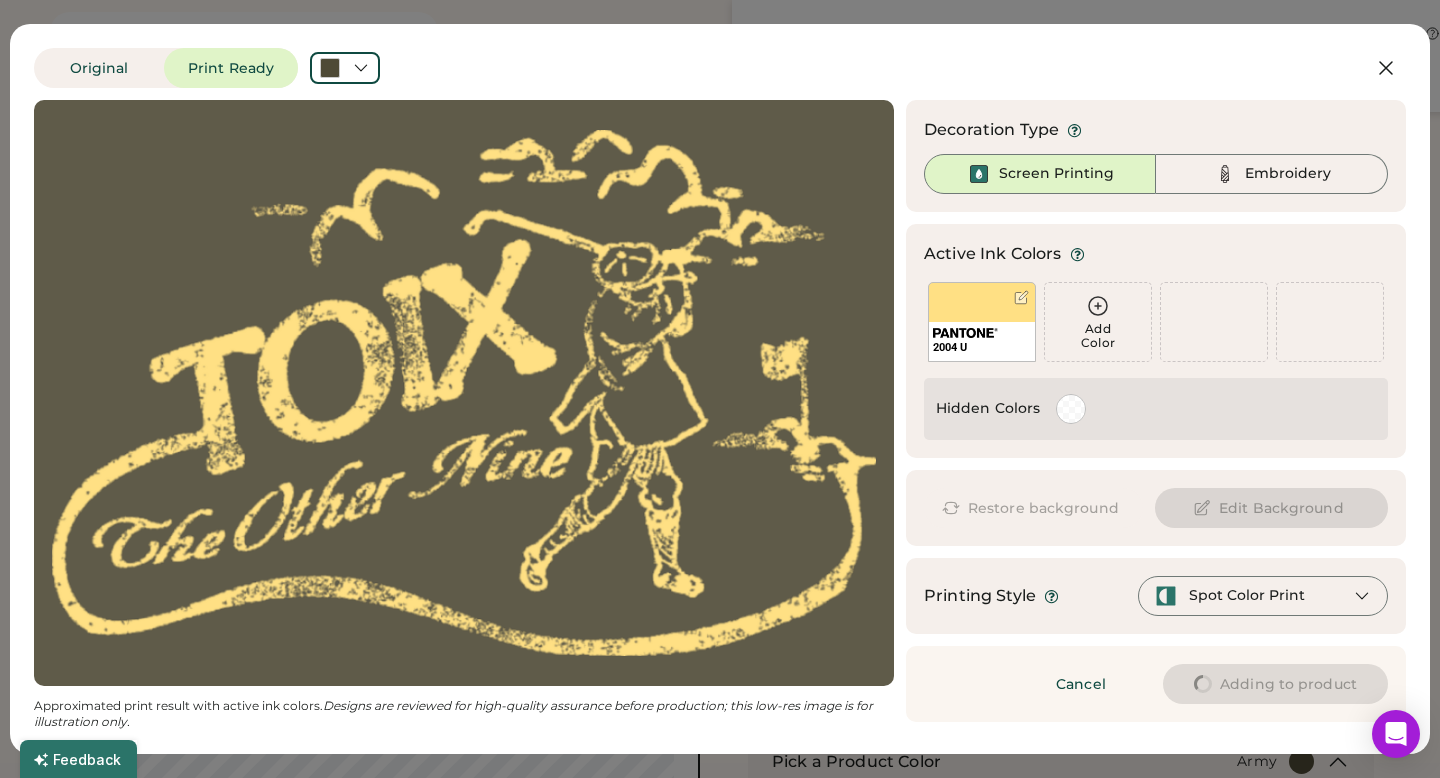 type on "****" 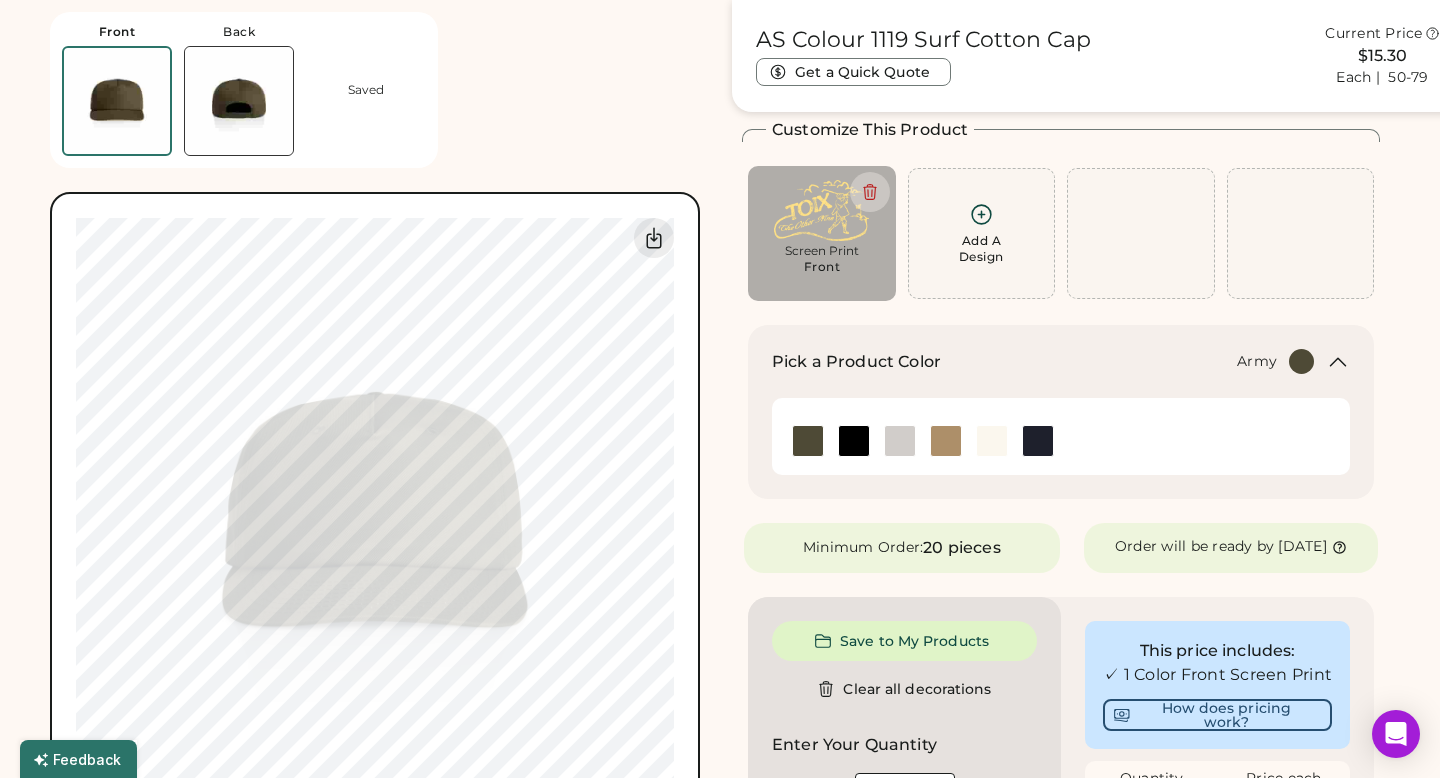 type on "****" 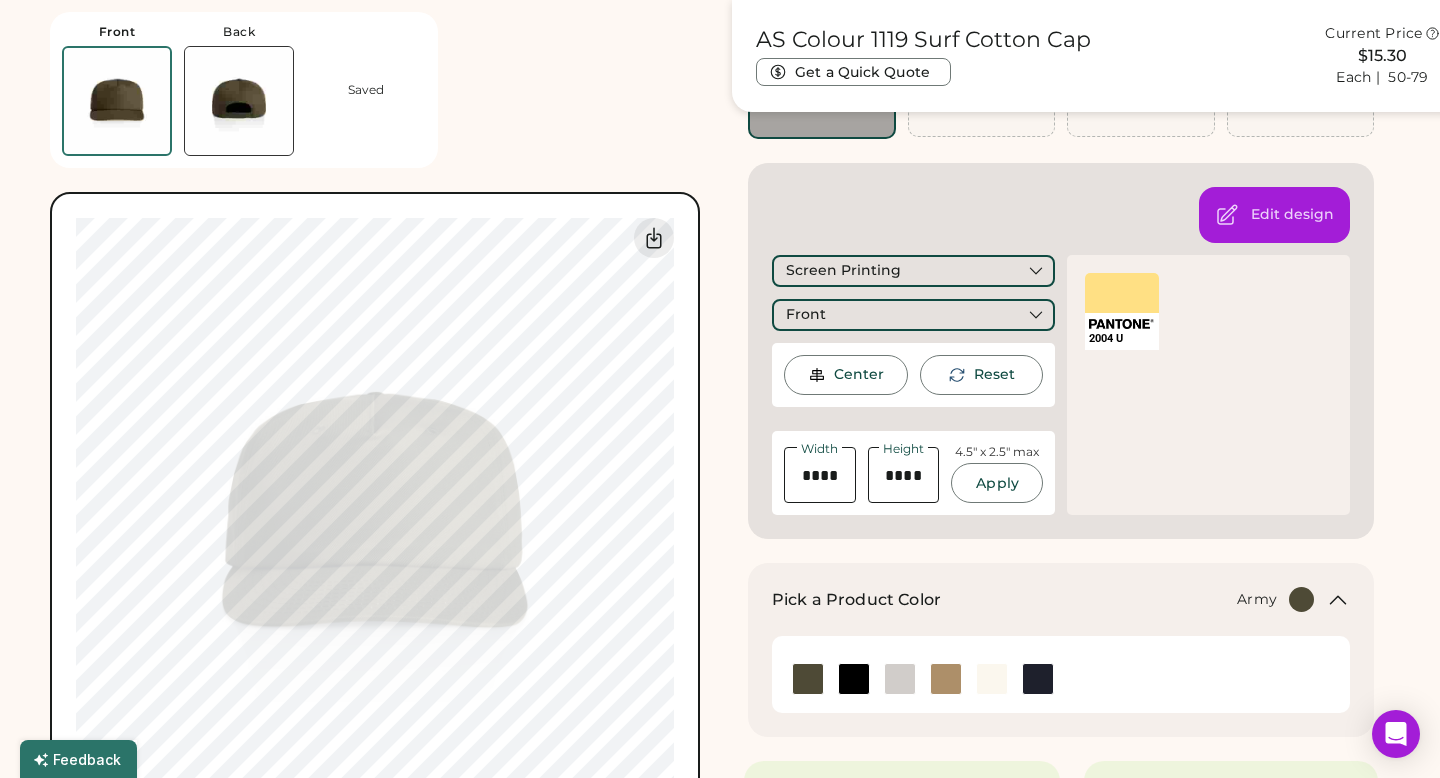 scroll, scrollTop: 264, scrollLeft: 0, axis: vertical 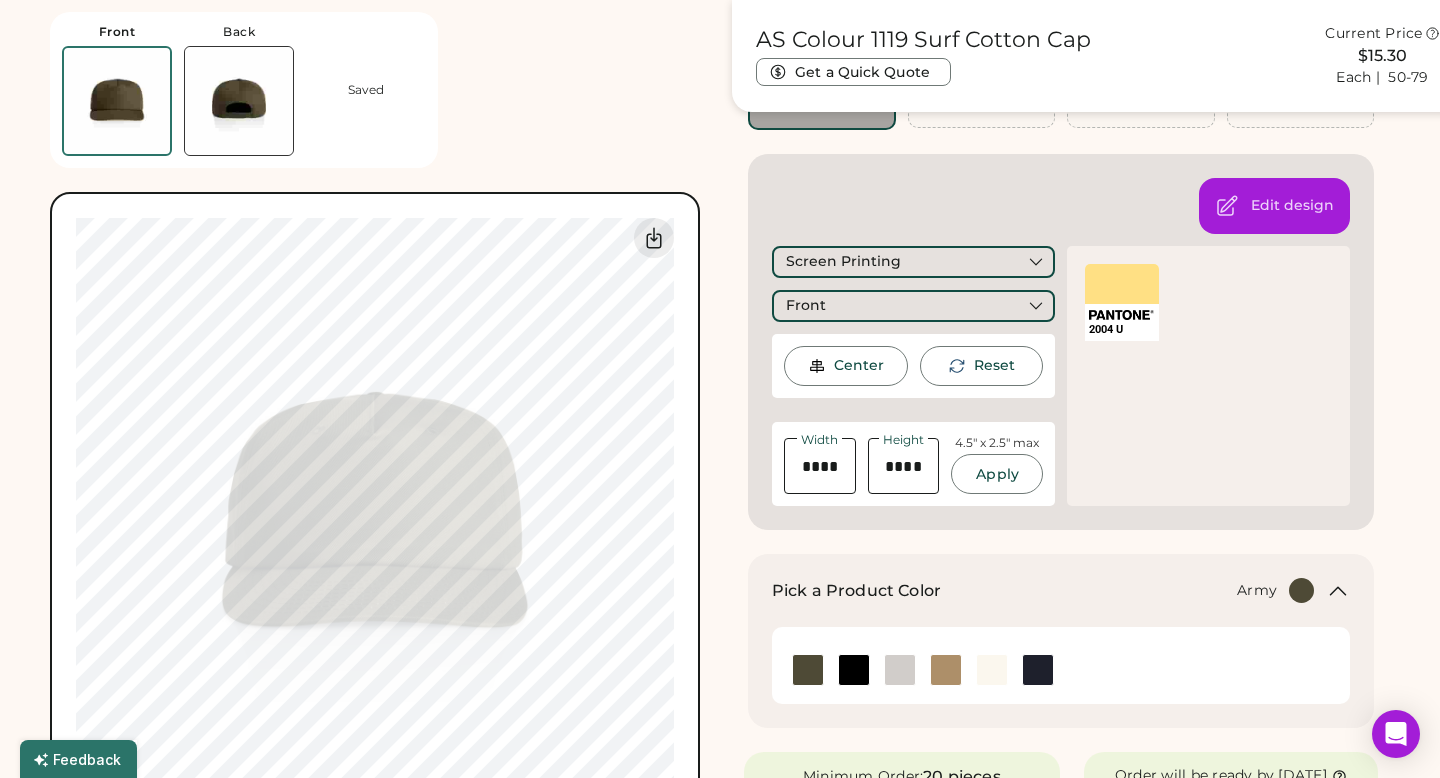type on "****" 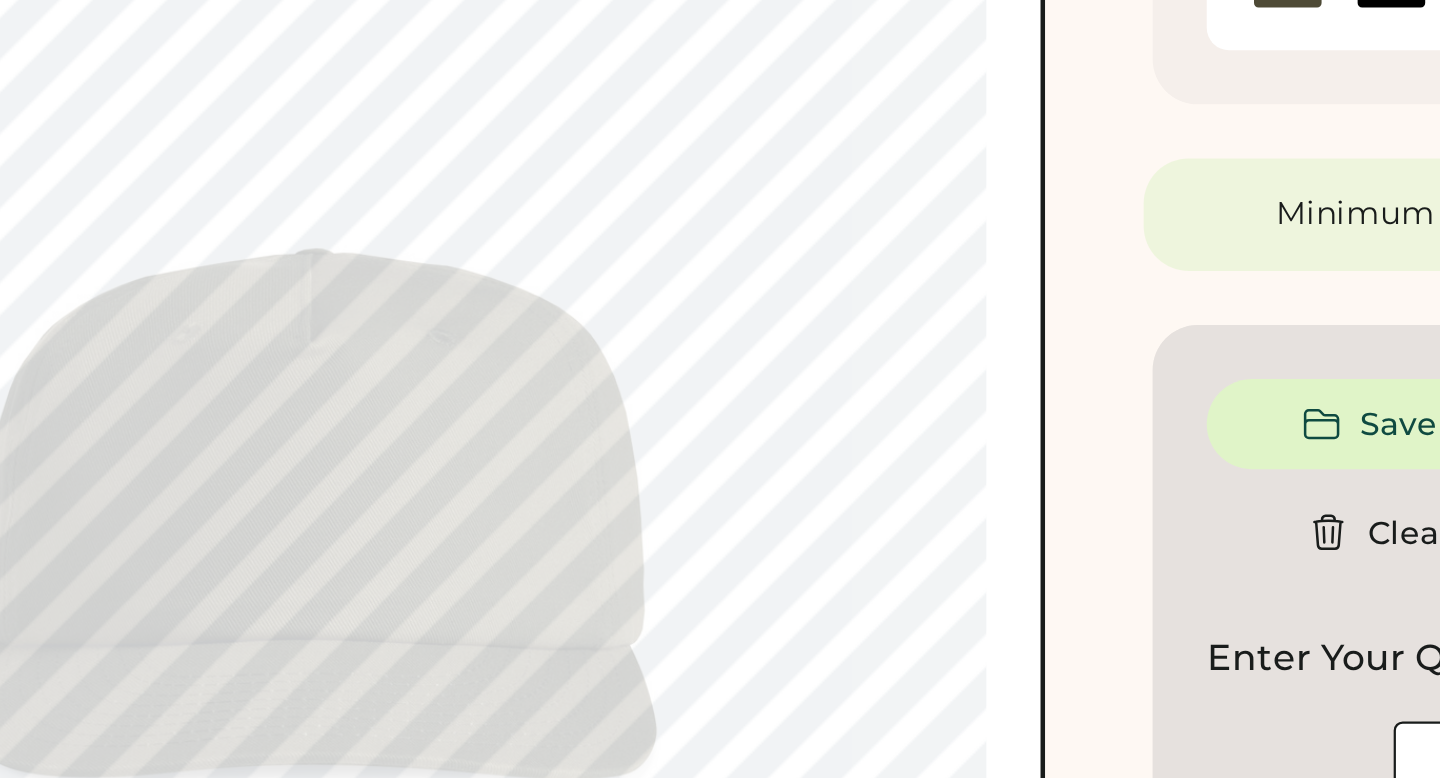 type on "****" 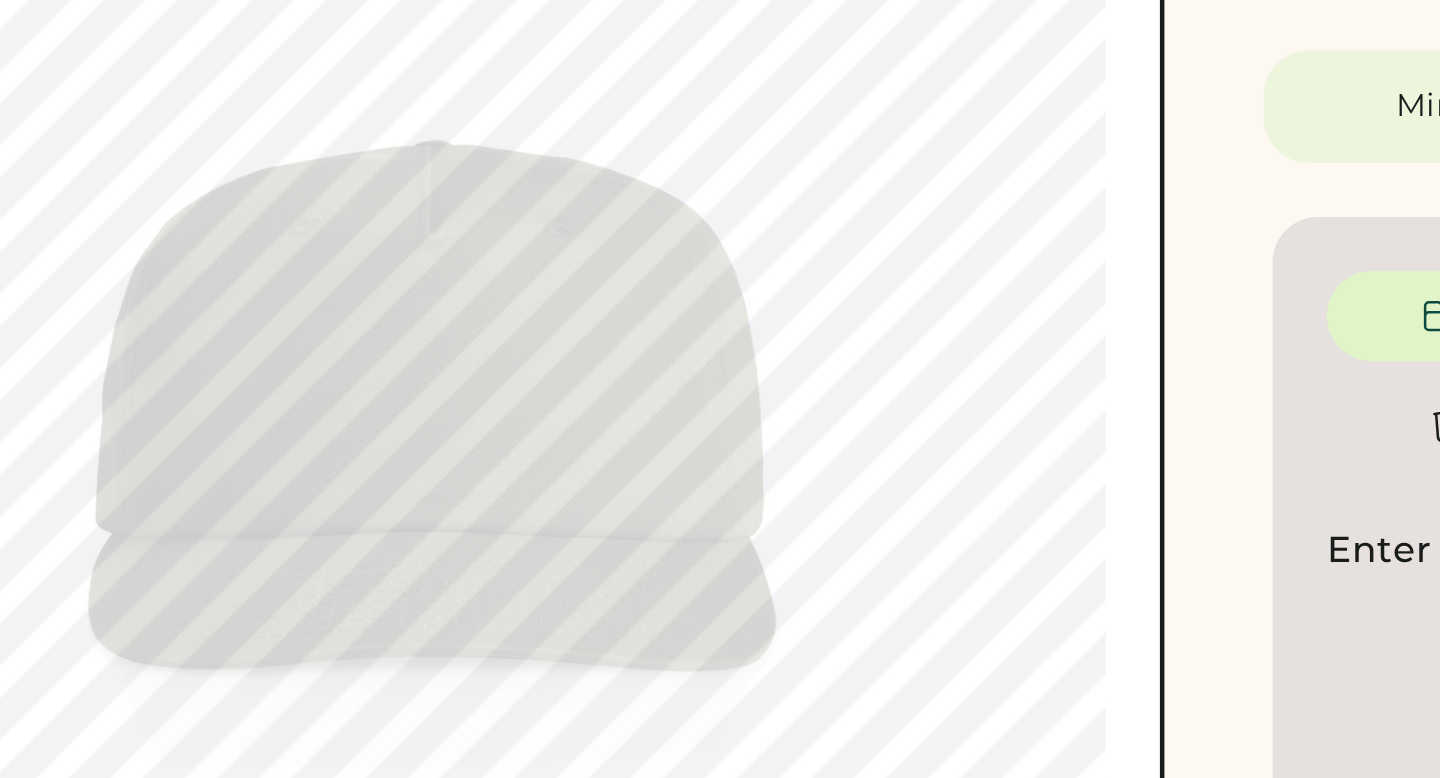 type on "****" 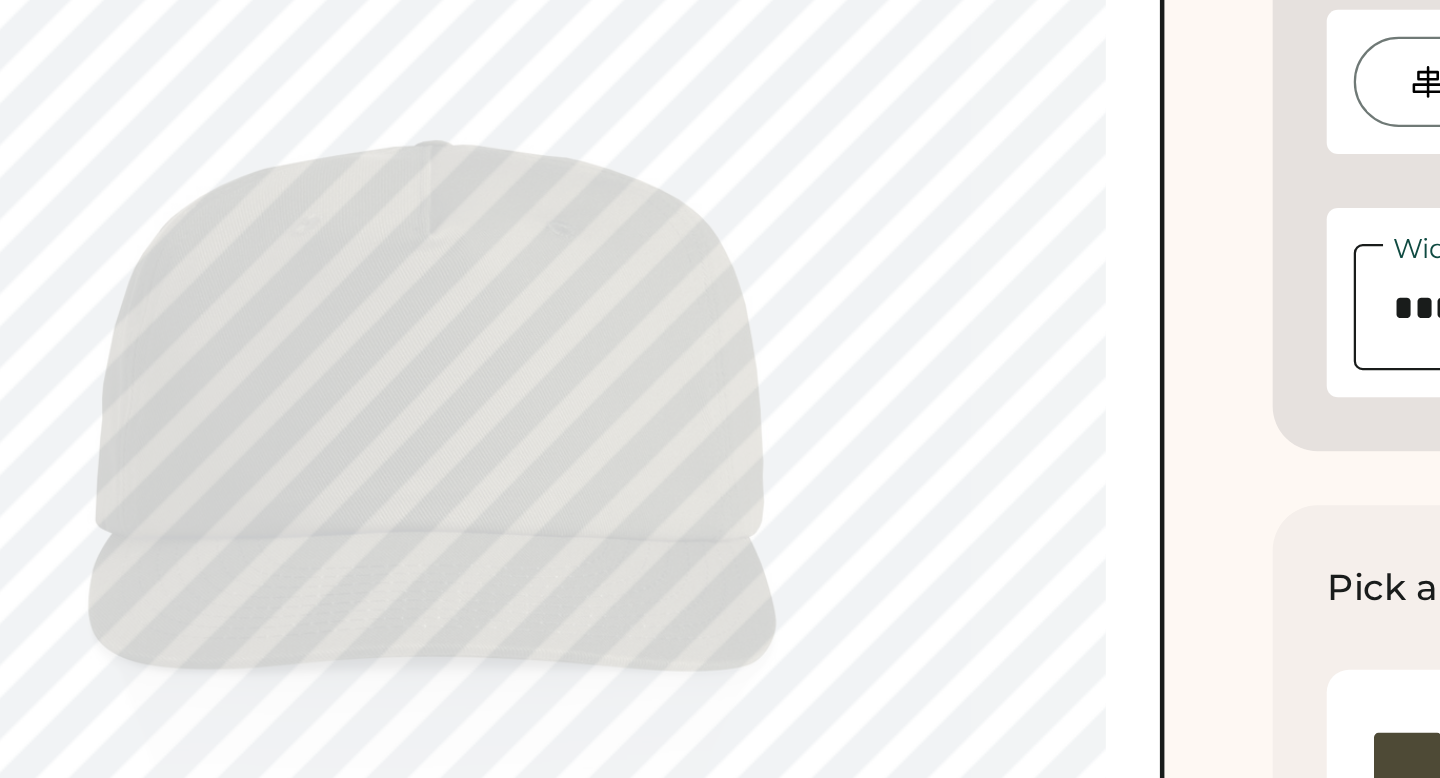 type on "****" 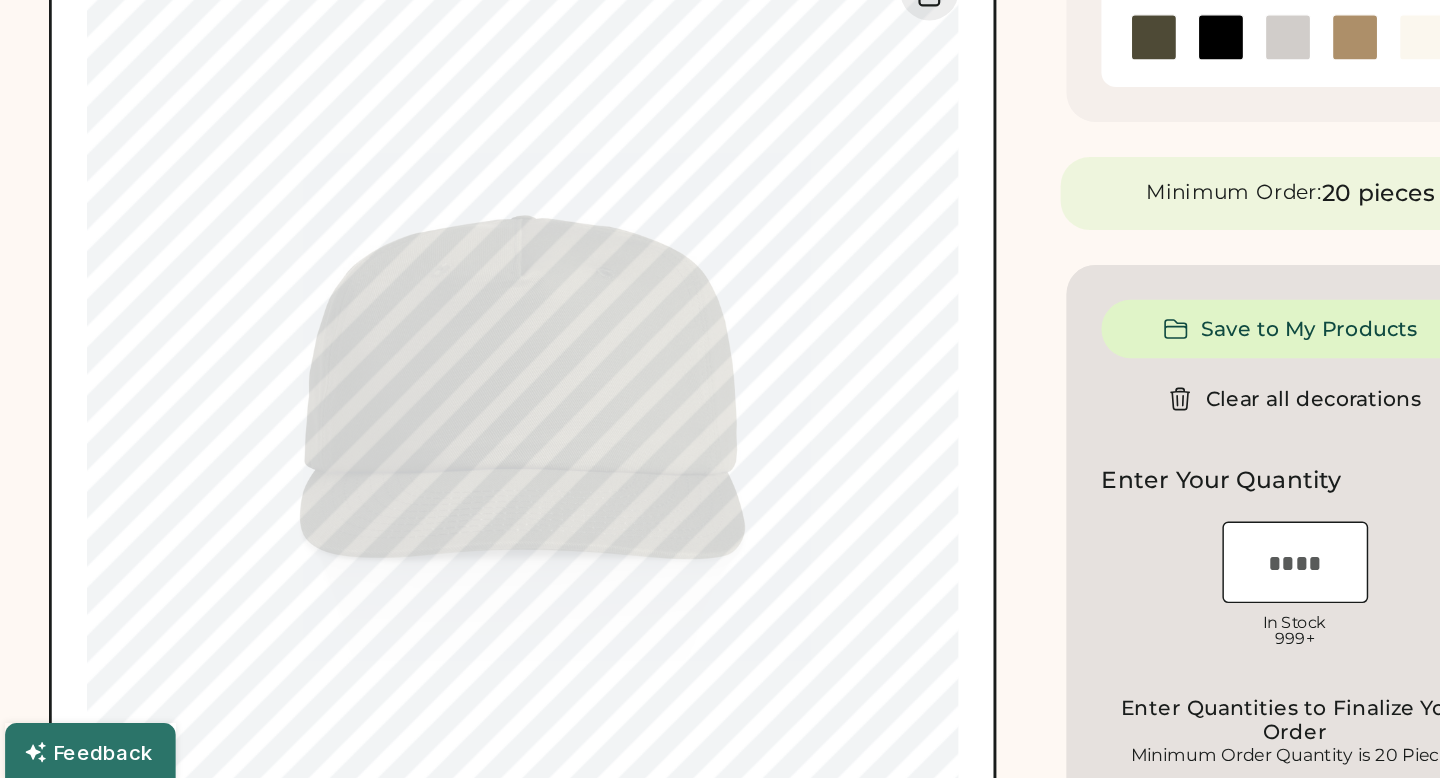 scroll, scrollTop: 263, scrollLeft: 0, axis: vertical 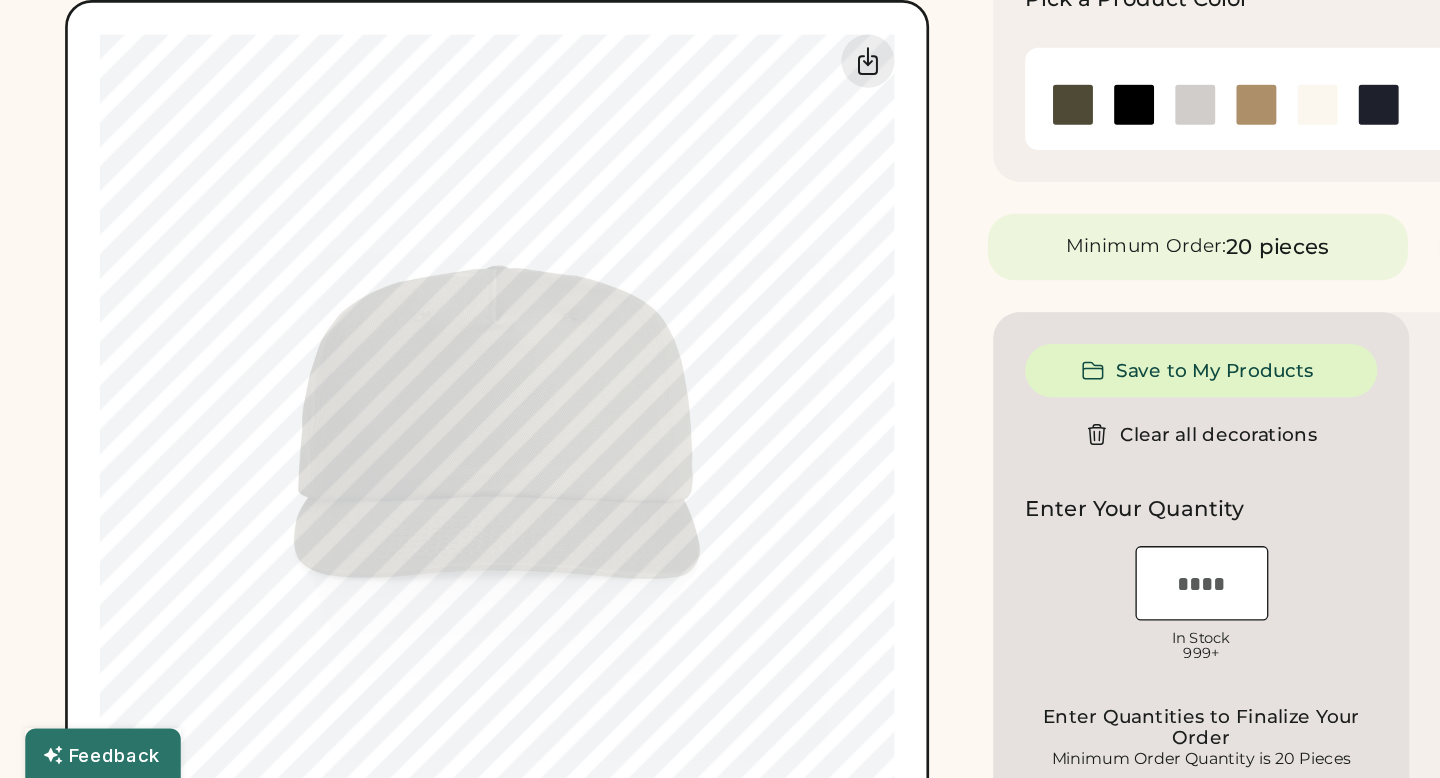 type on "****" 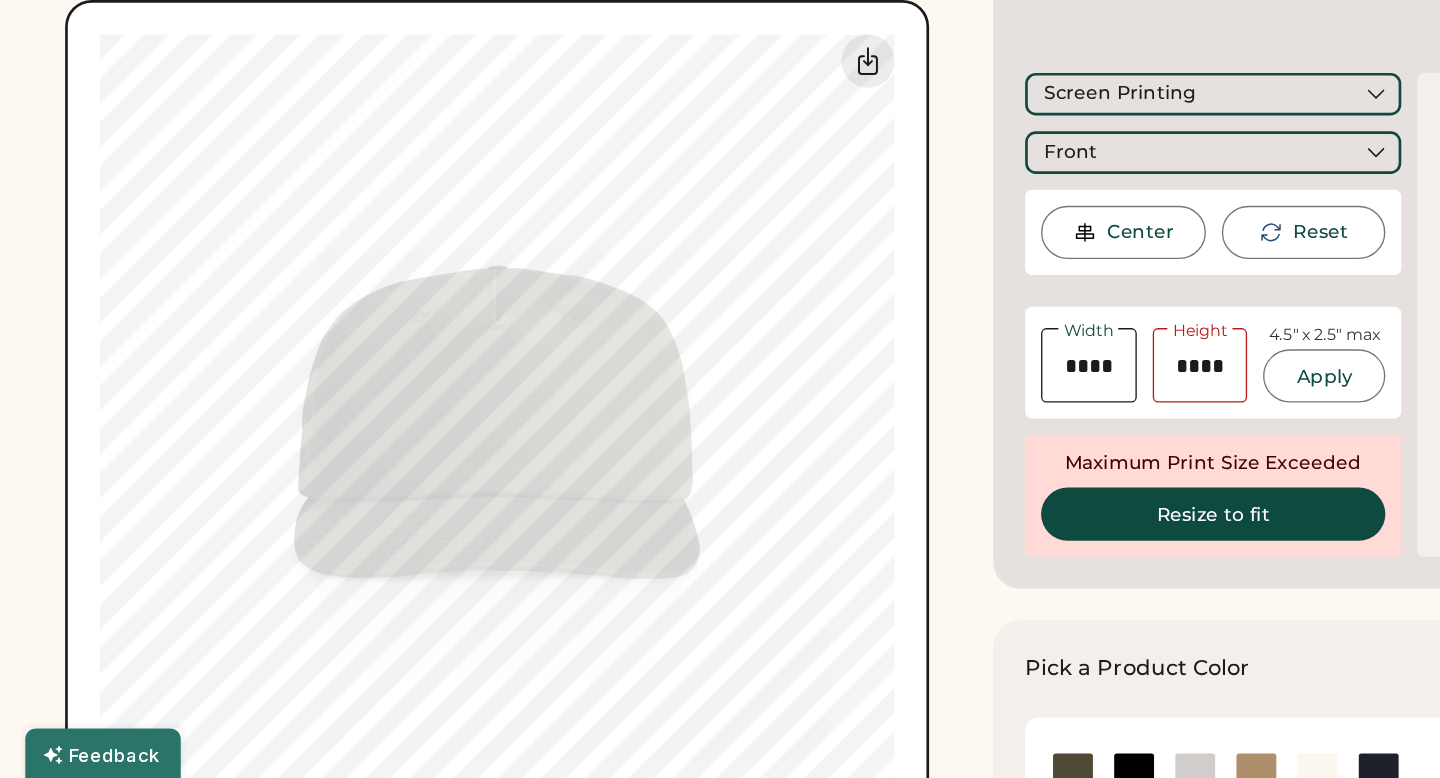 type on "****" 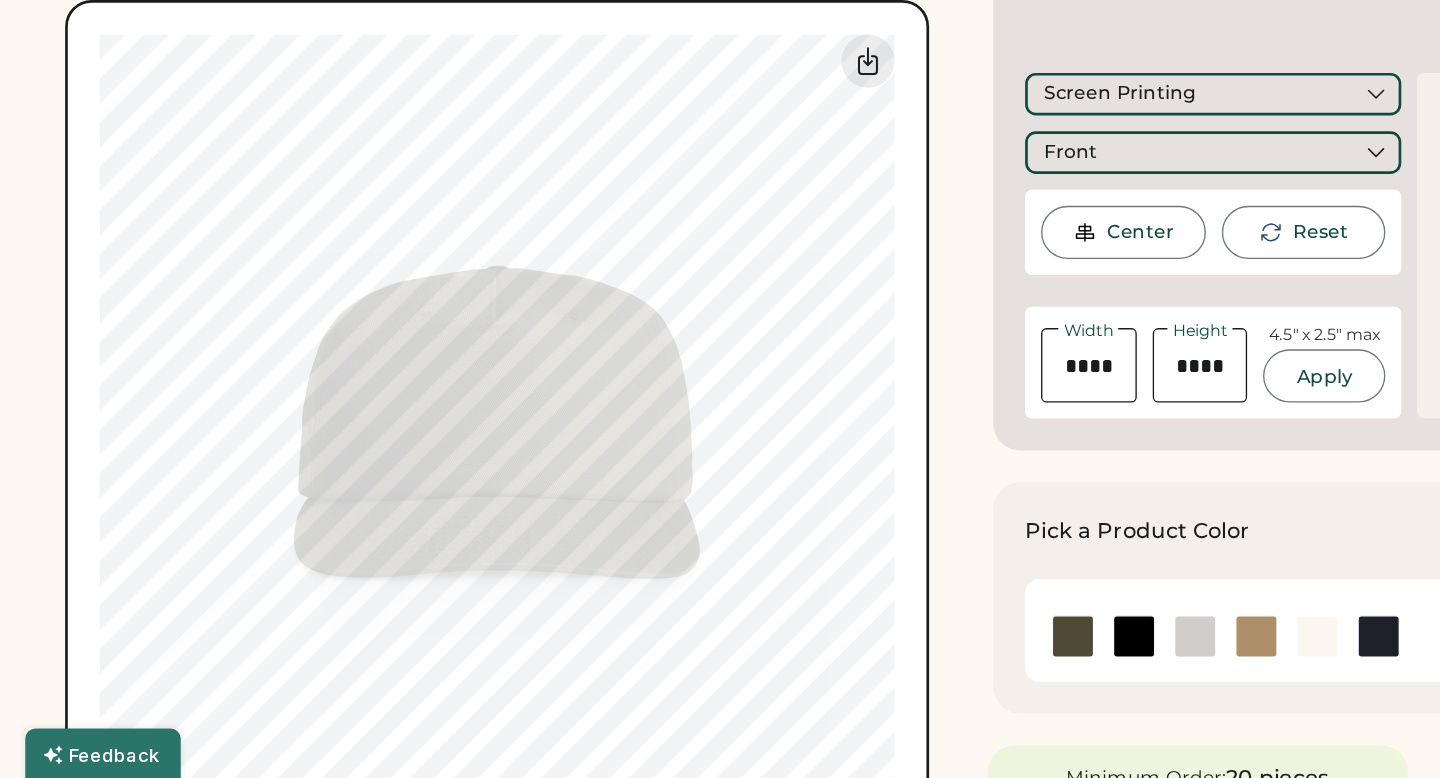 type on "****" 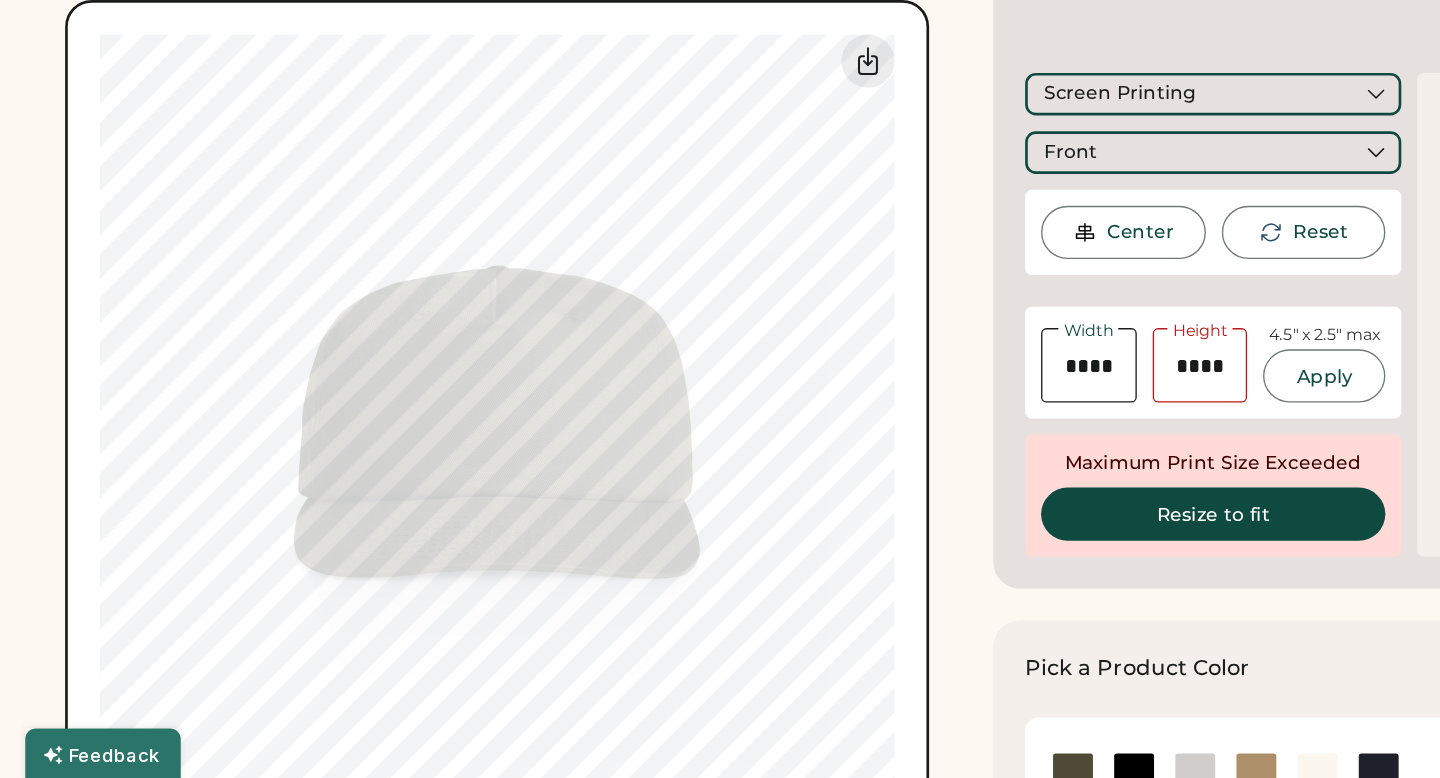 type on "****" 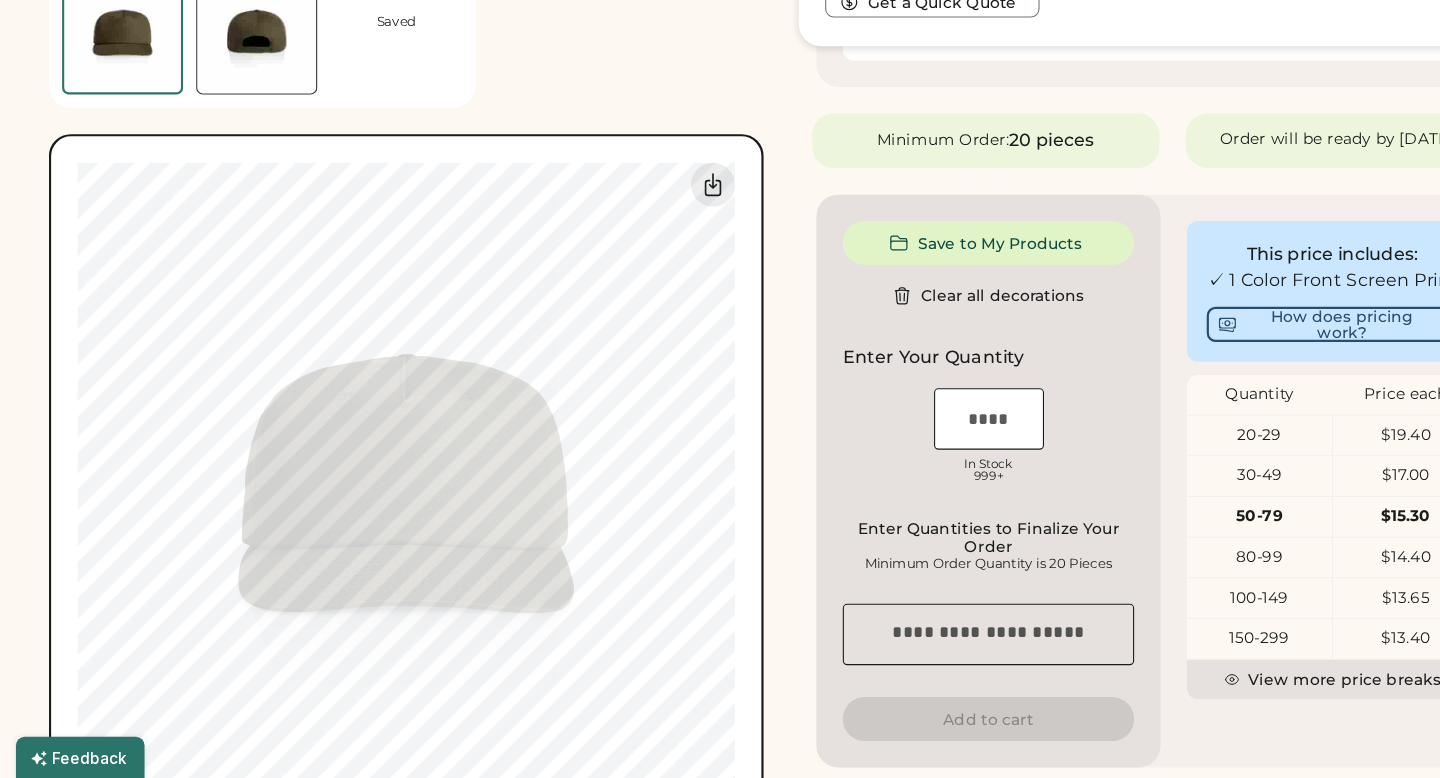 scroll, scrollTop: 455, scrollLeft: 0, axis: vertical 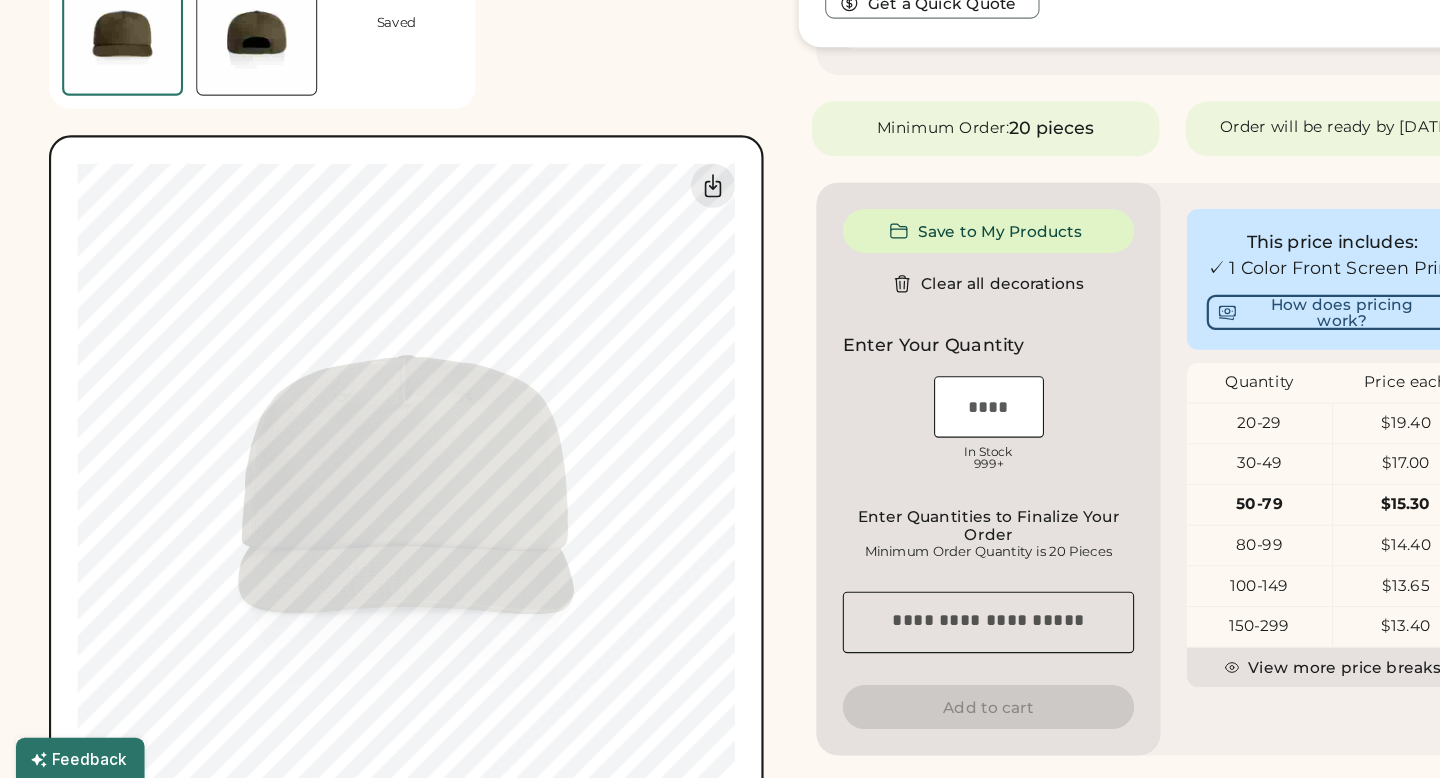 click at bounding box center (239, 101) 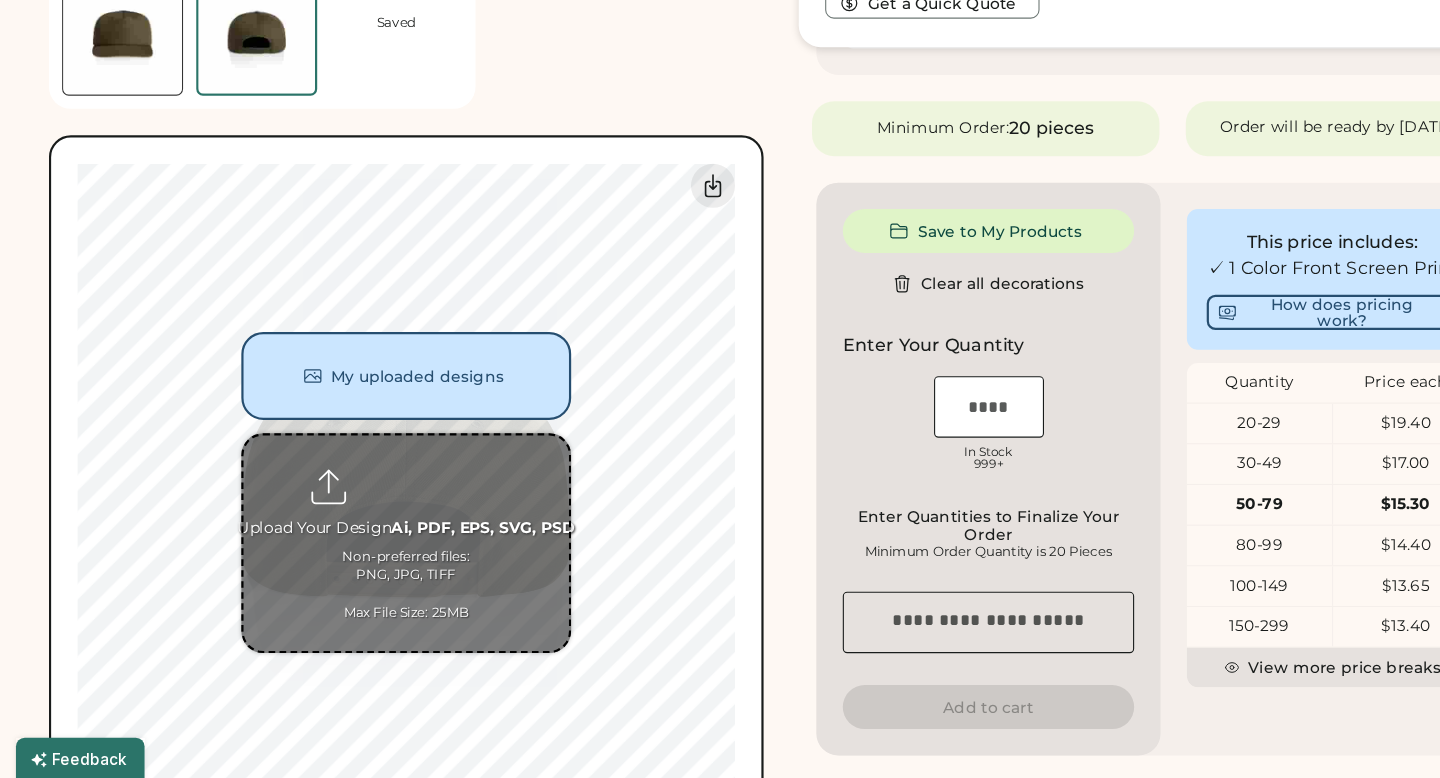 click at bounding box center (375, 563) 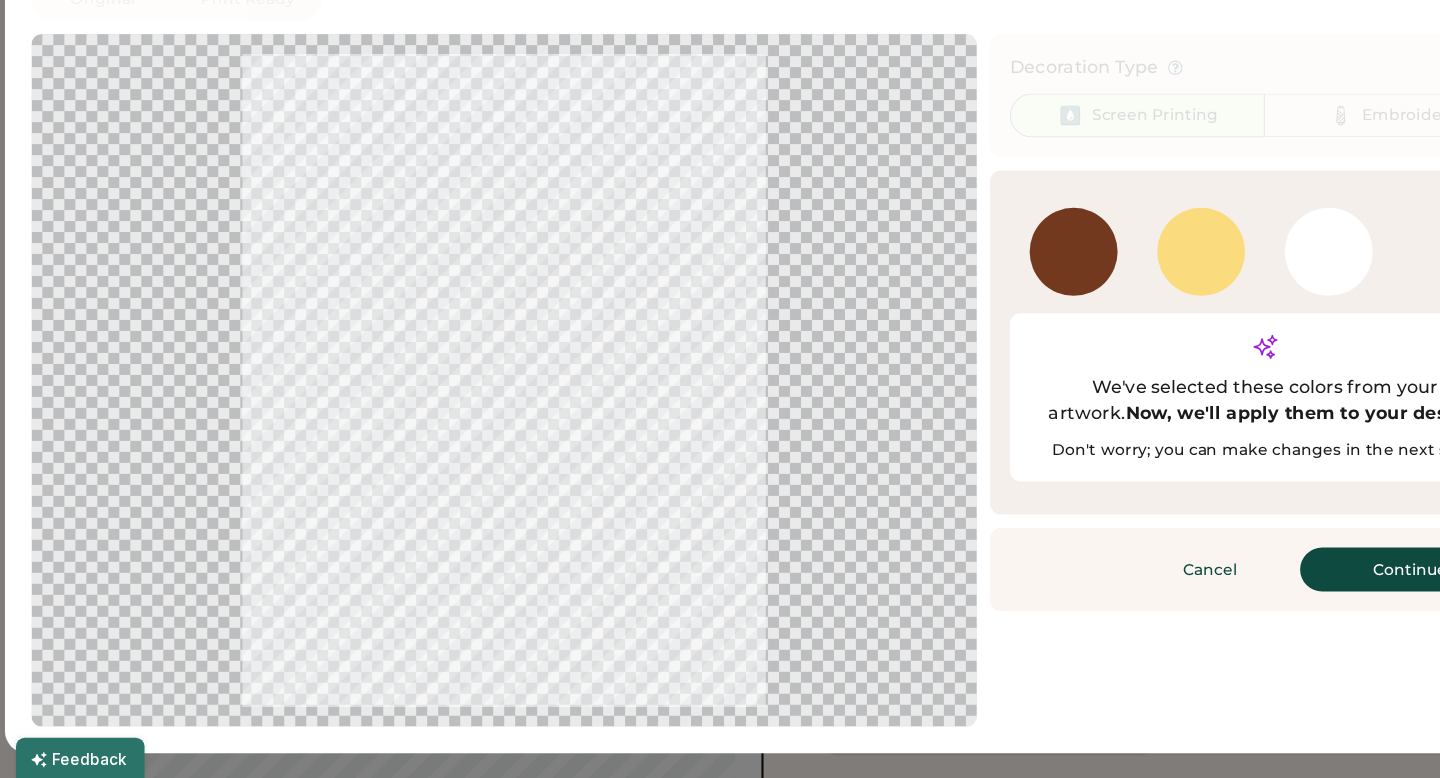click at bounding box center [1214, 298] 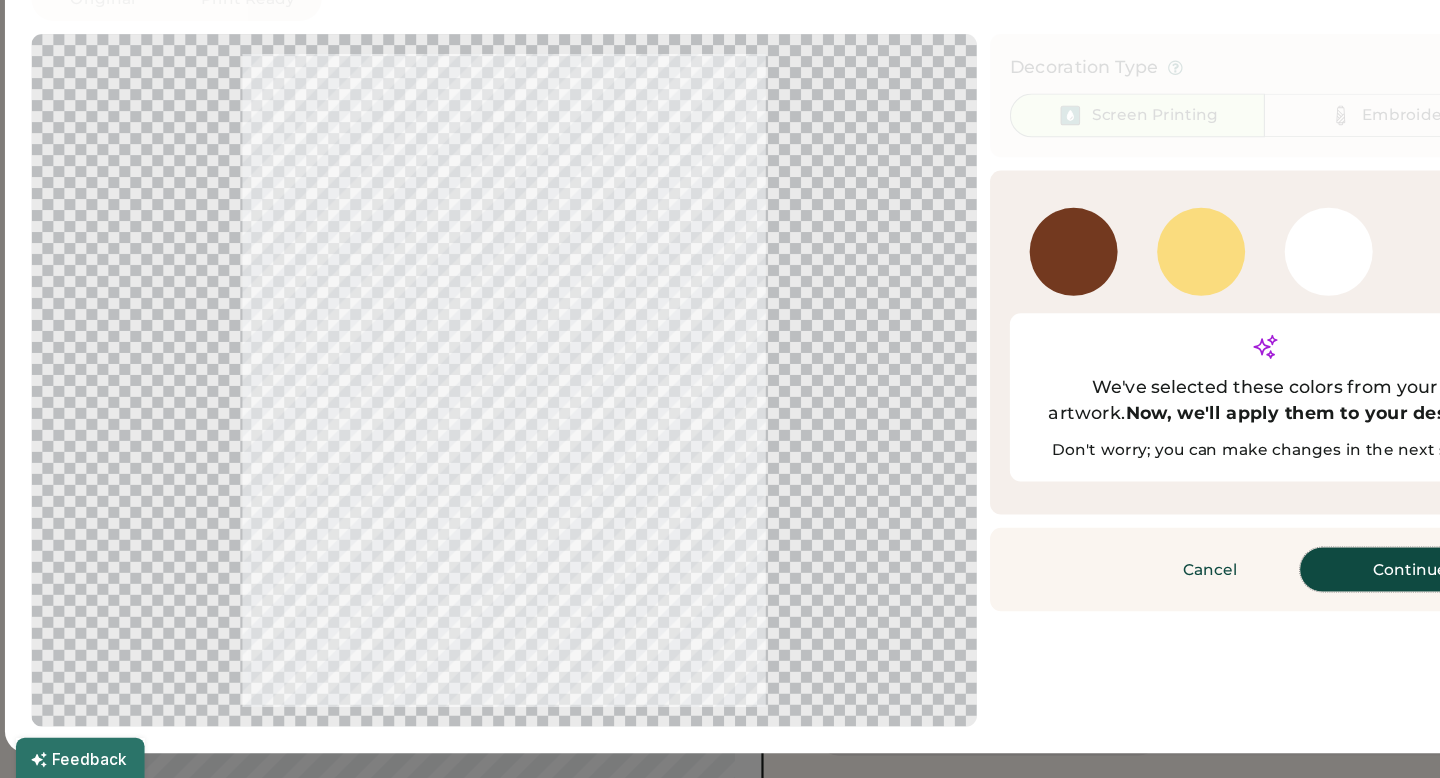 click on "Continue" at bounding box center [1288, 587] 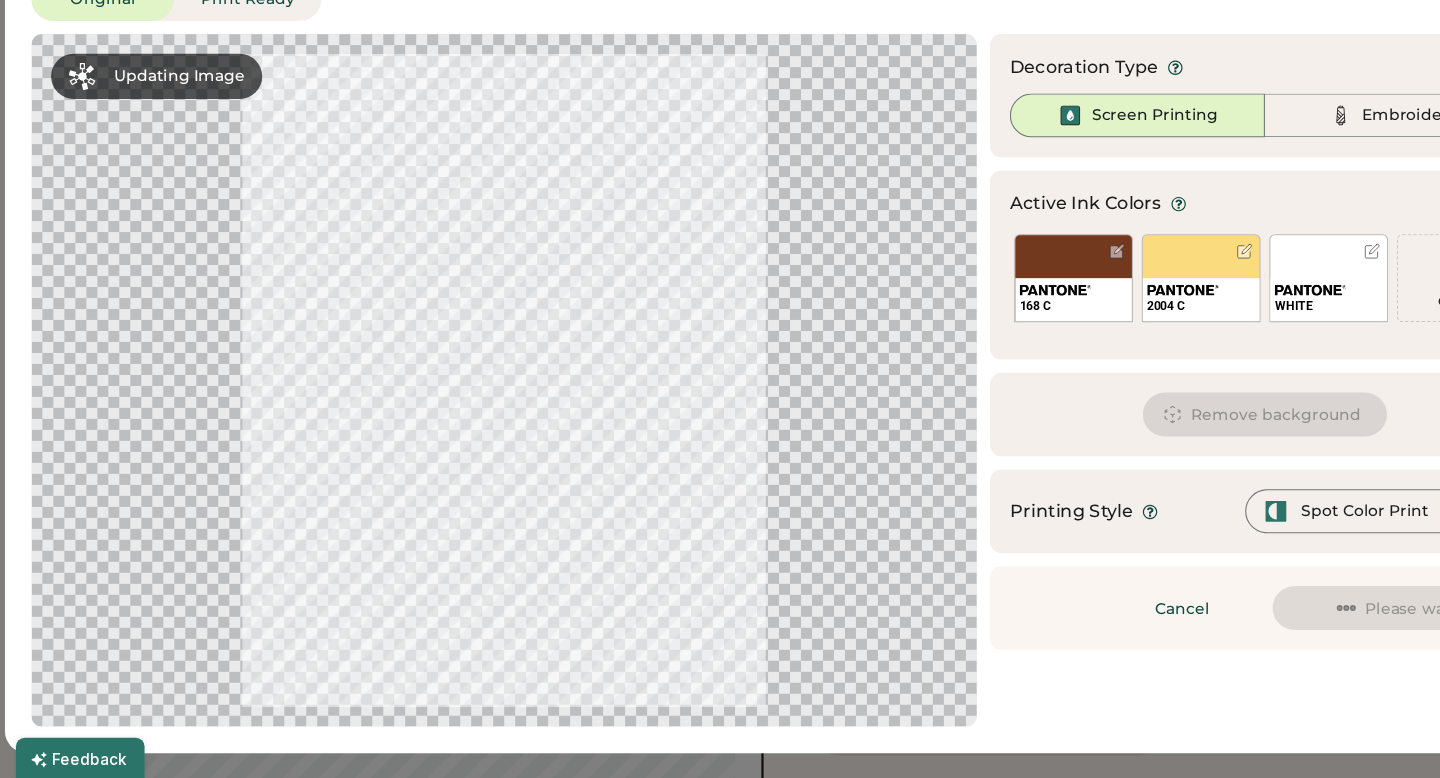 click at bounding box center [1197, 333] 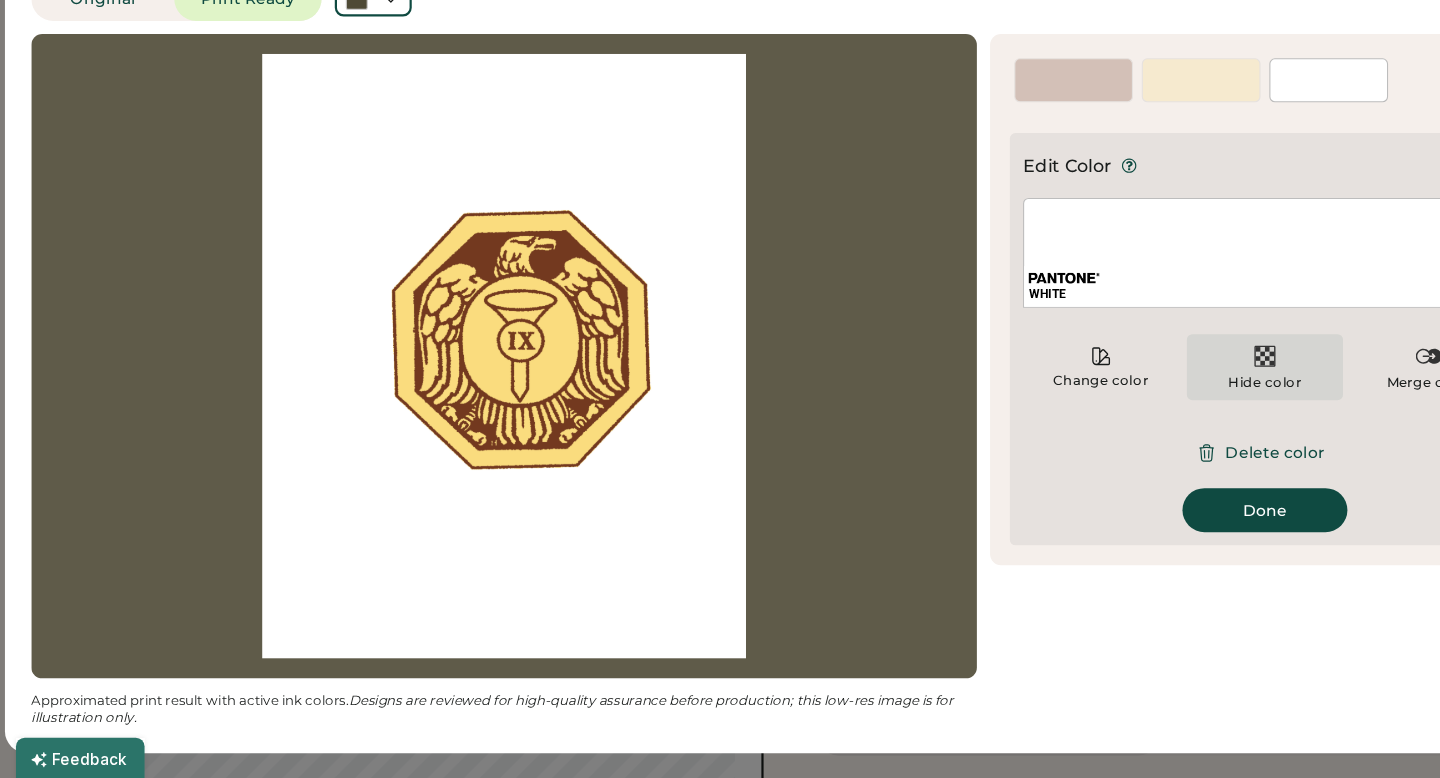 click at bounding box center (1156, 393) 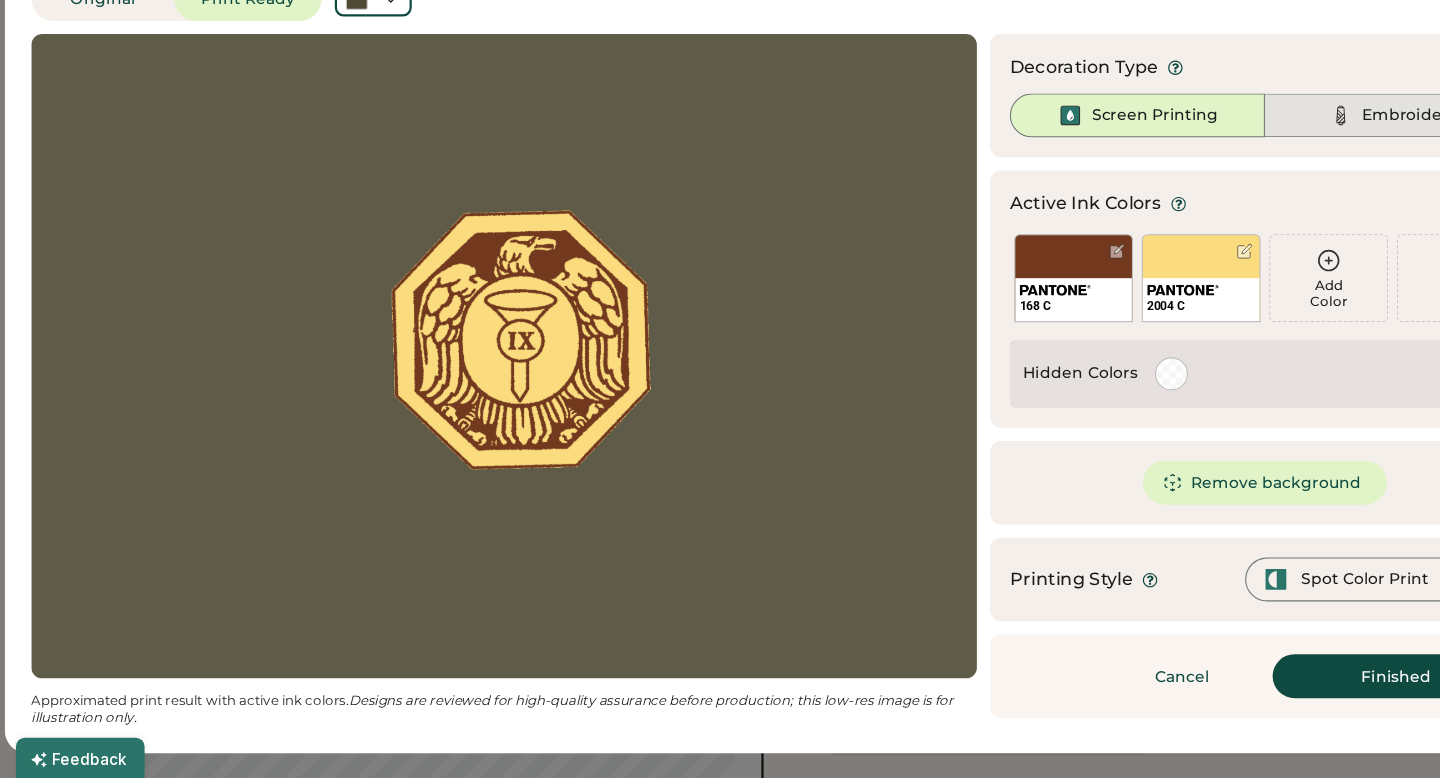 click 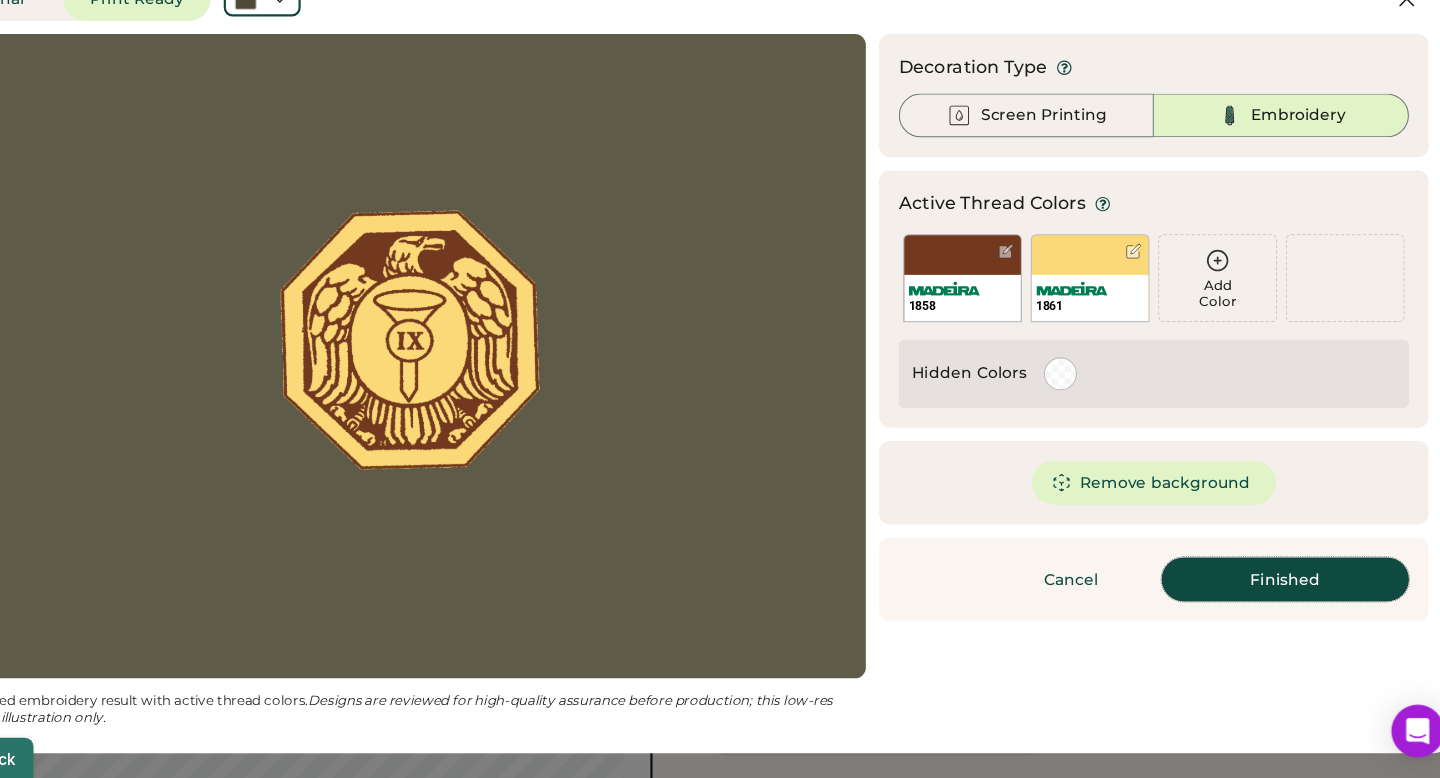 click on "Finished" at bounding box center (1275, 596) 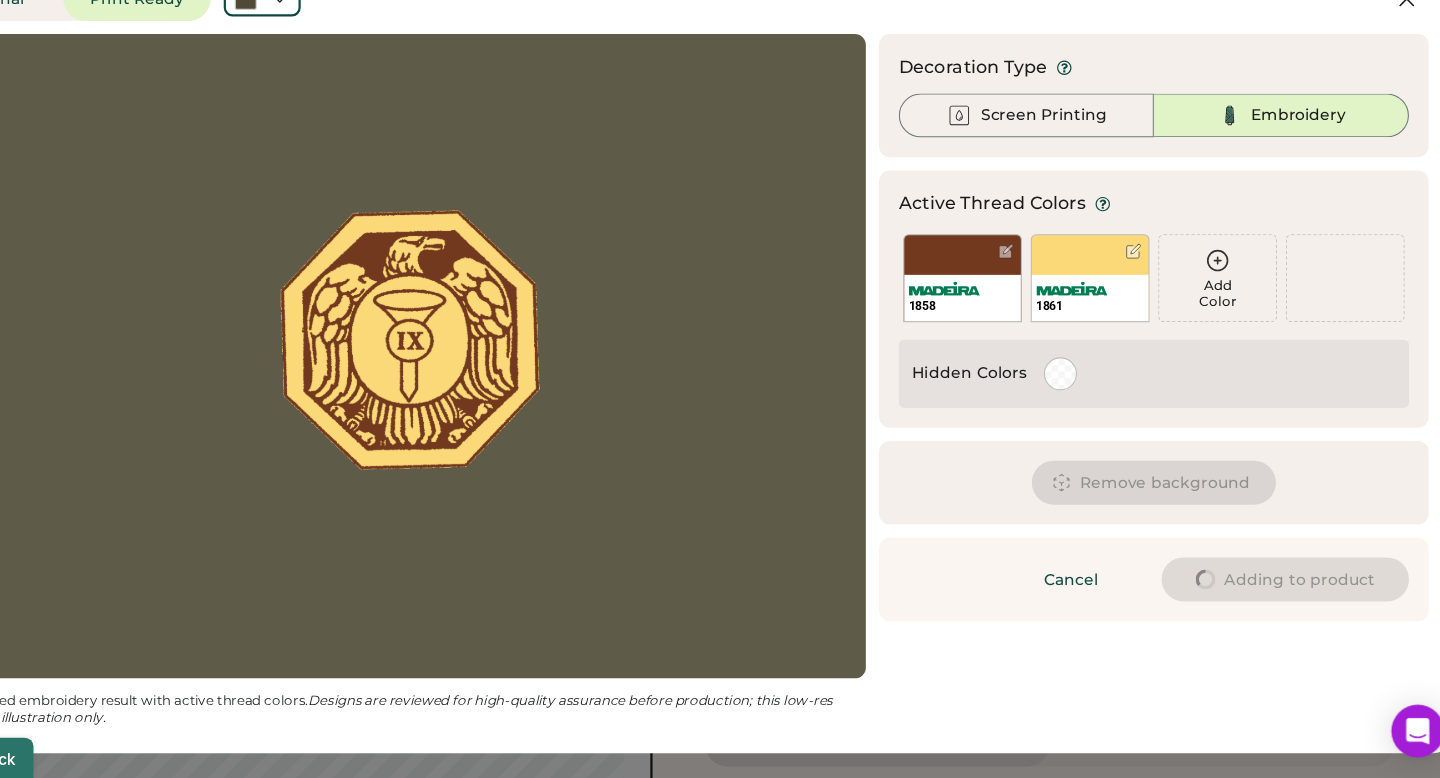 type on "****" 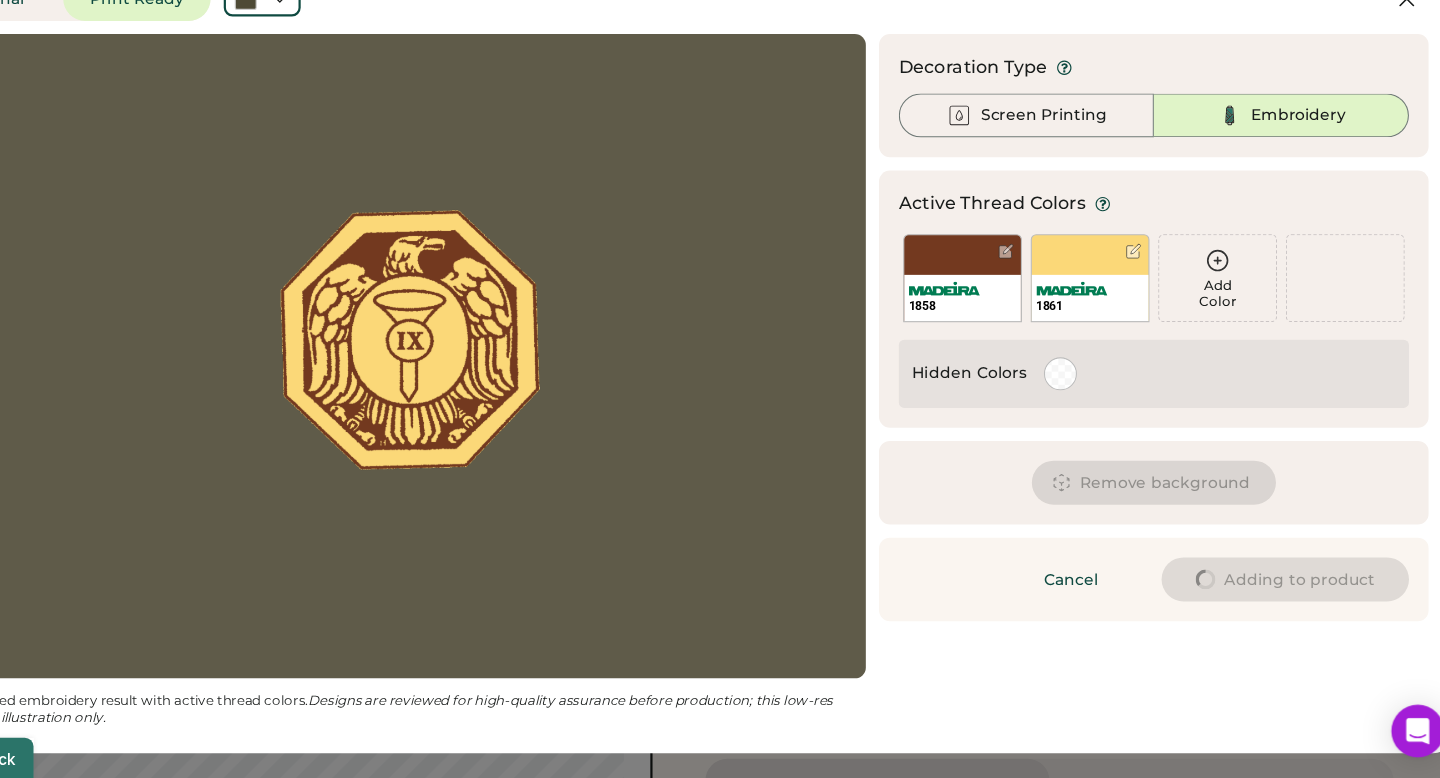 type on "****" 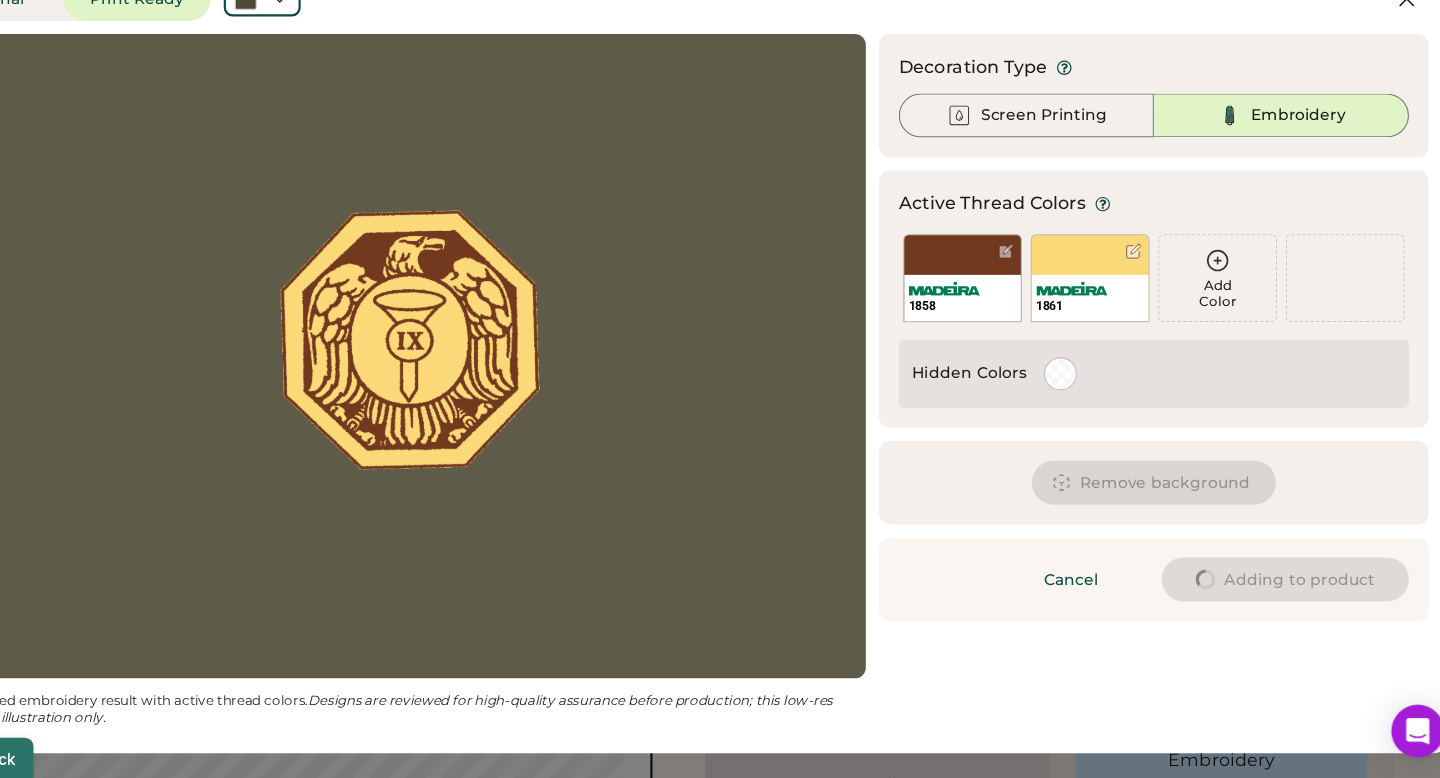 type on "****" 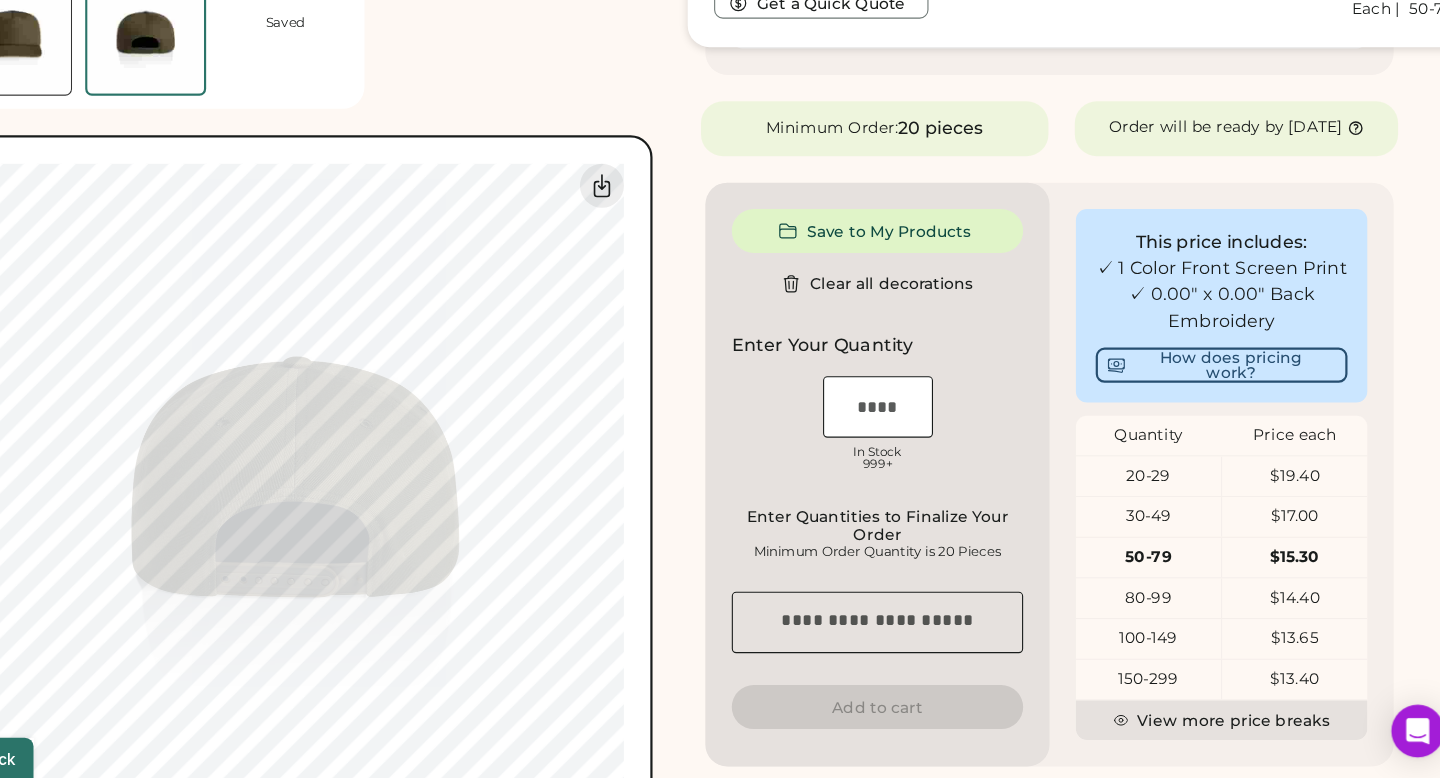 type on "****" 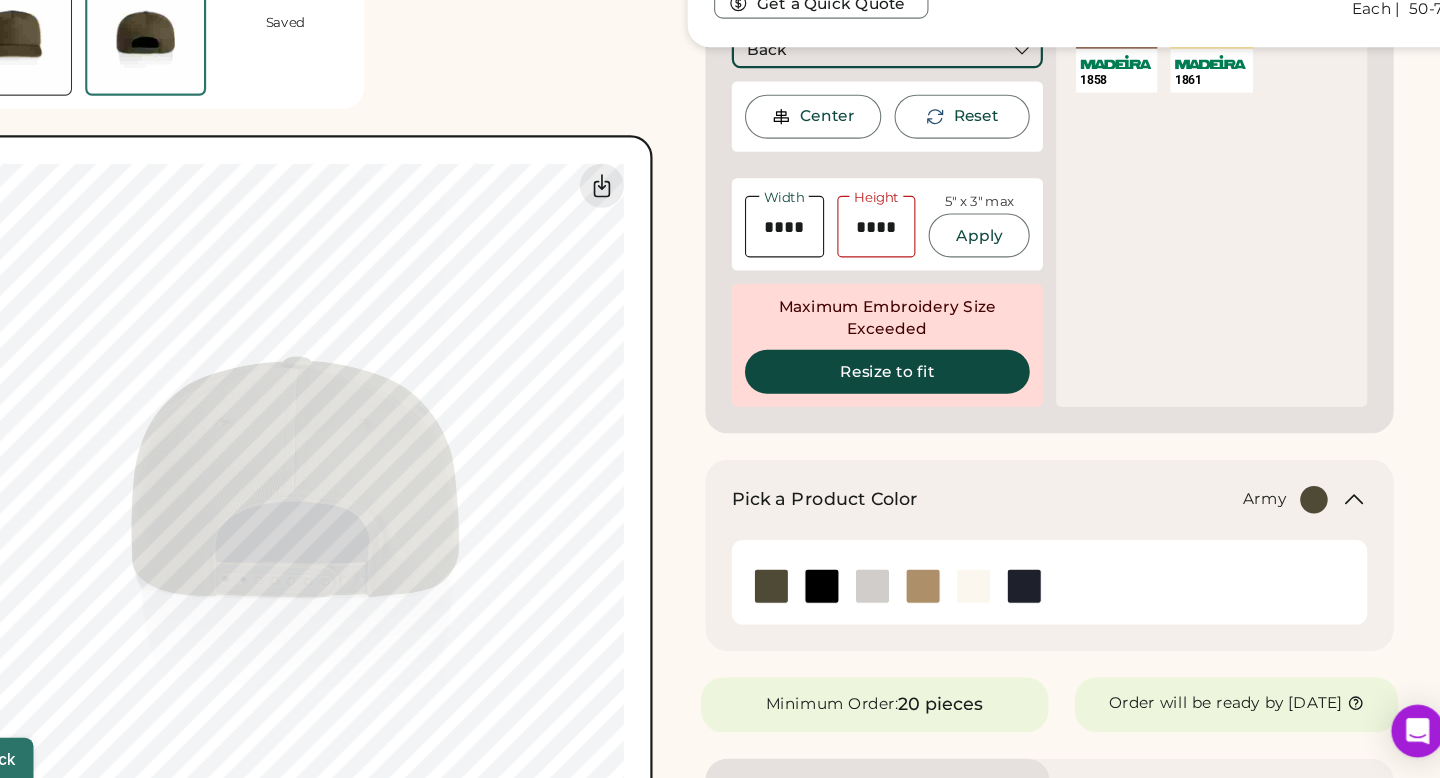 type on "****" 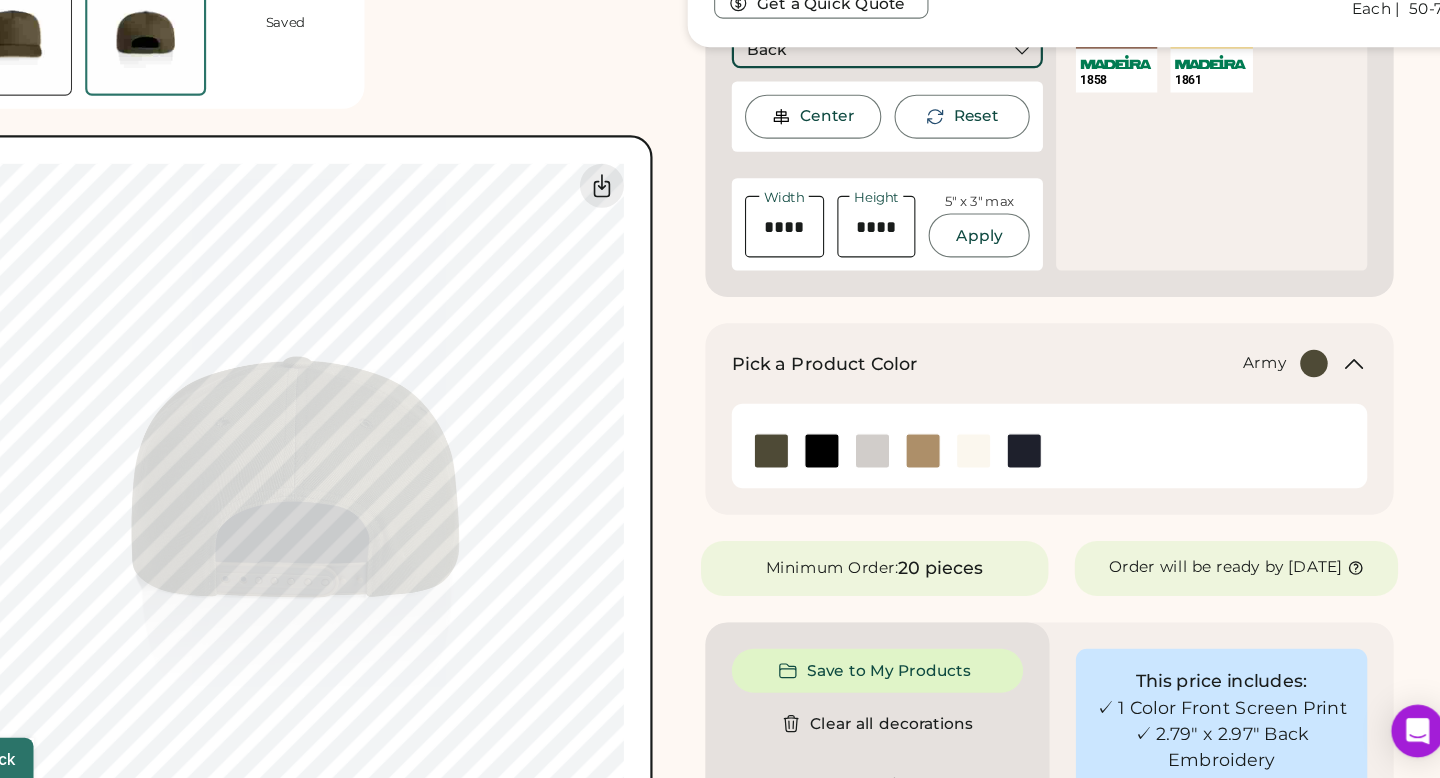 type on "****" 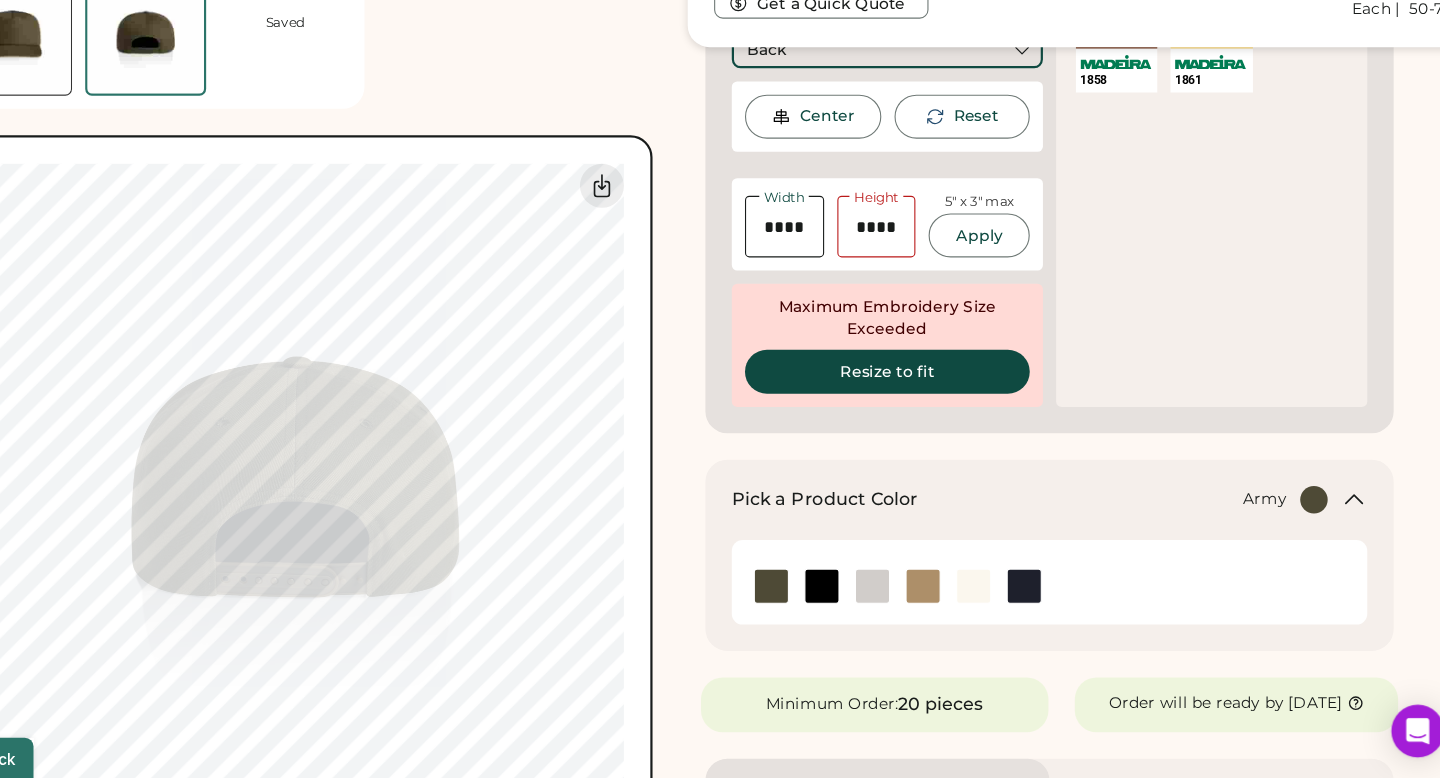 type on "****" 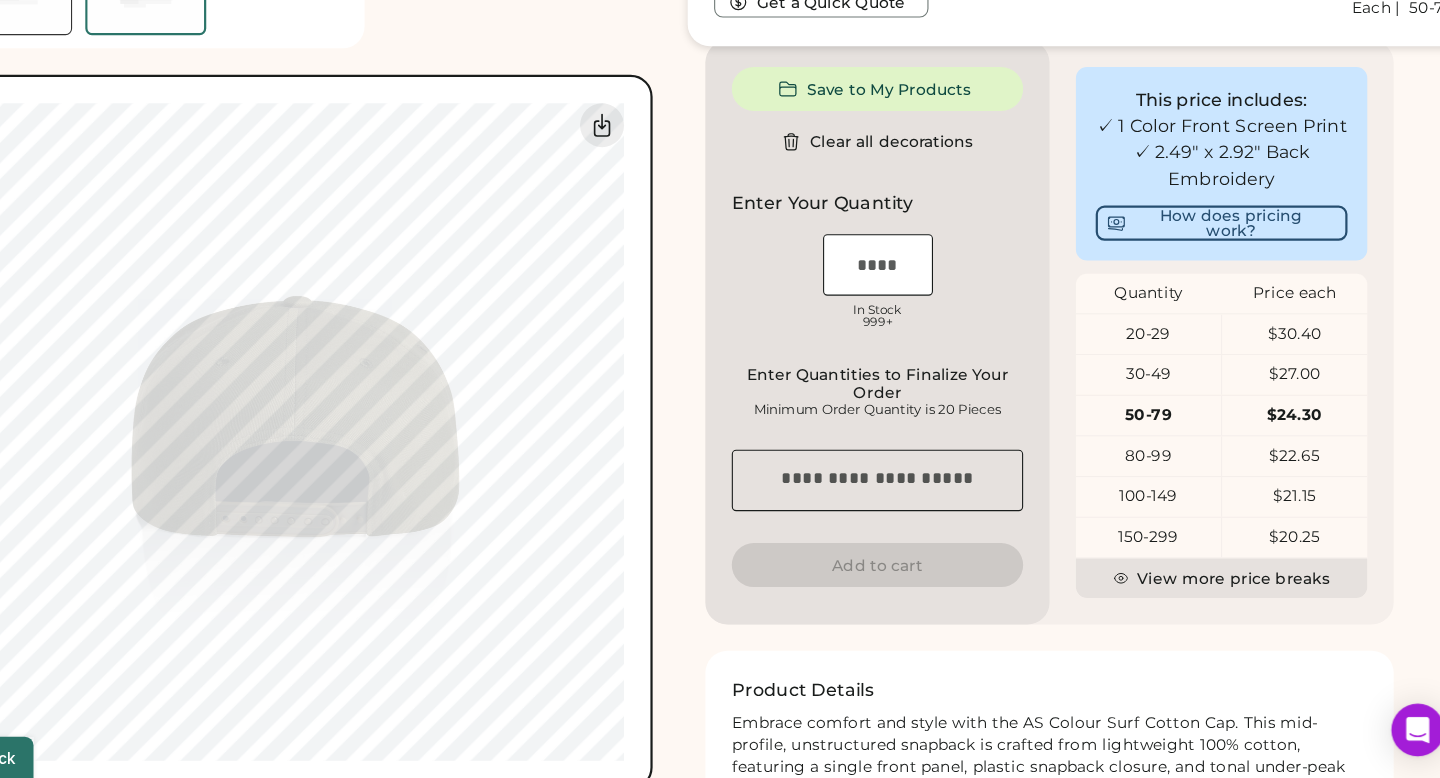 scroll, scrollTop: 594, scrollLeft: 0, axis: vertical 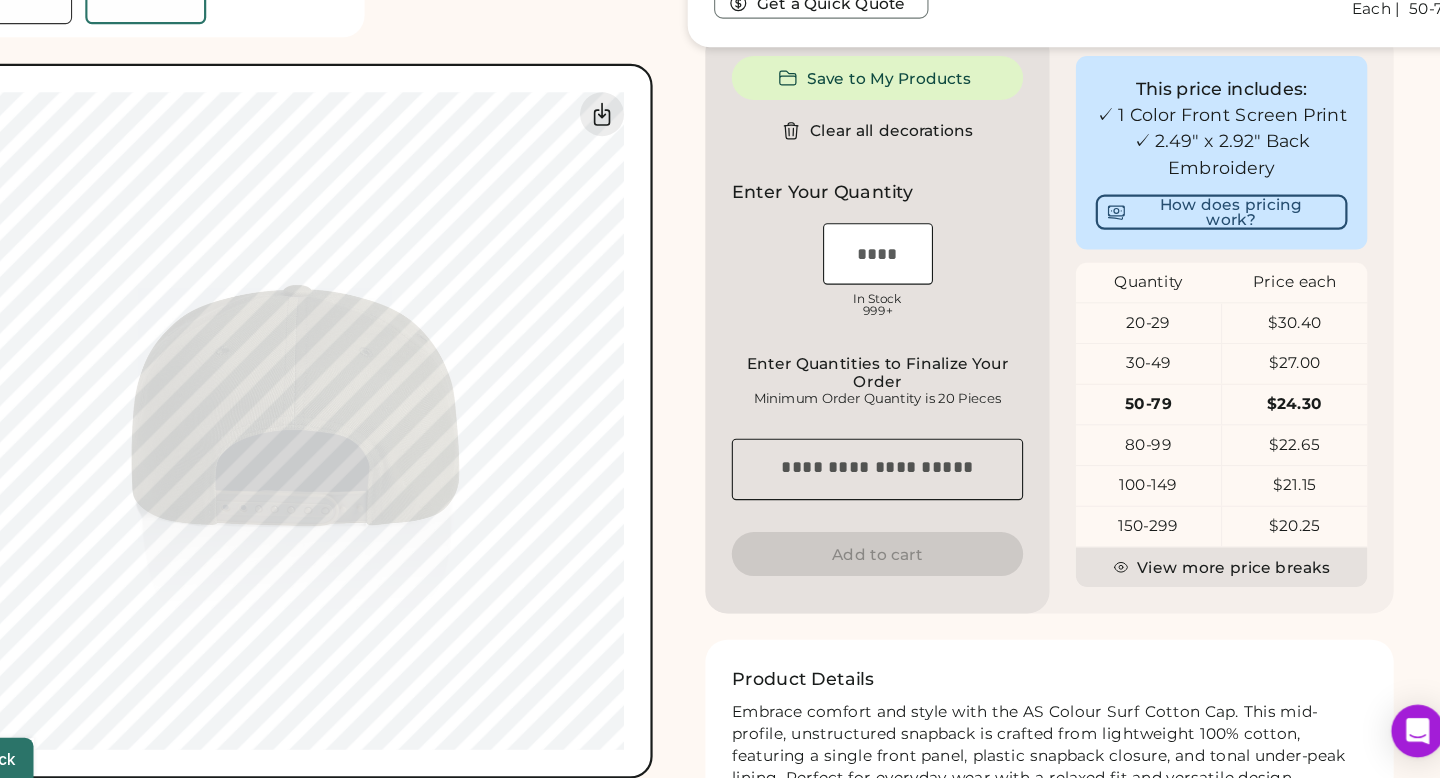 type on "****" 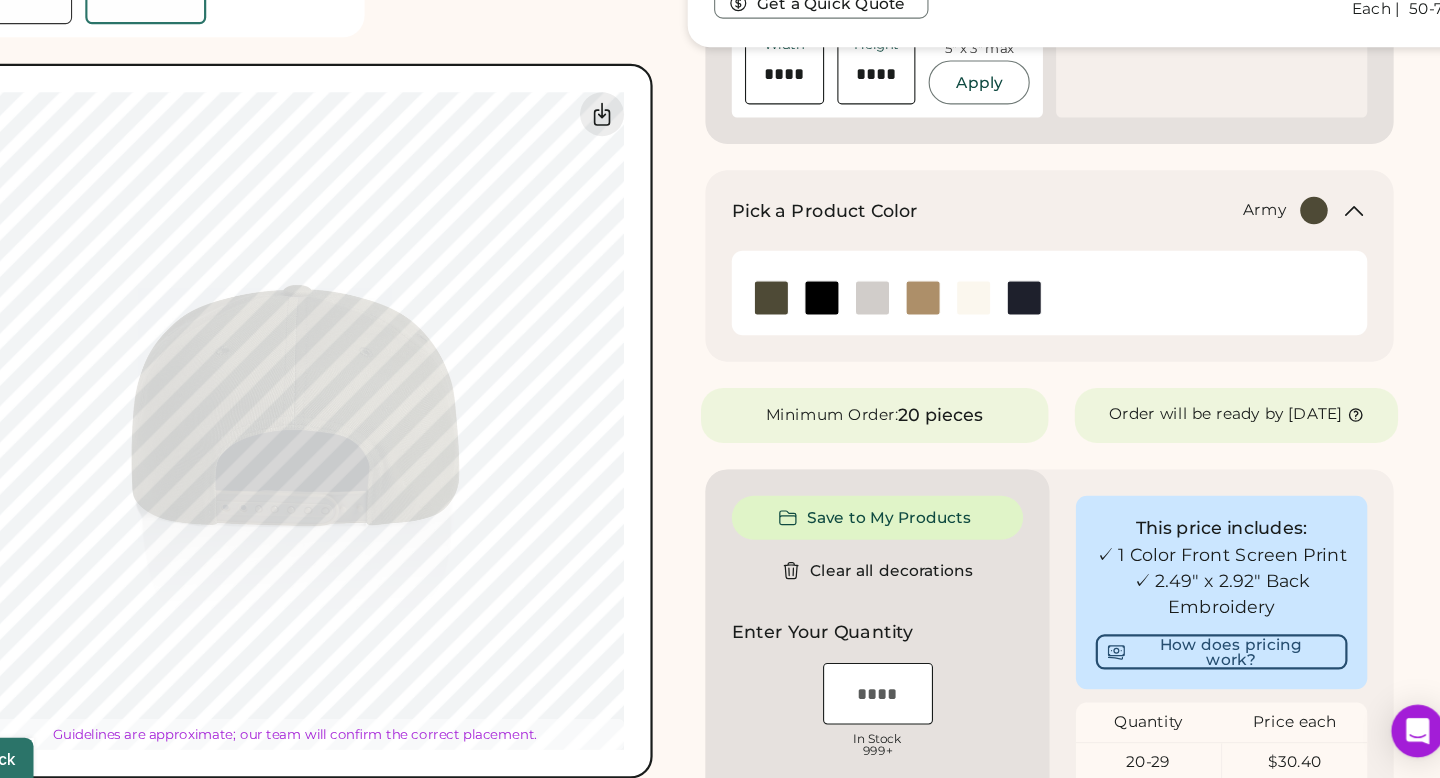 type on "****" 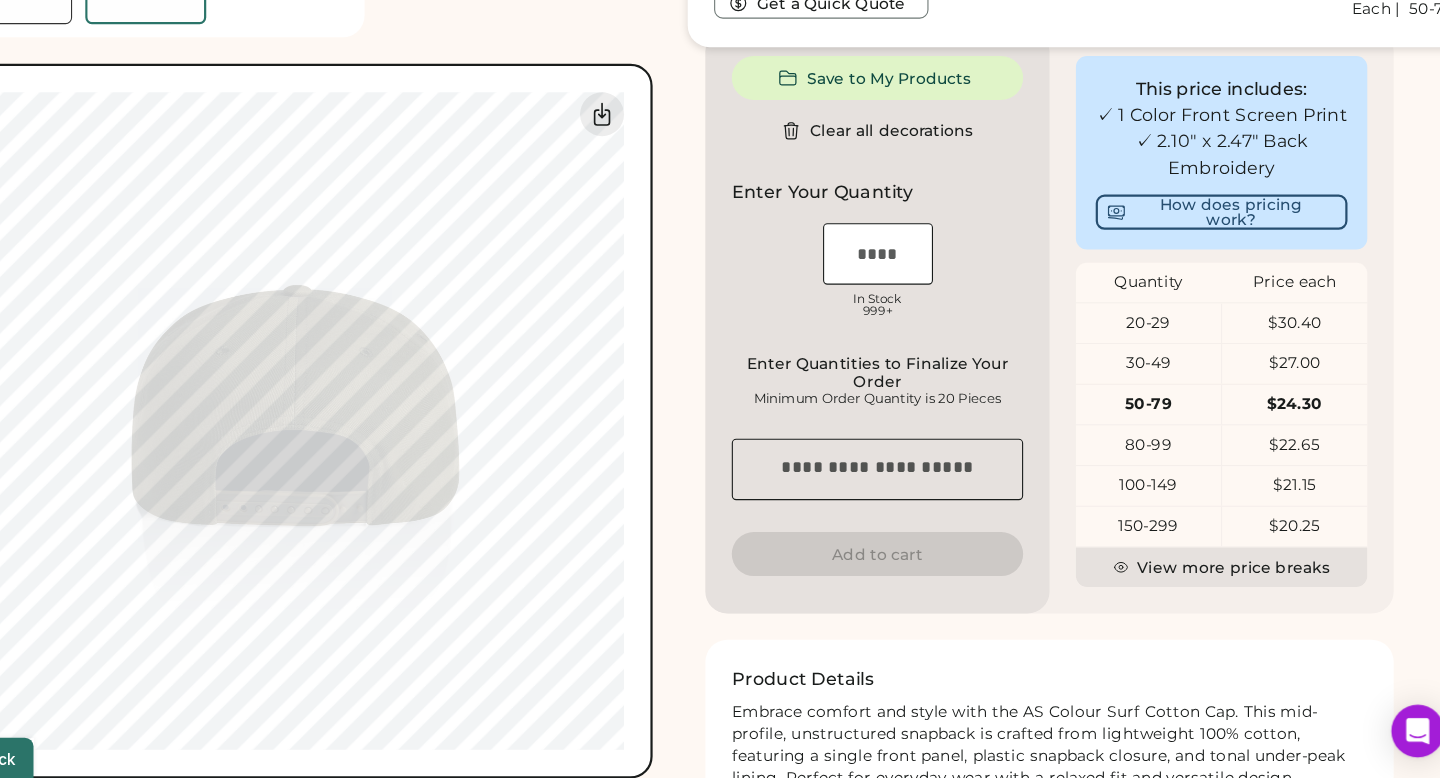 type on "****" 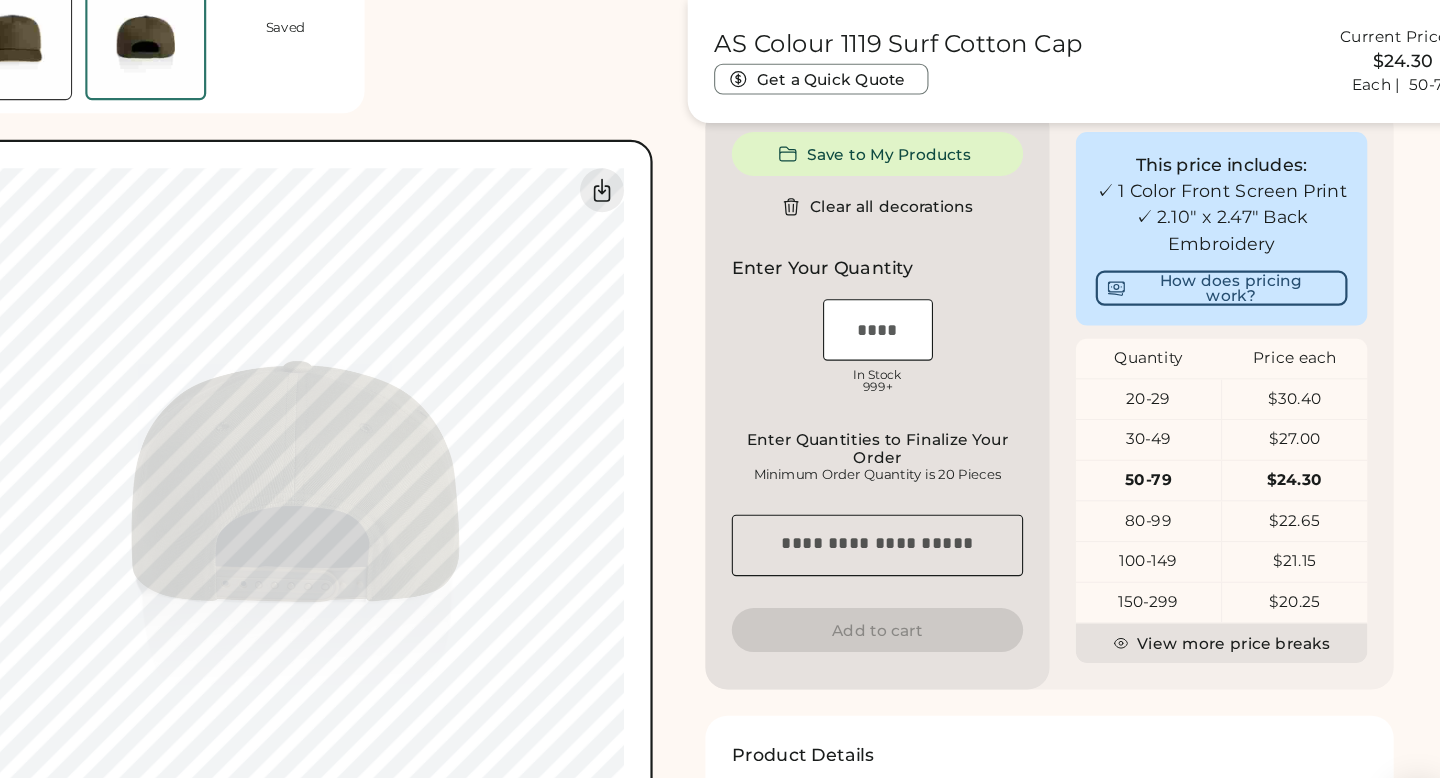 scroll, scrollTop: 553, scrollLeft: 0, axis: vertical 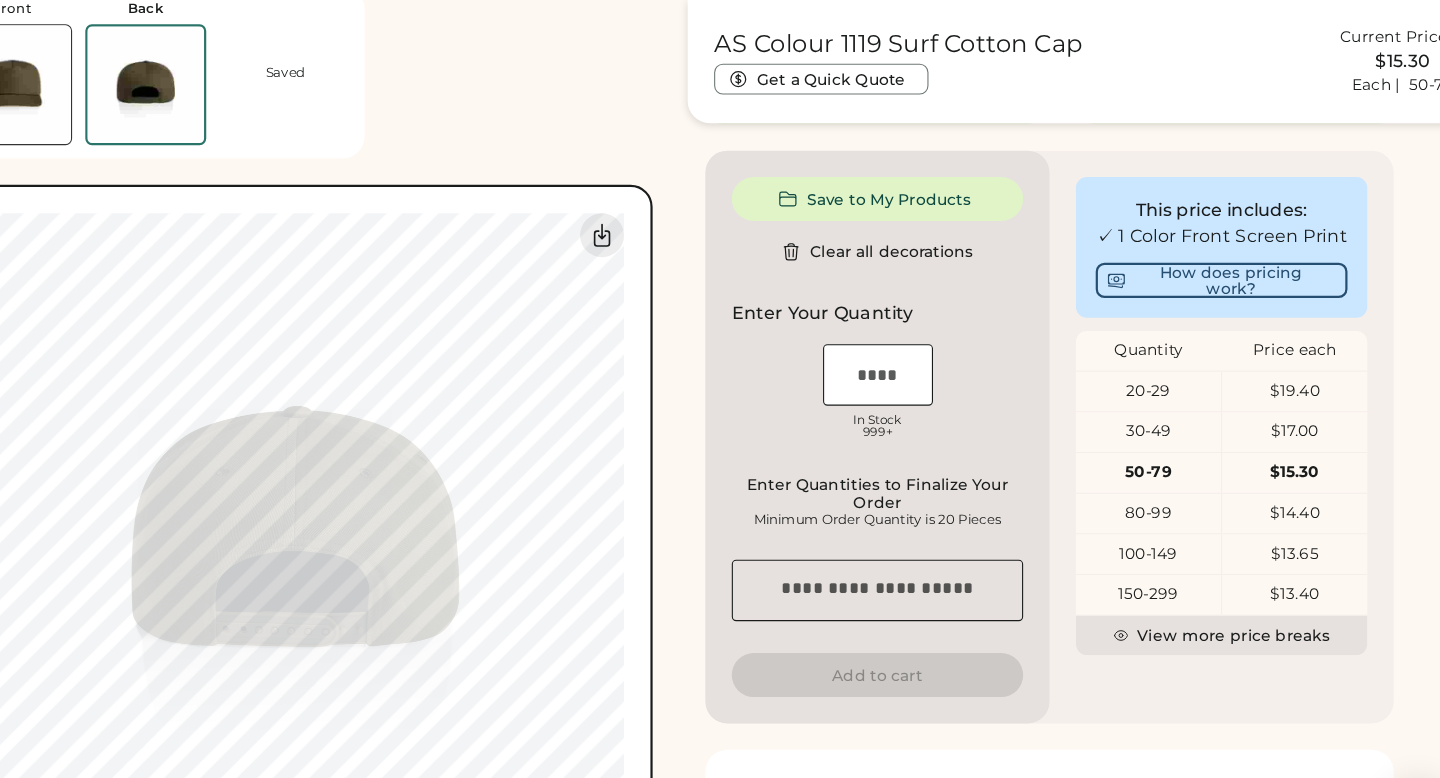 click at bounding box center [117, 77] 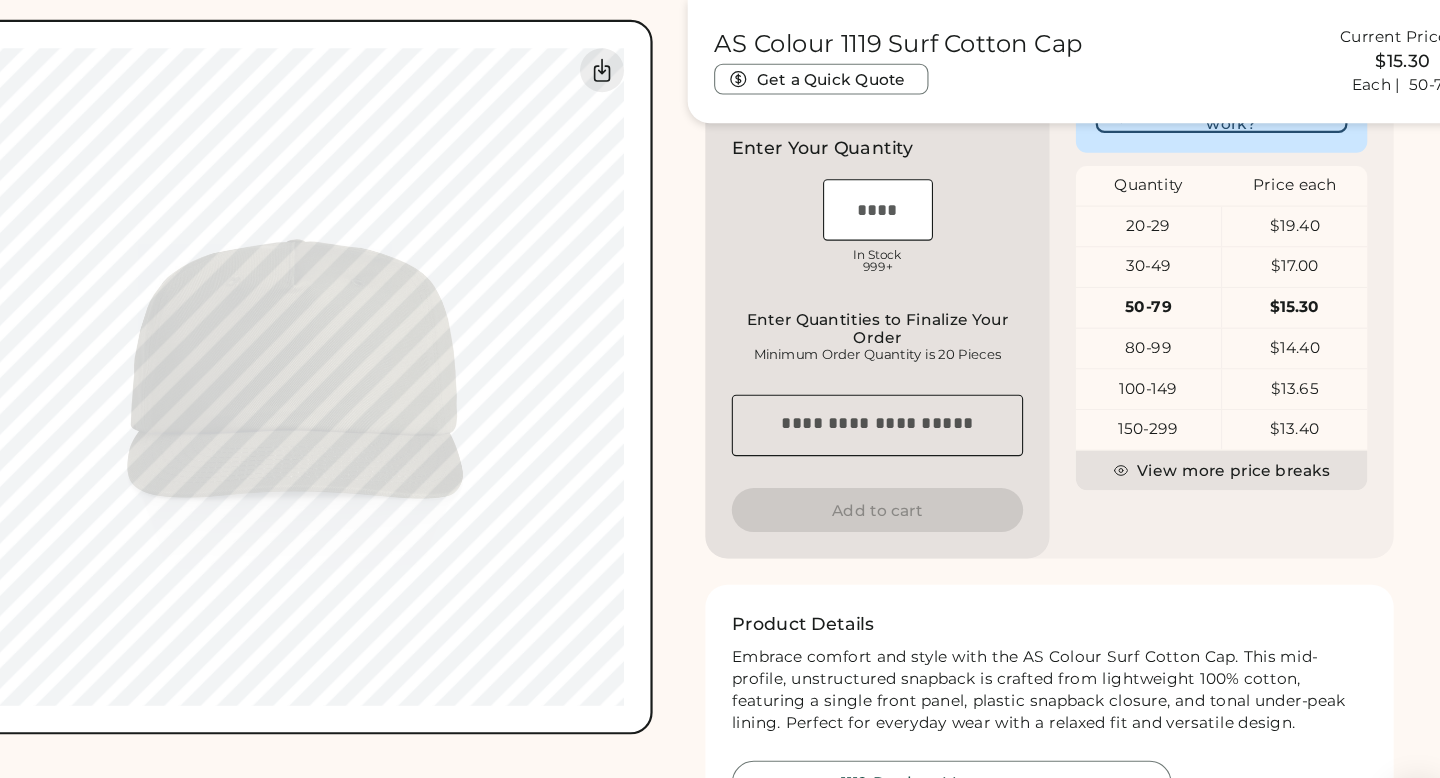 scroll, scrollTop: 656, scrollLeft: 0, axis: vertical 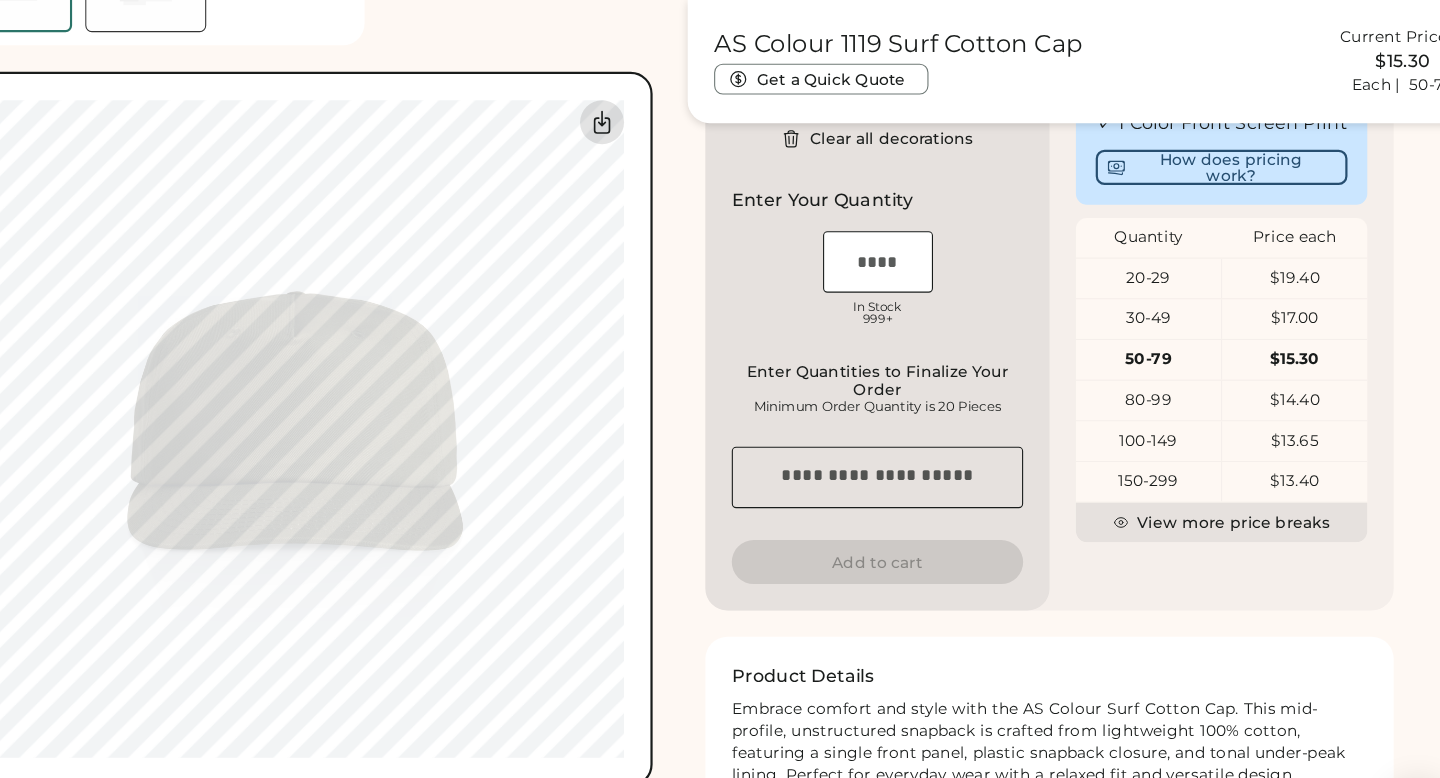 click 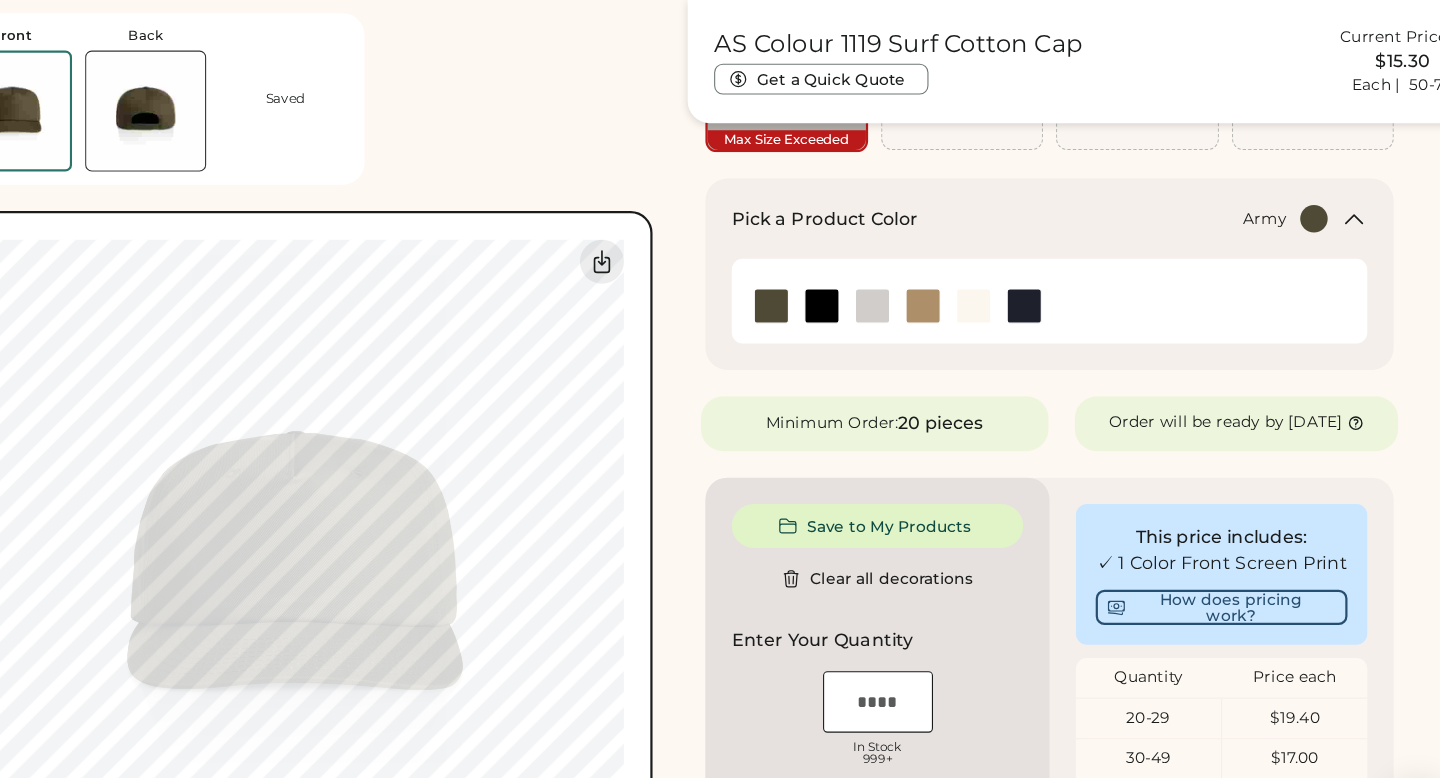 scroll, scrollTop: 254, scrollLeft: 0, axis: vertical 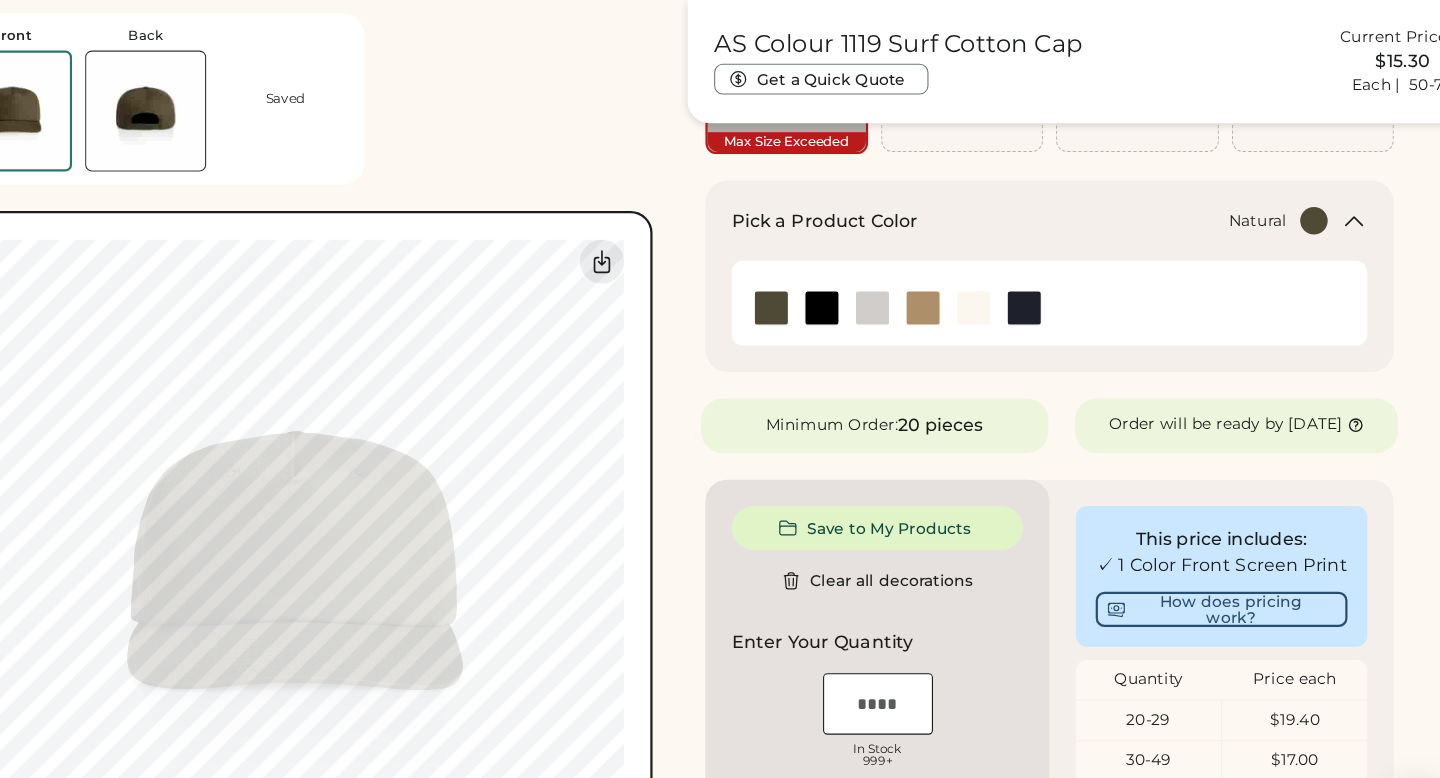 click at bounding box center [992, 280] 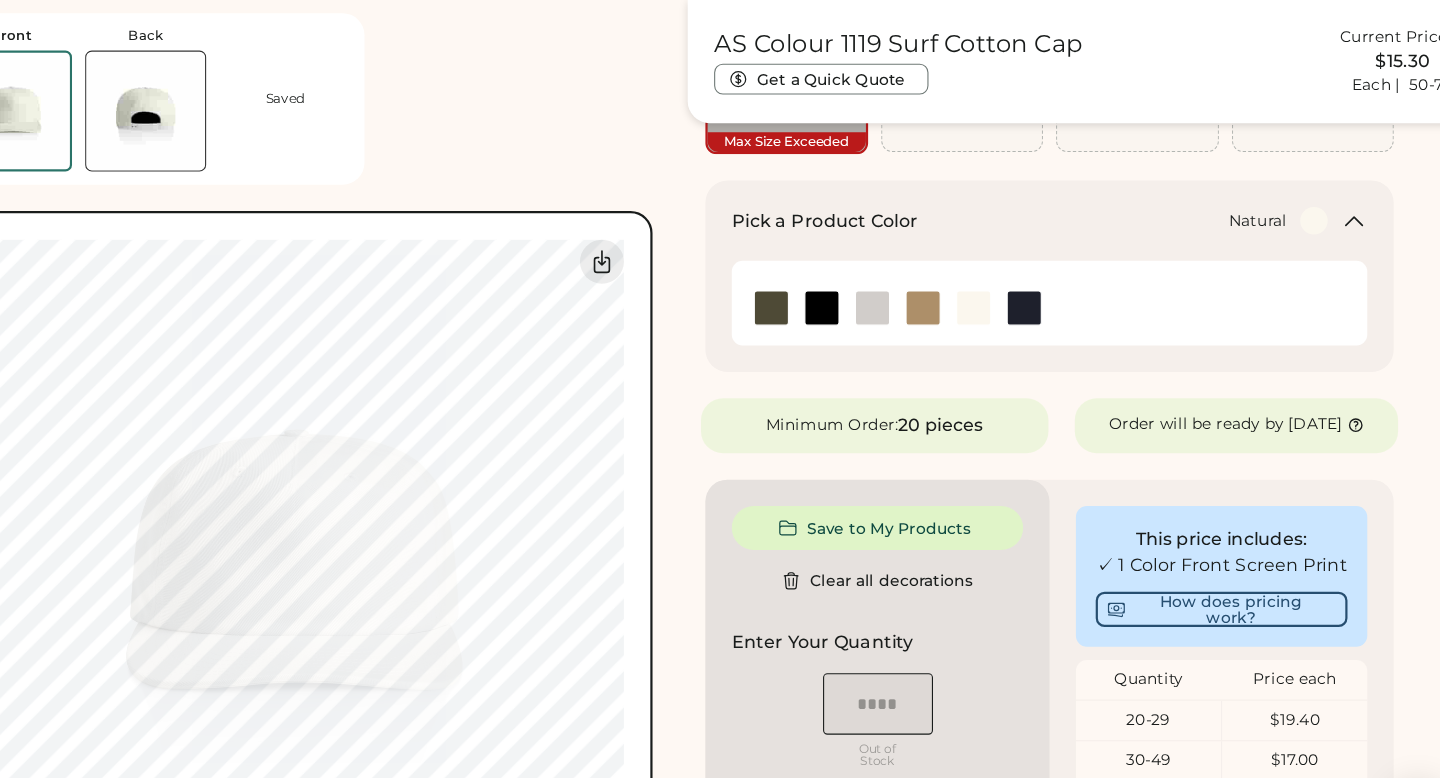 type on "****" 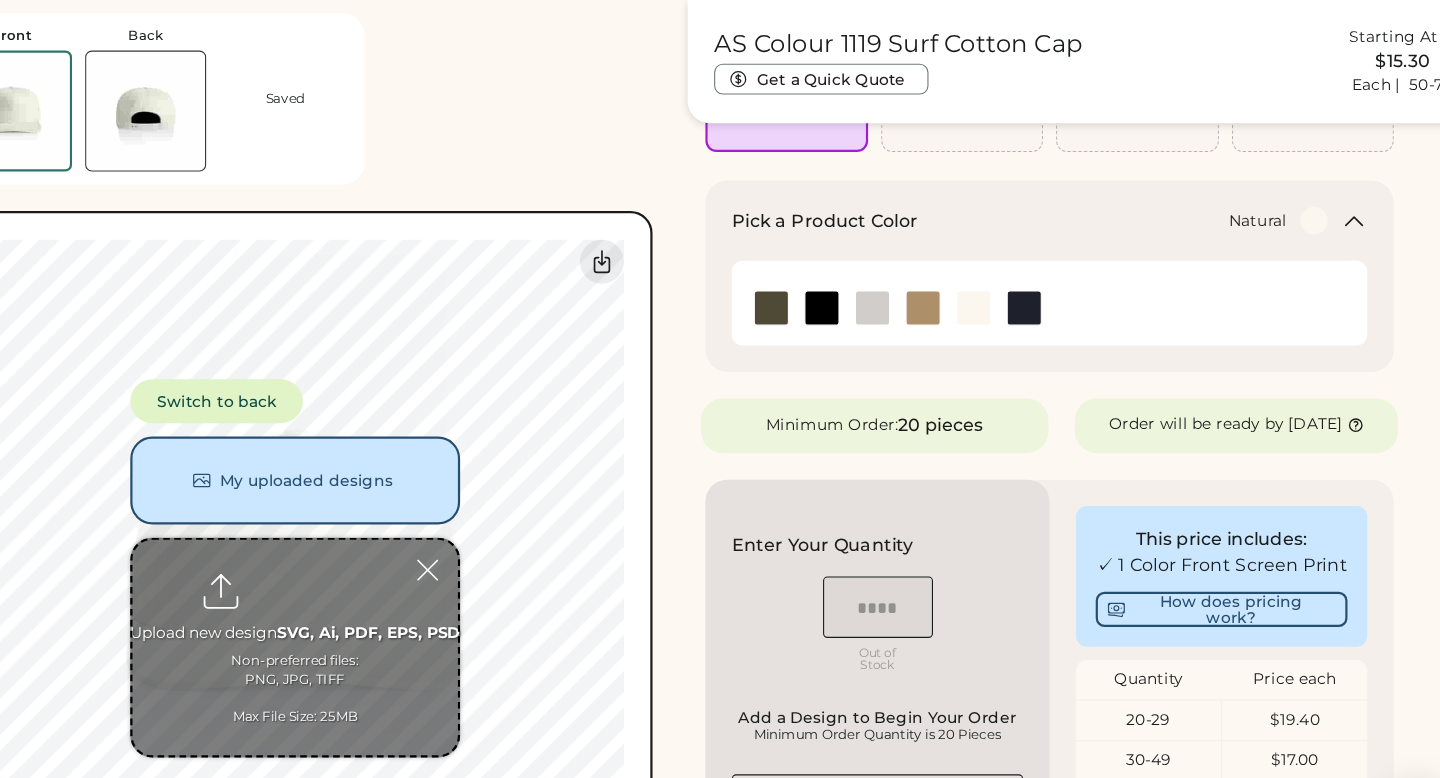 click at bounding box center (375, 589) 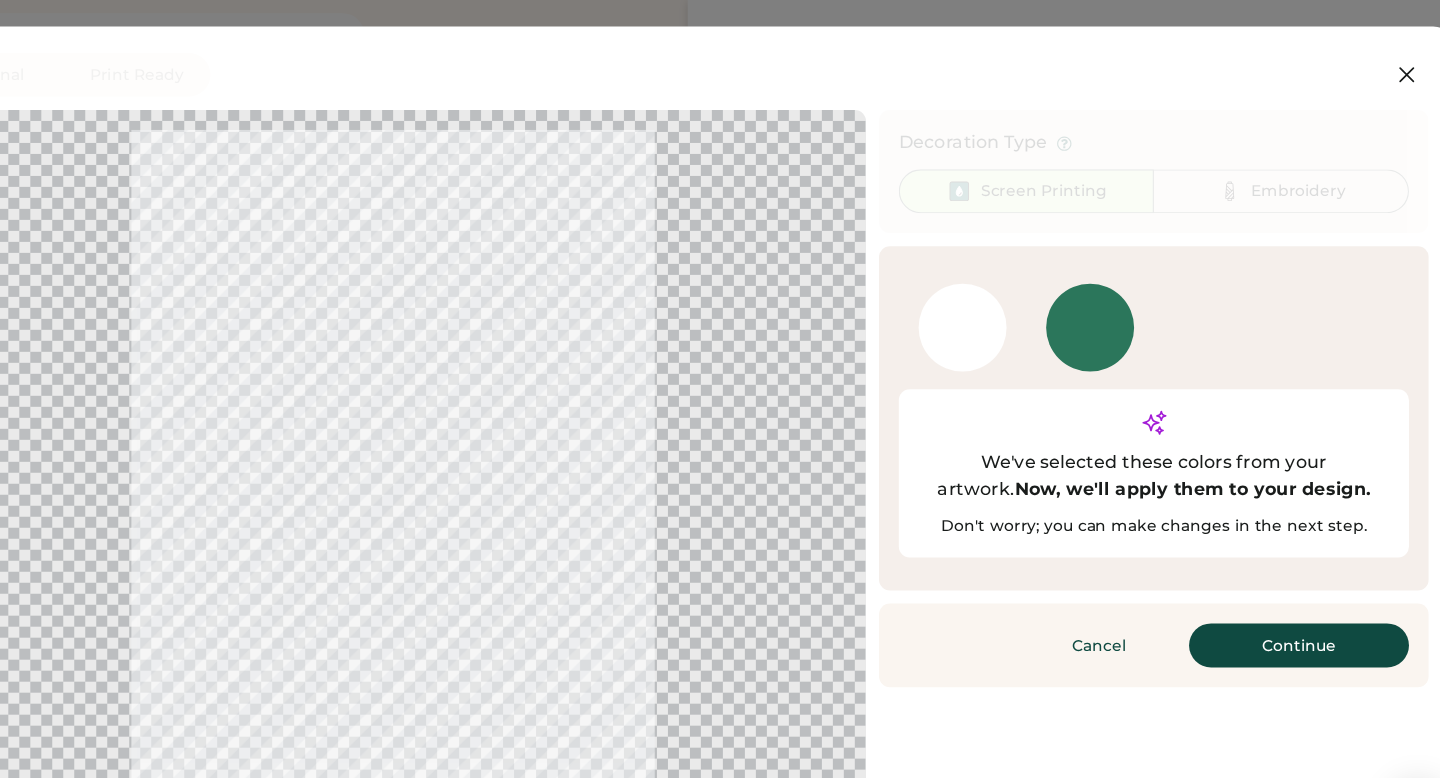 click on "WHITE" at bounding box center [982, 298] 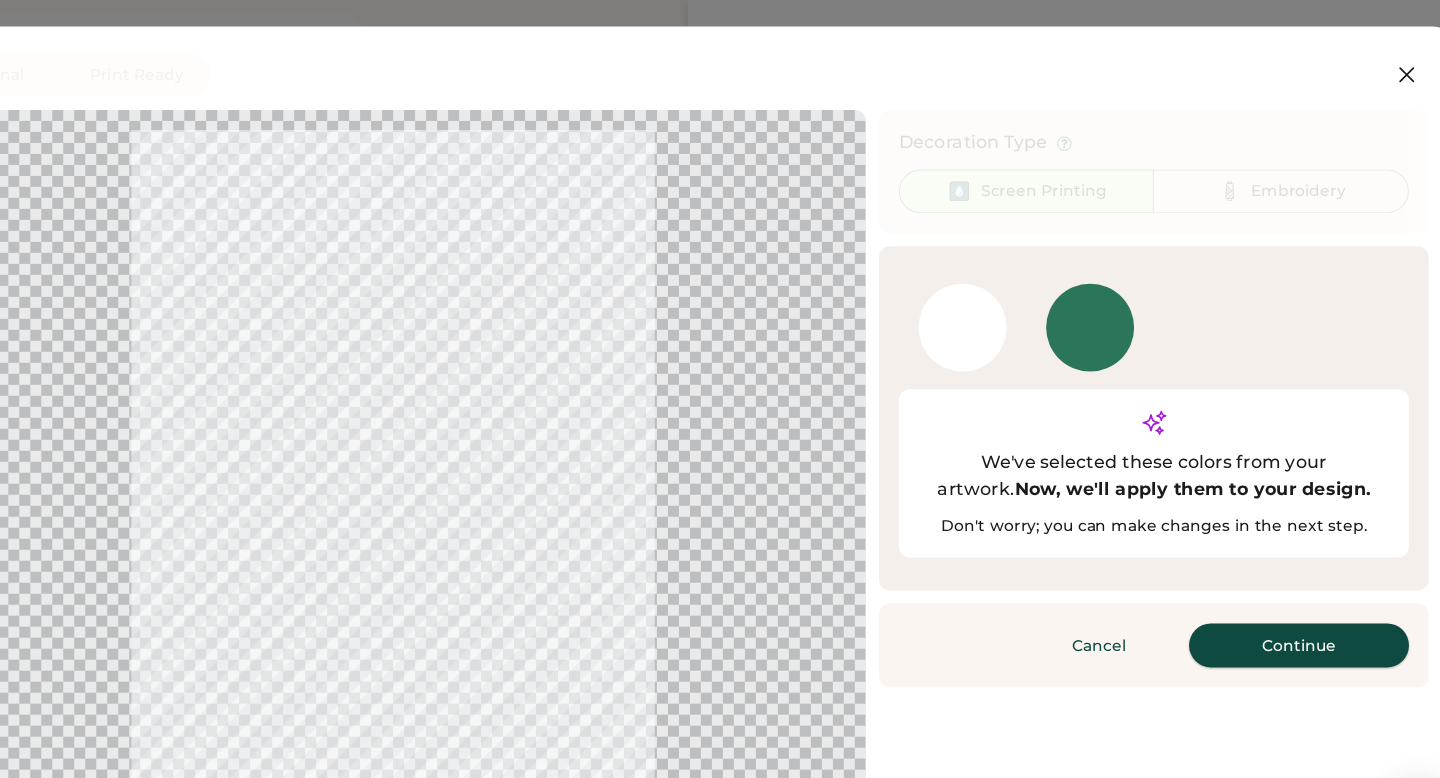 click on "Continue" at bounding box center [1288, 587] 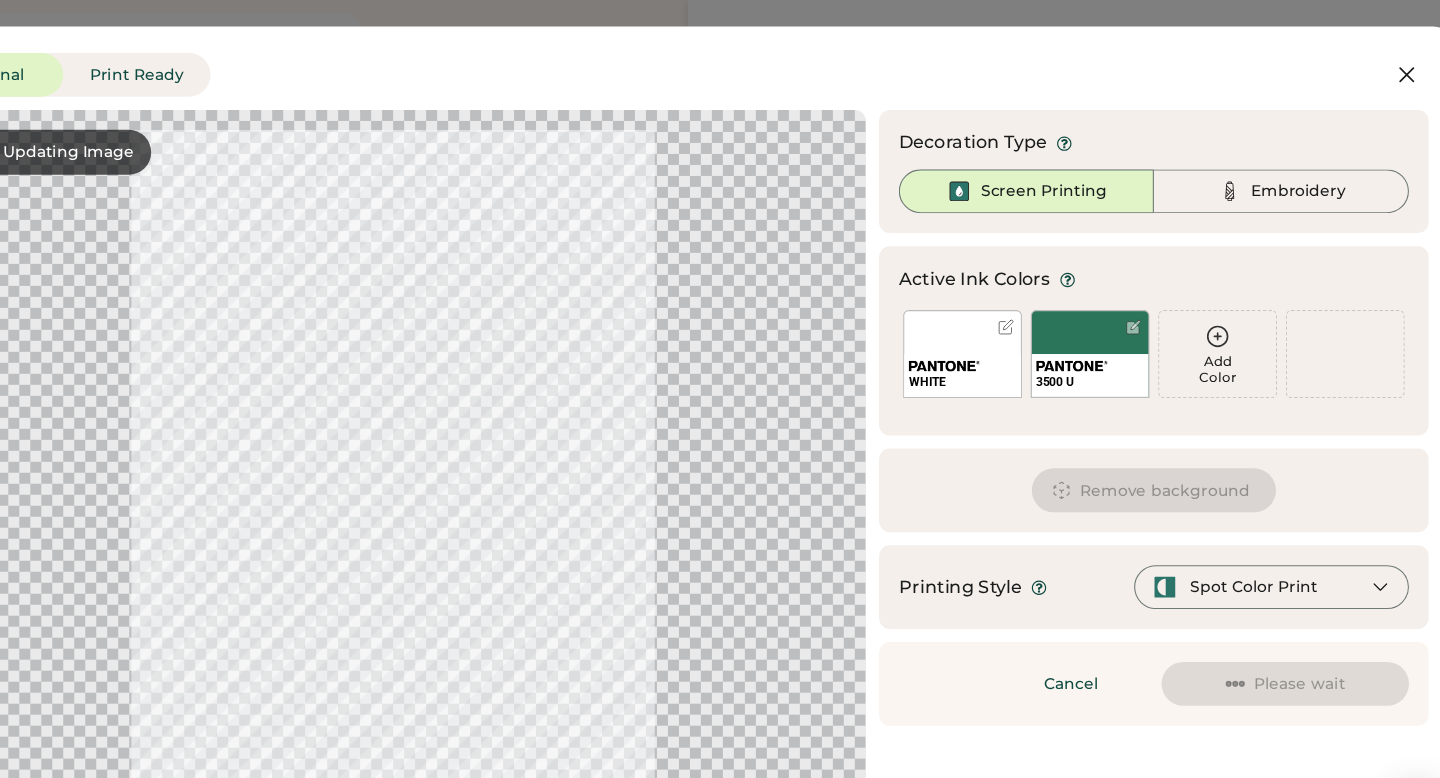 click on "WHITE" at bounding box center [982, 322] 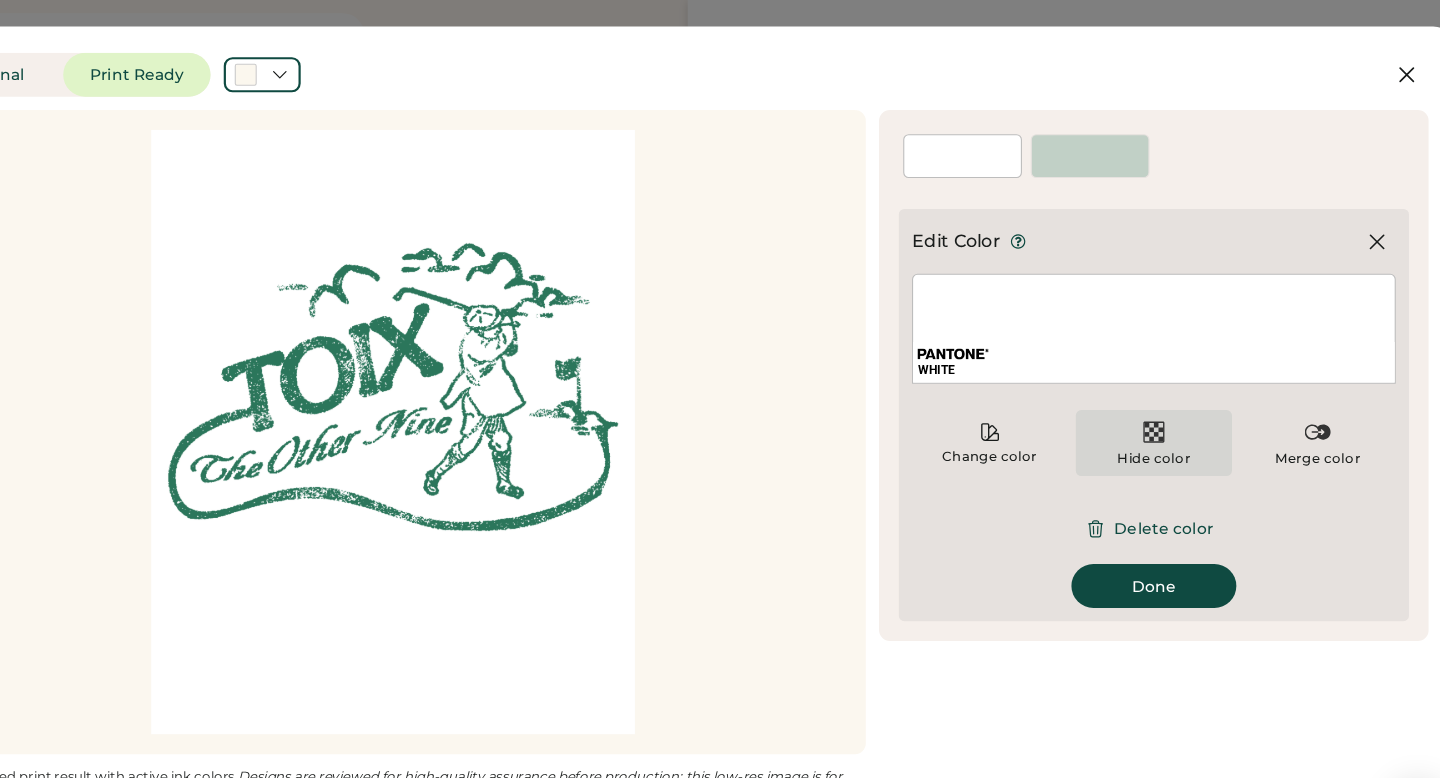 click on "Hide color" at bounding box center [1155, 403] 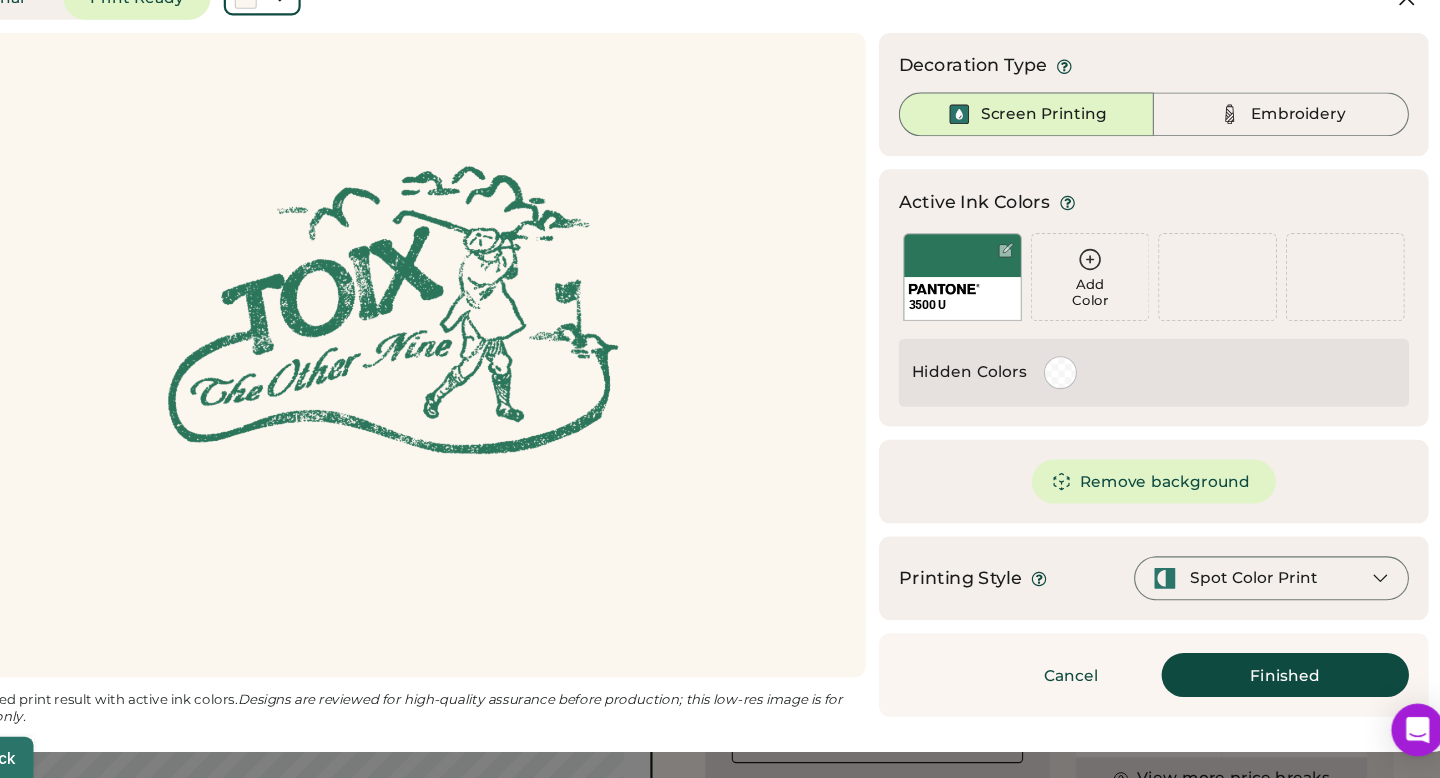 scroll, scrollTop: 415, scrollLeft: 0, axis: vertical 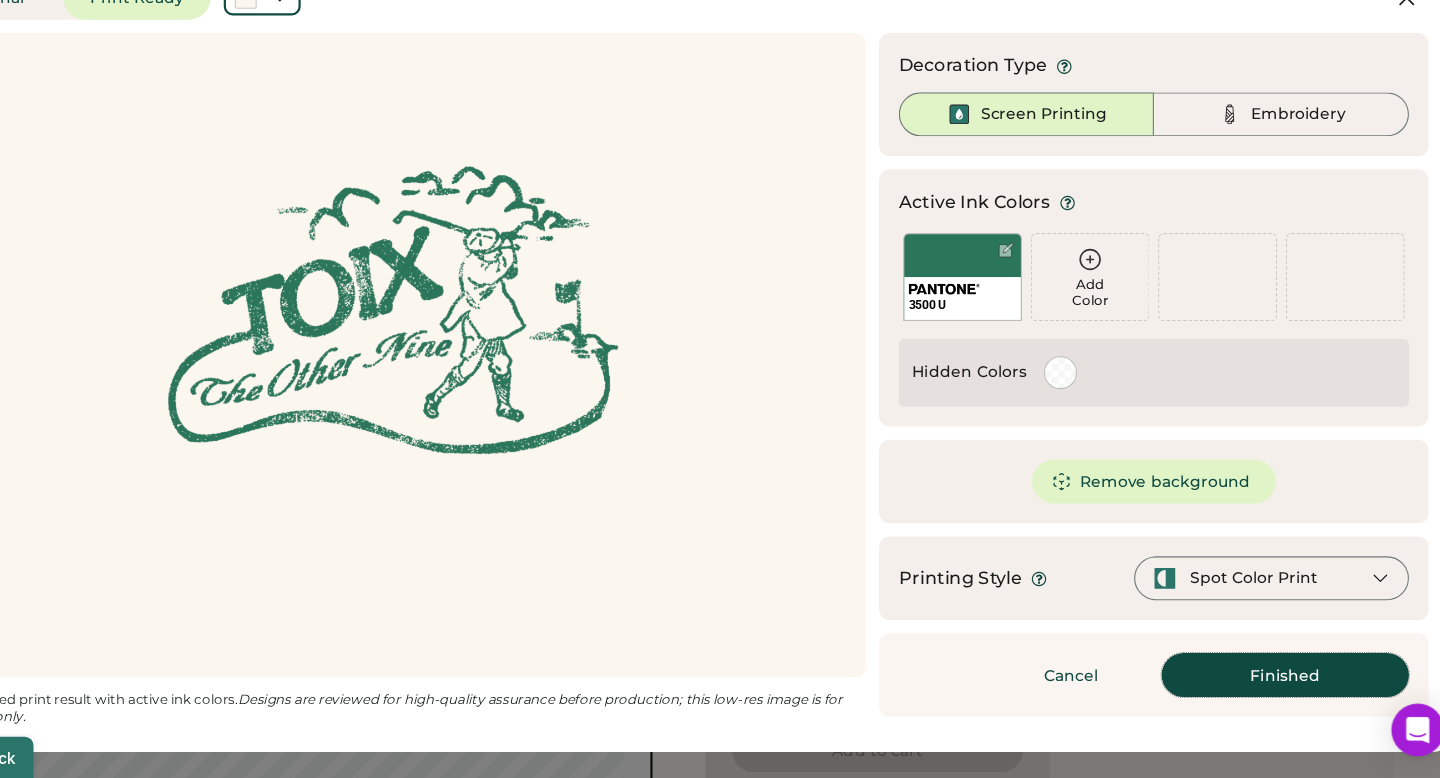 click on "Finished" at bounding box center [1275, 684] 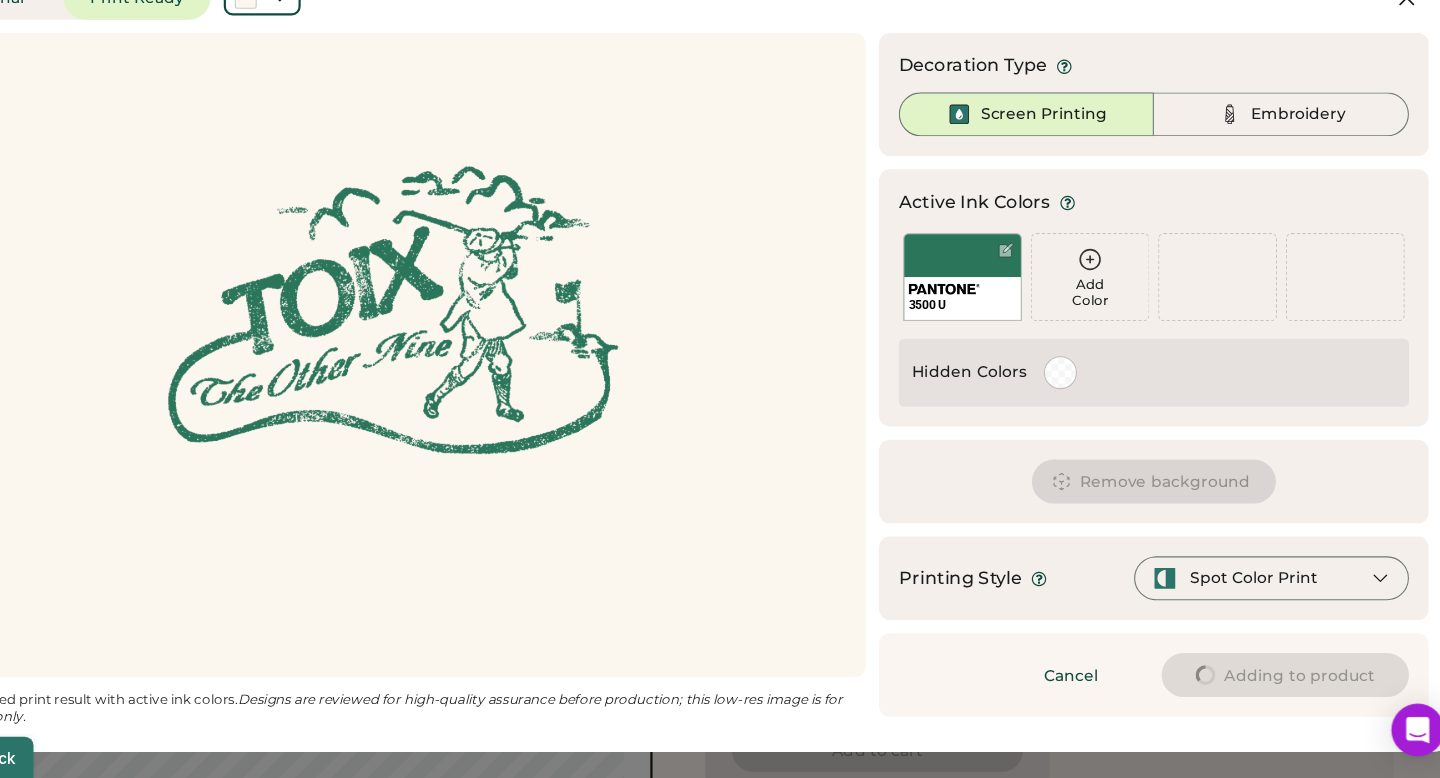 type on "****" 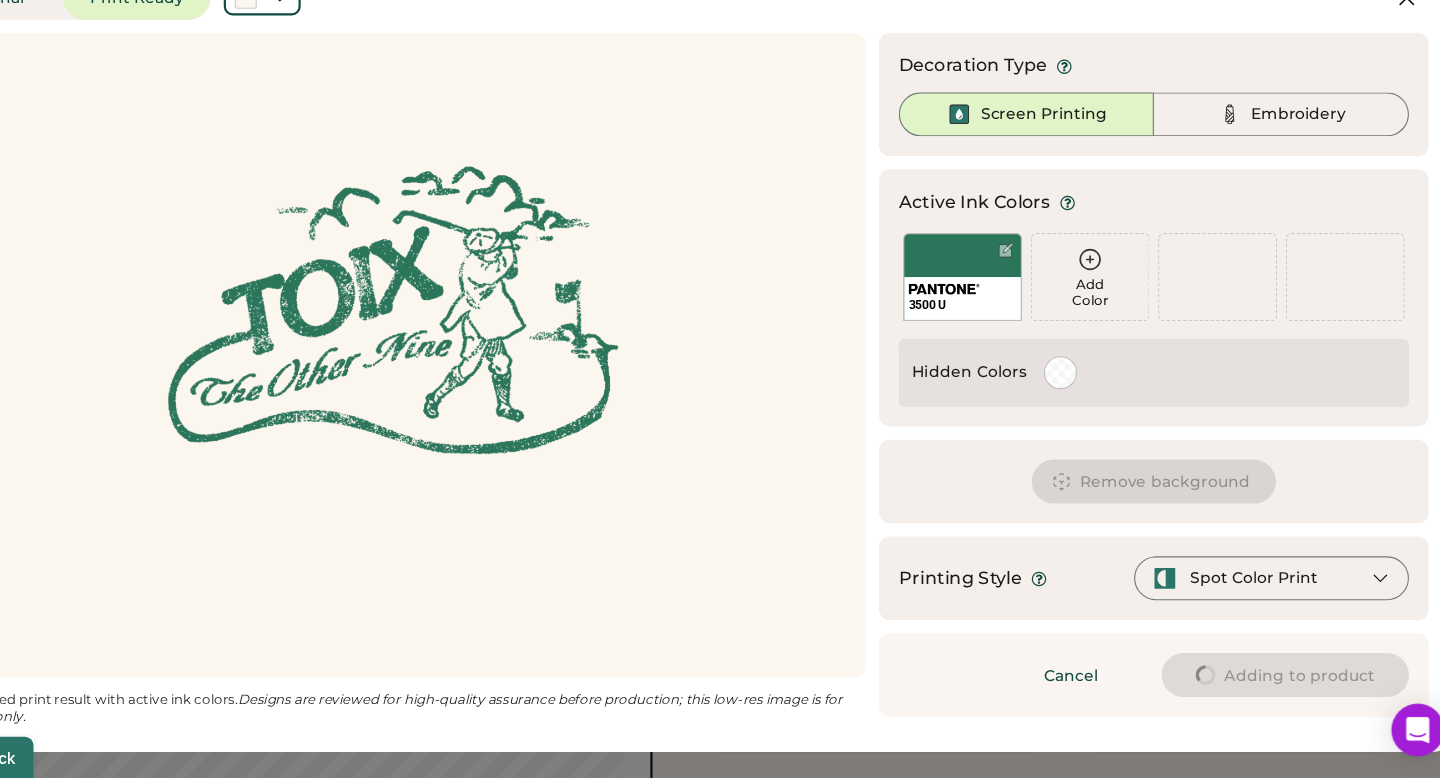 type on "****" 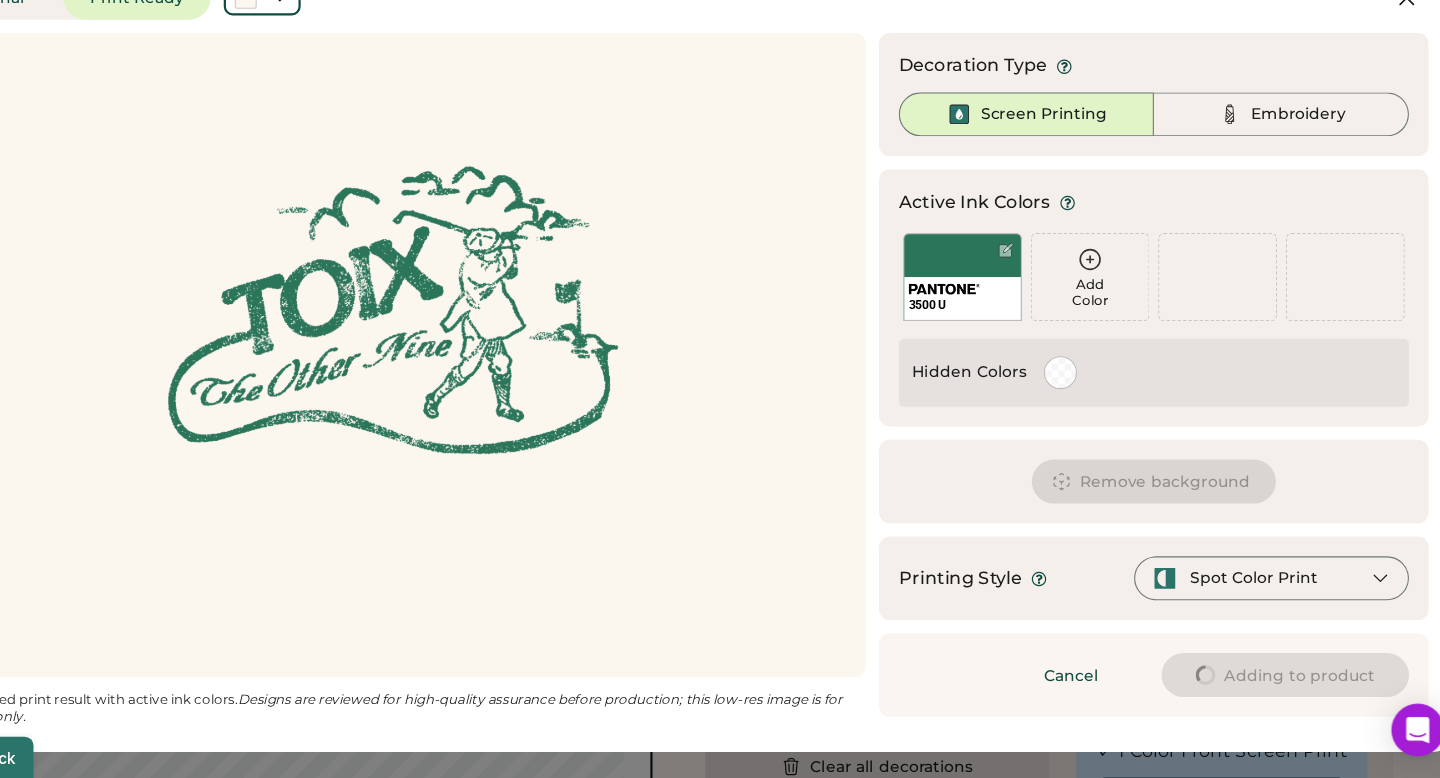 type on "****" 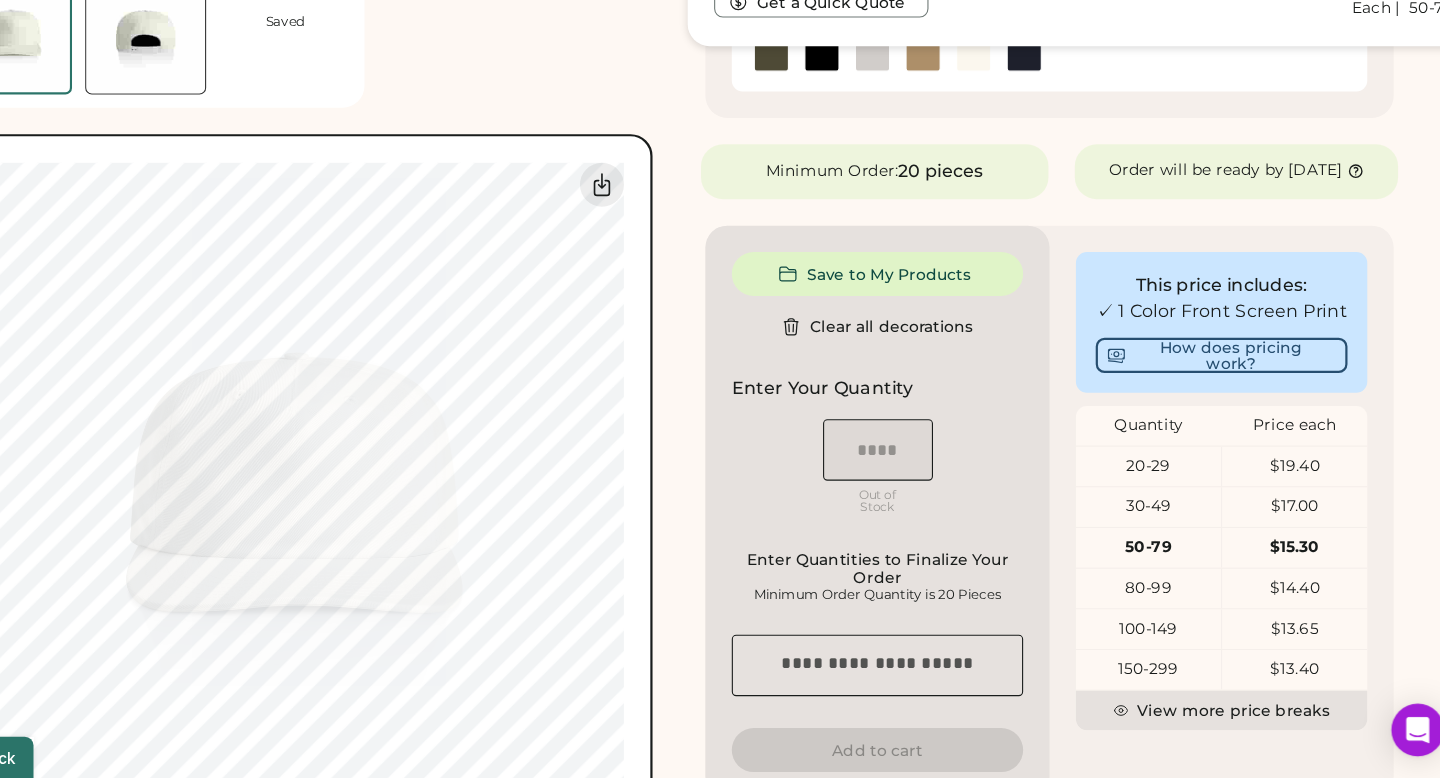 type on "****" 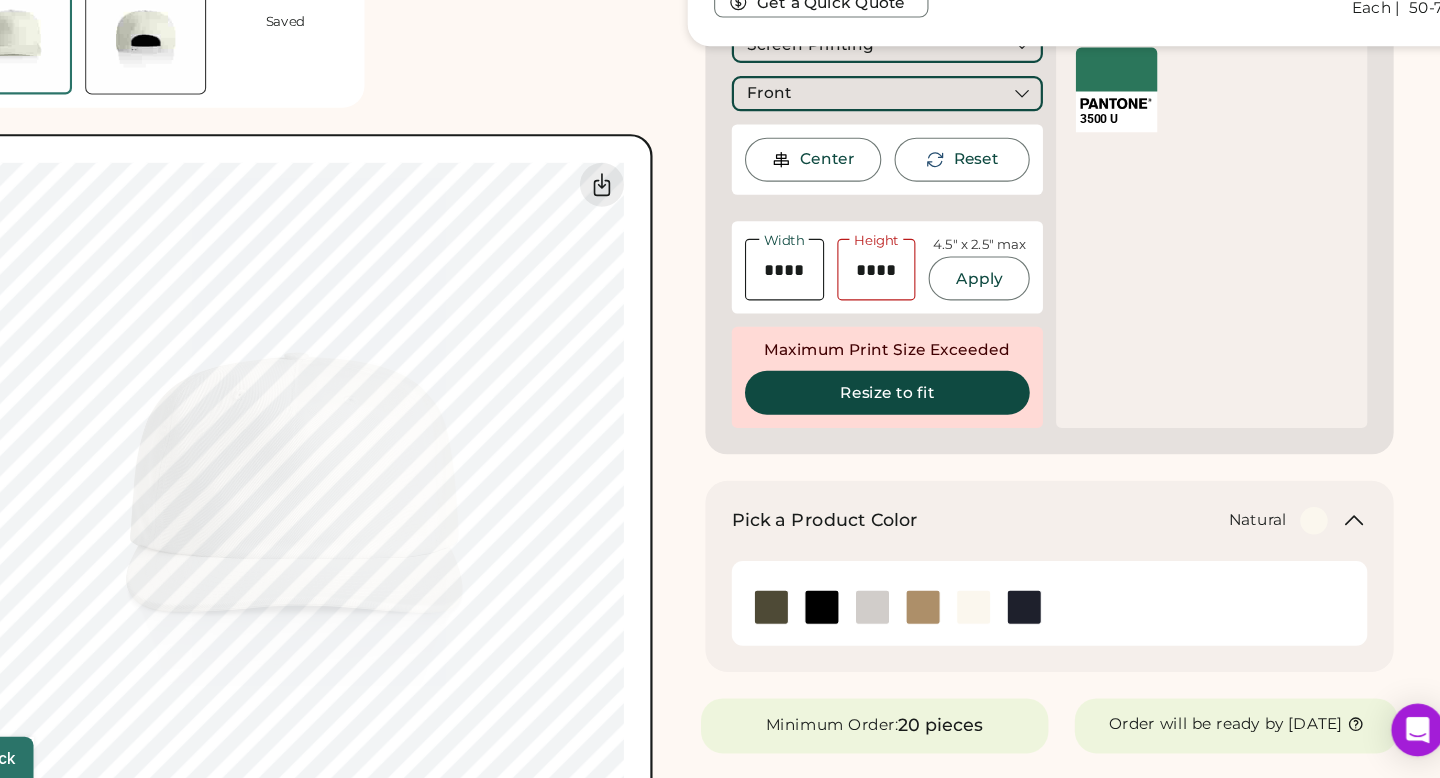 type on "****" 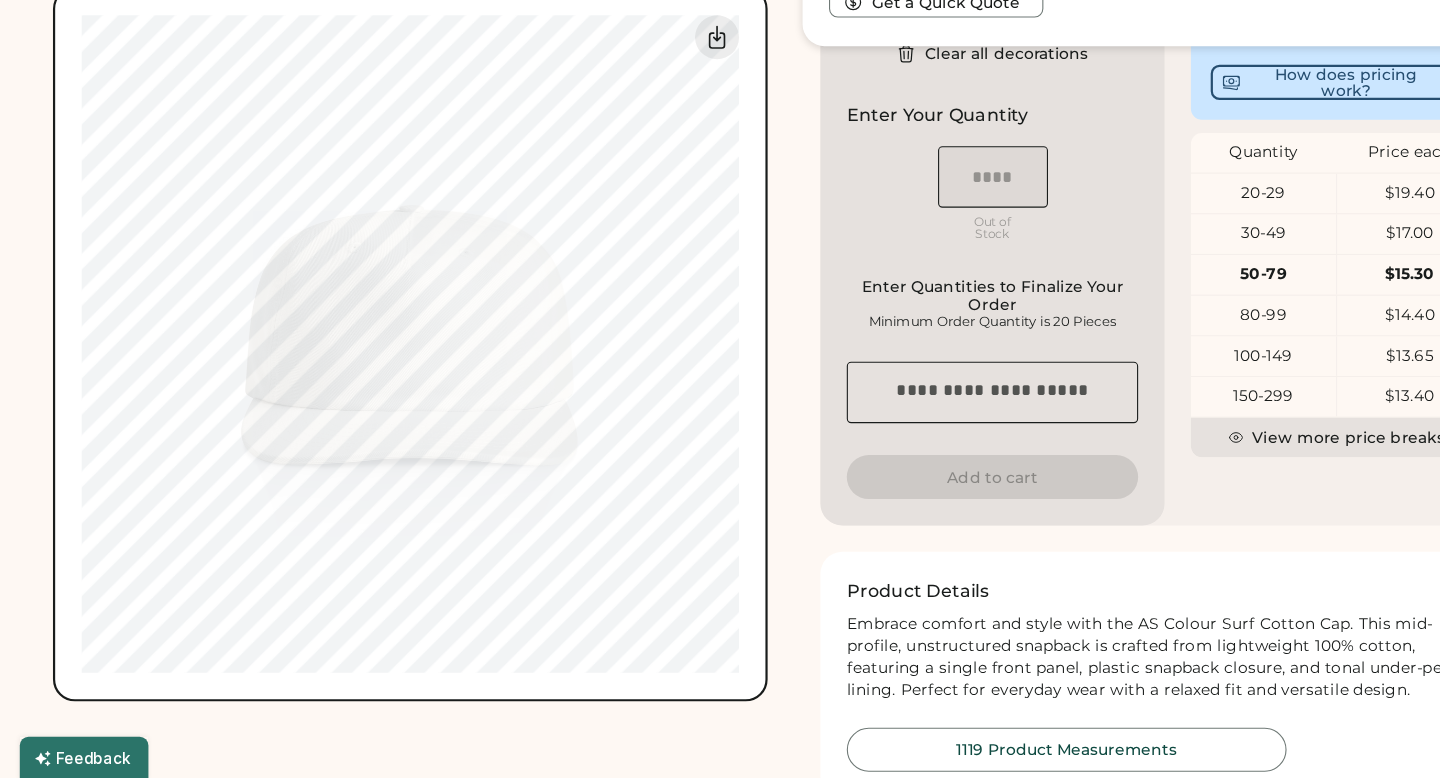 scroll, scrollTop: 665, scrollLeft: 0, axis: vertical 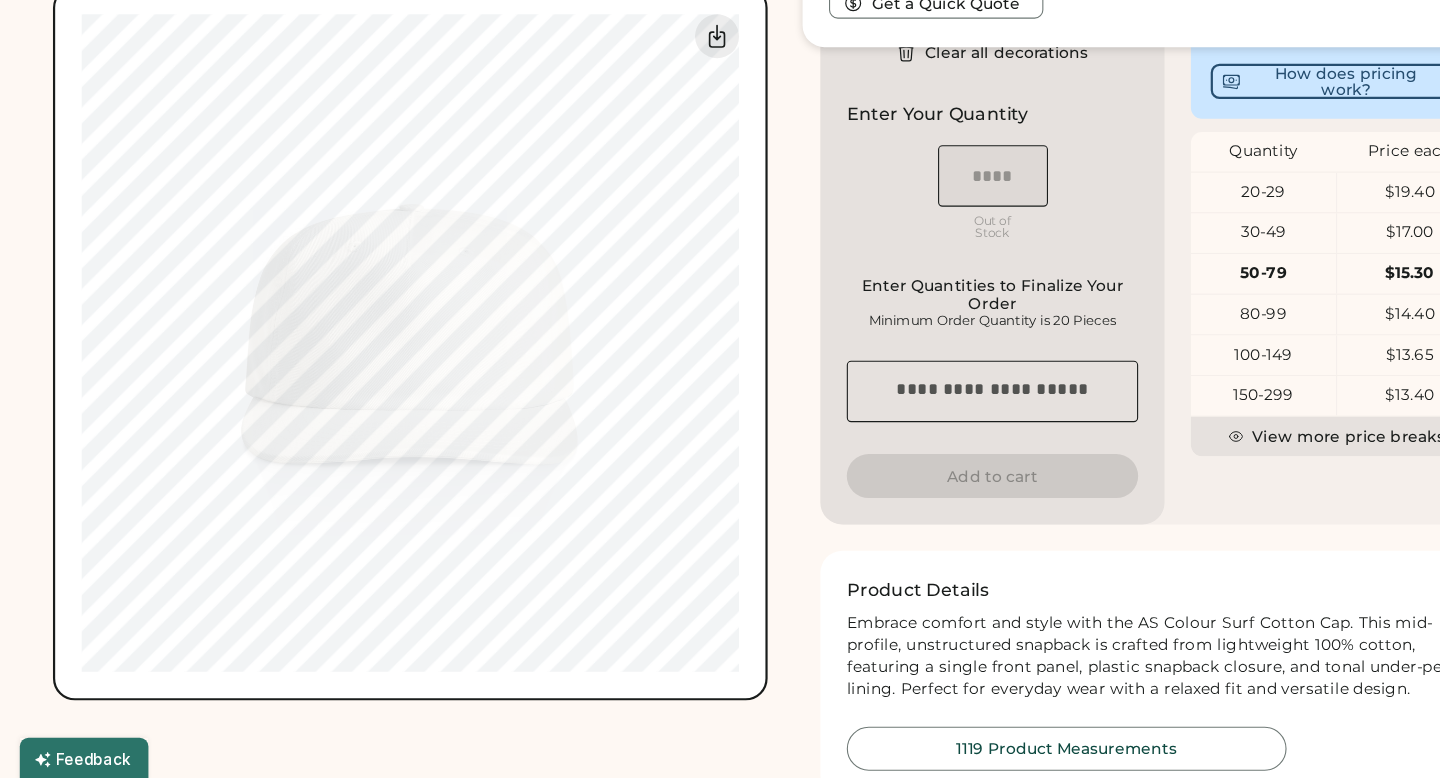 type on "****" 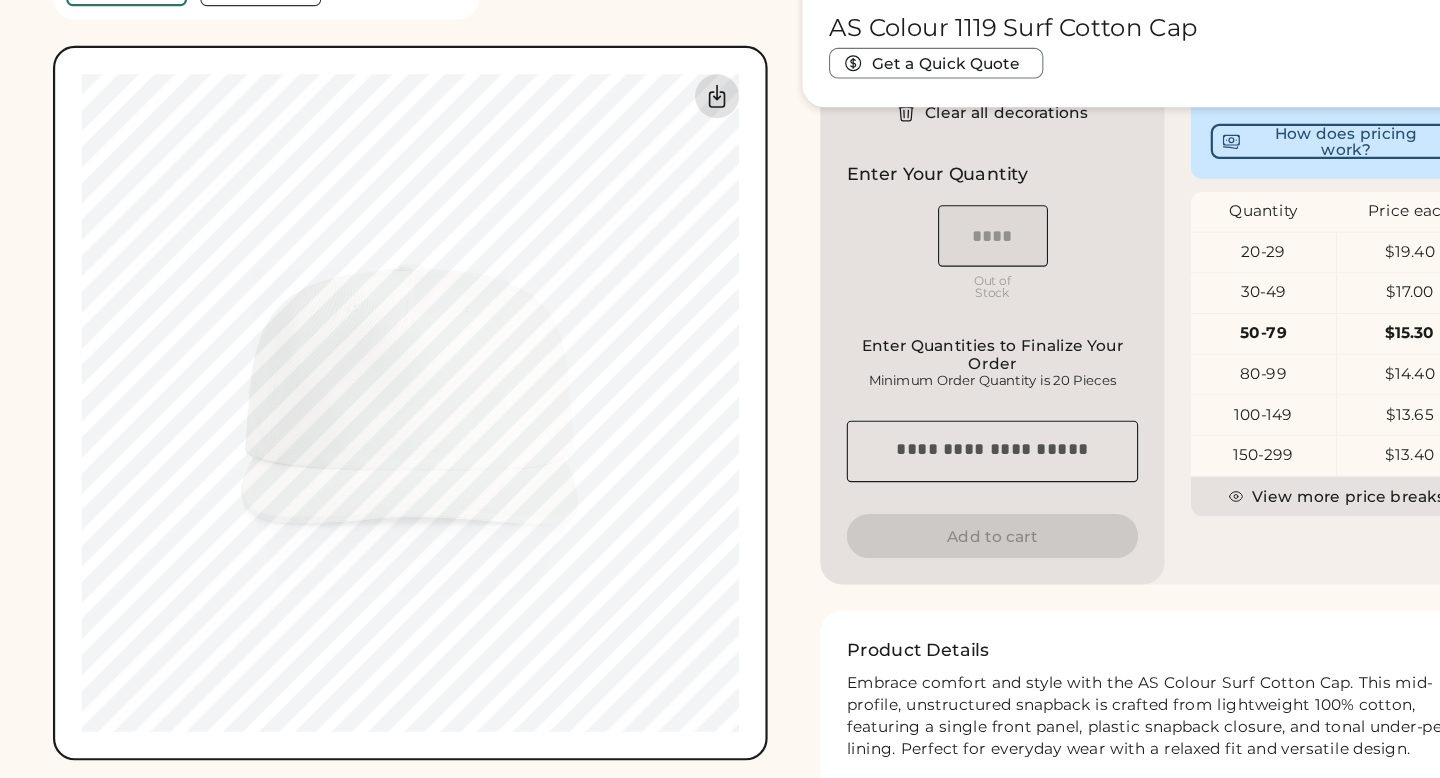 click 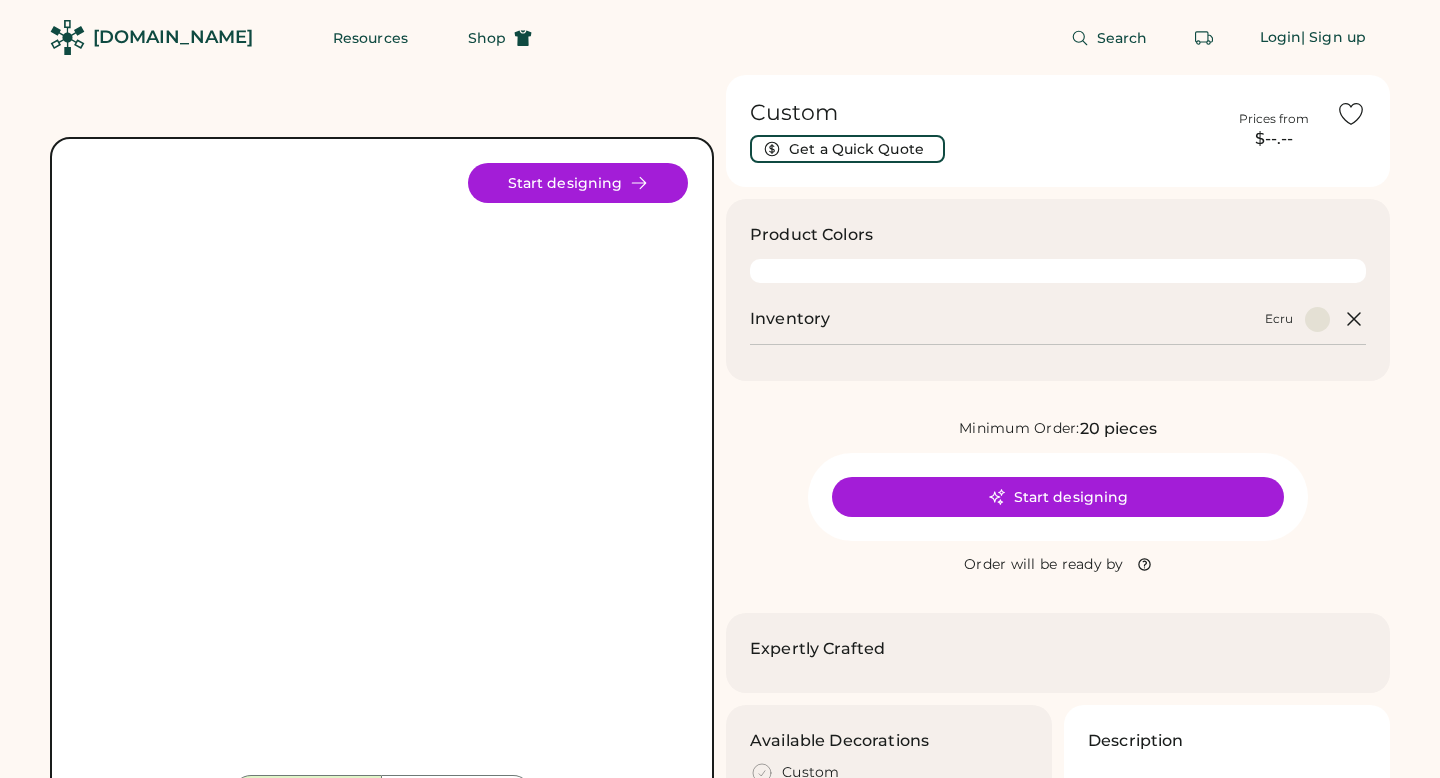 scroll, scrollTop: 0, scrollLeft: 0, axis: both 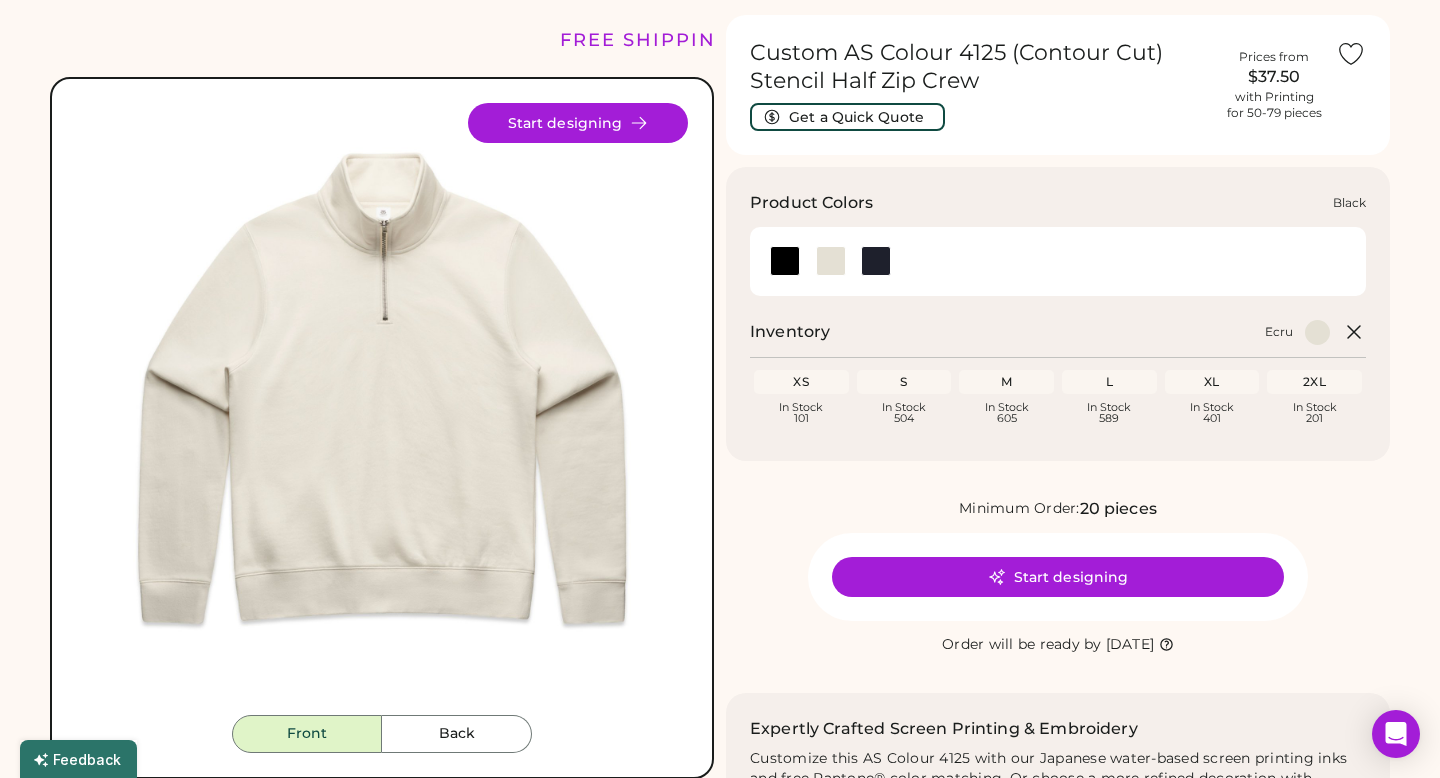 click at bounding box center (785, 261) 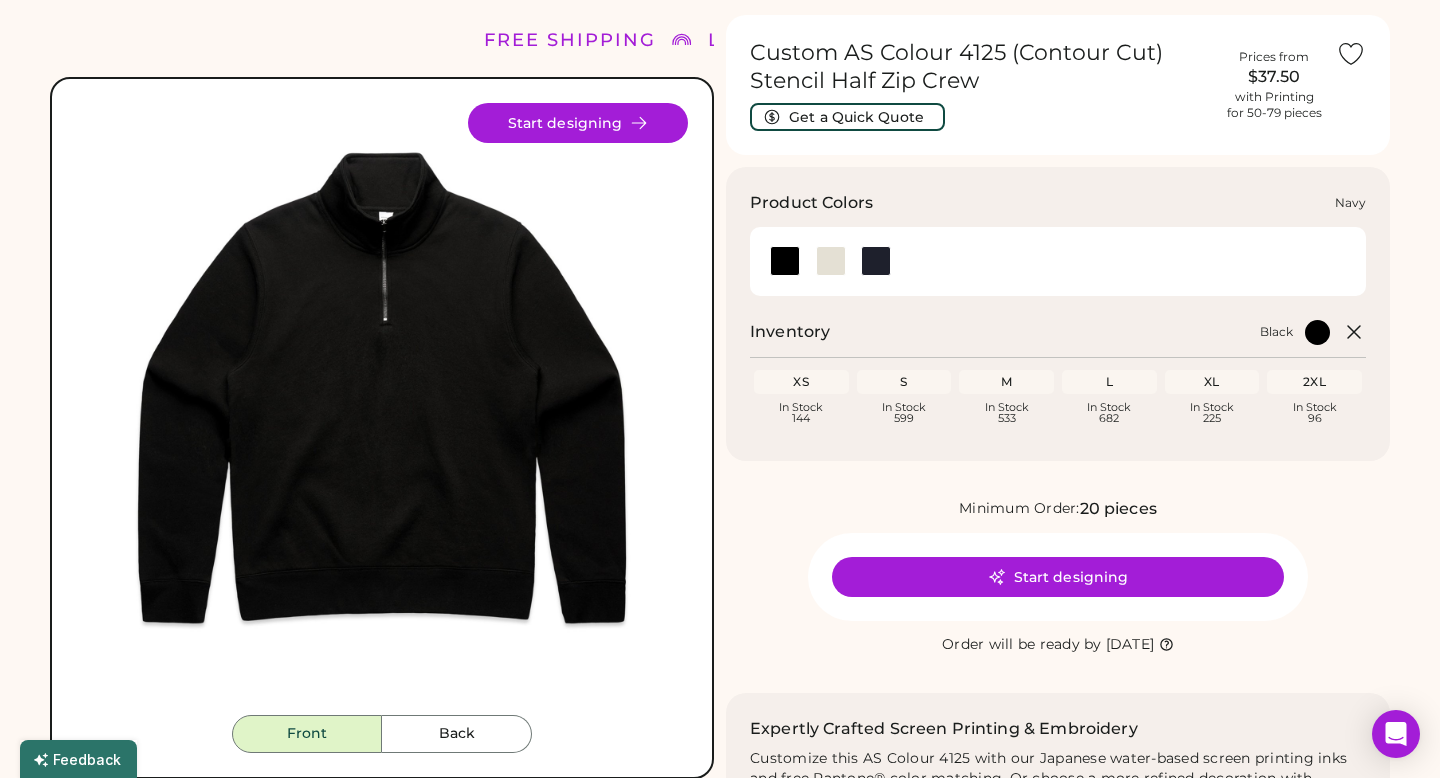 click at bounding box center (876, 261) 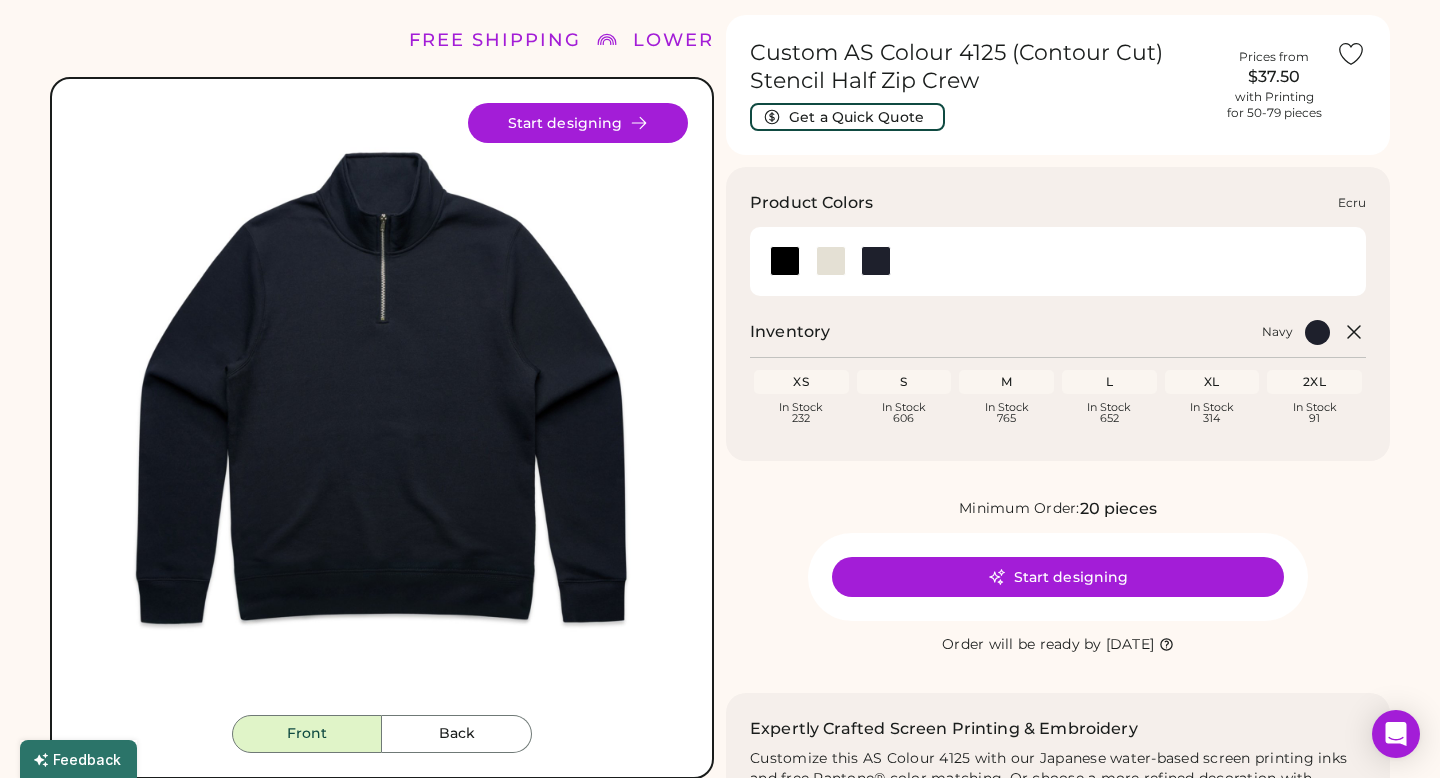 click at bounding box center [831, 261] 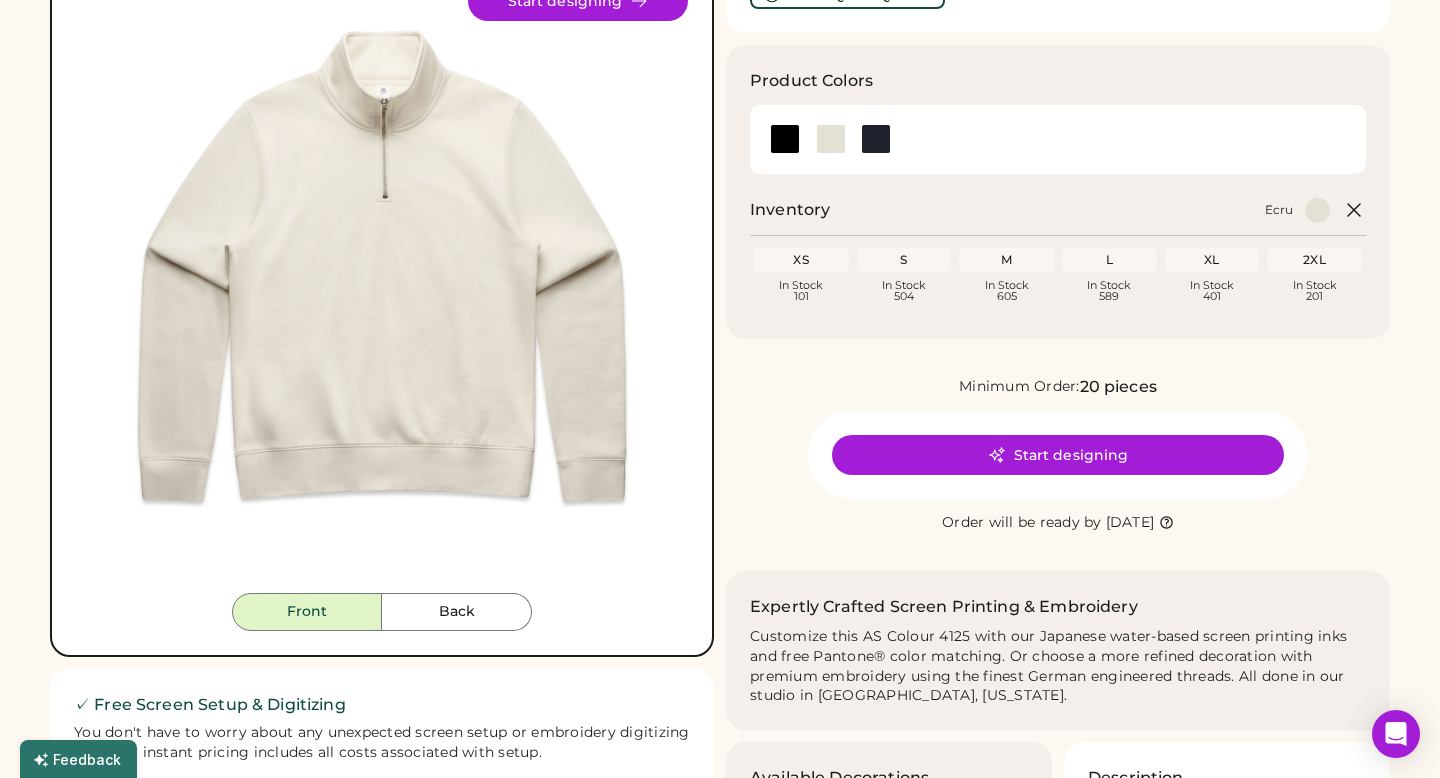 scroll, scrollTop: 98, scrollLeft: 0, axis: vertical 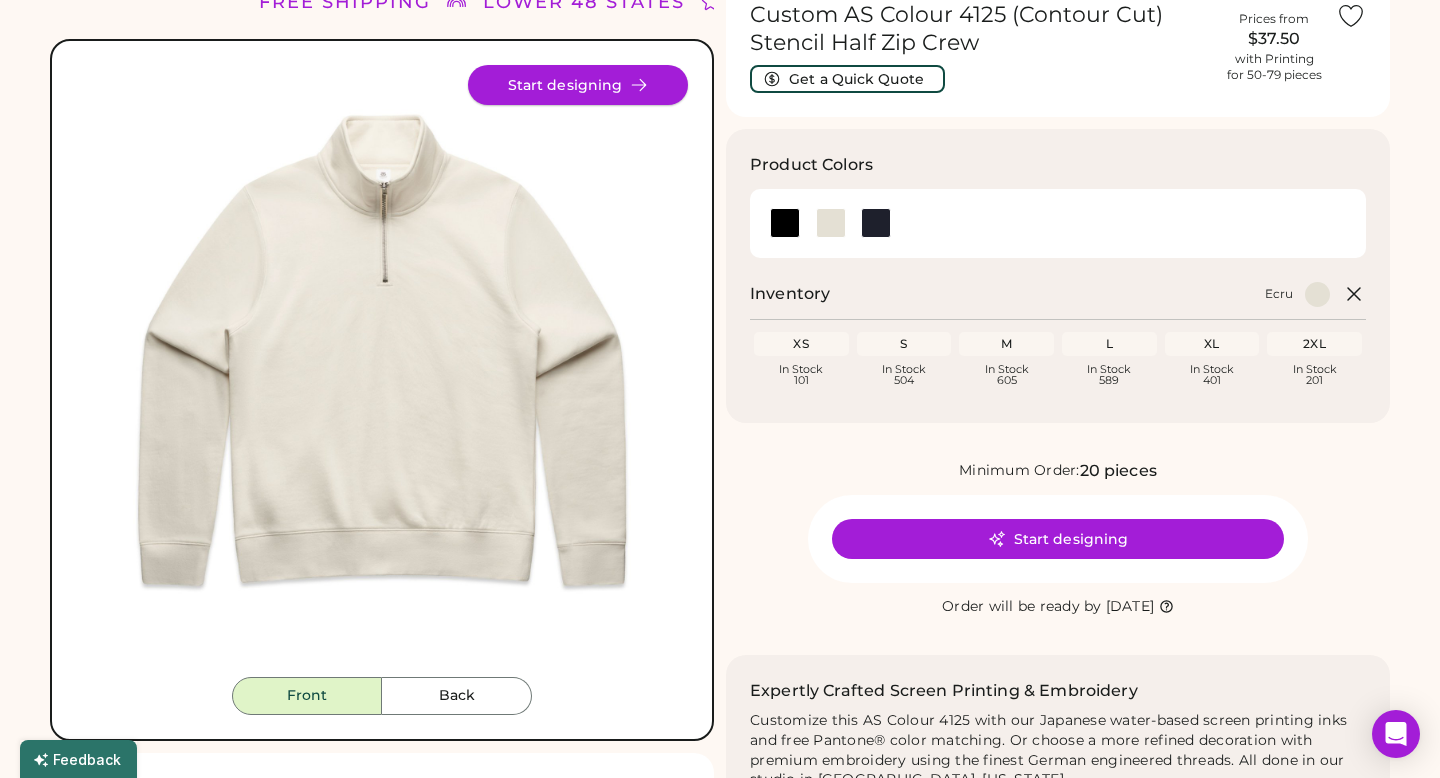 click on "Start designing" at bounding box center [578, 85] 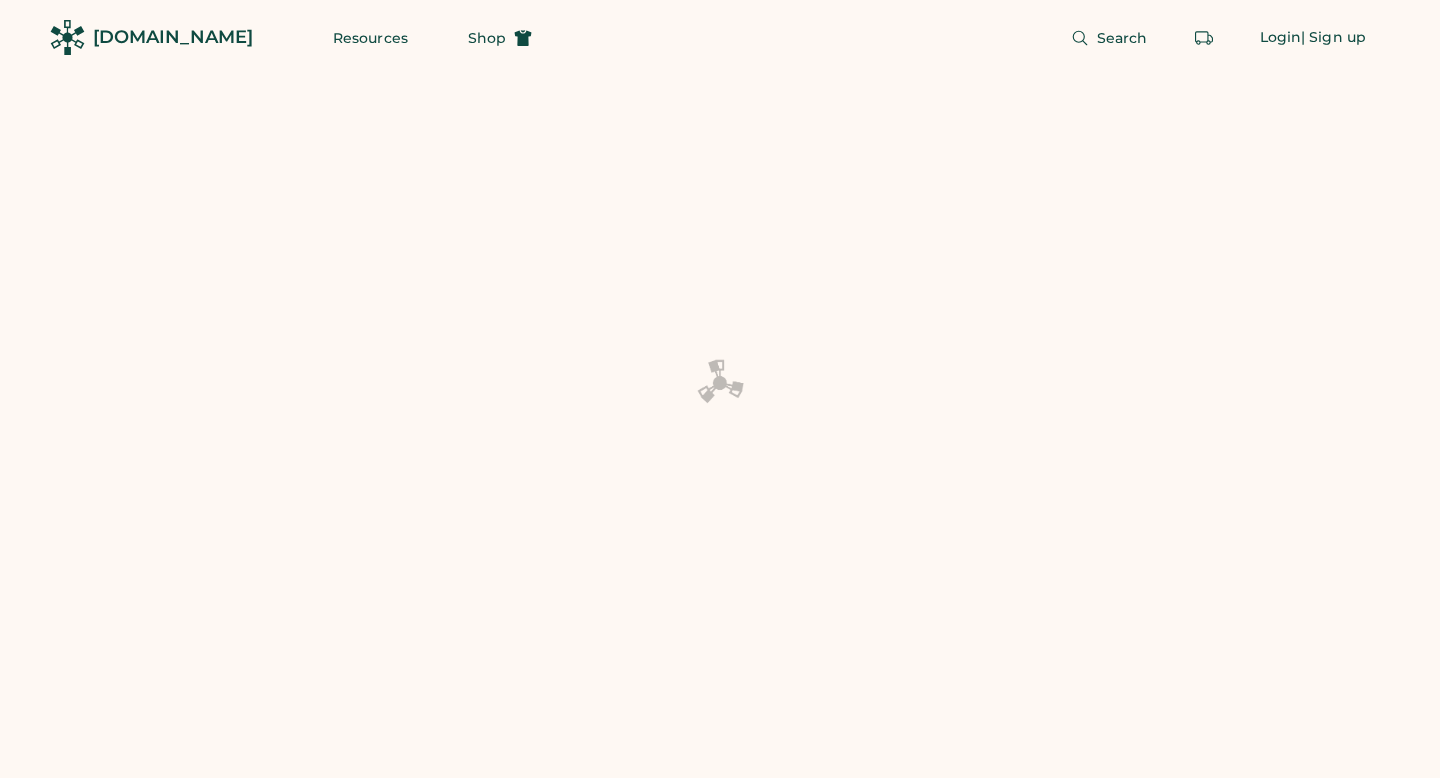scroll, scrollTop: 0, scrollLeft: 0, axis: both 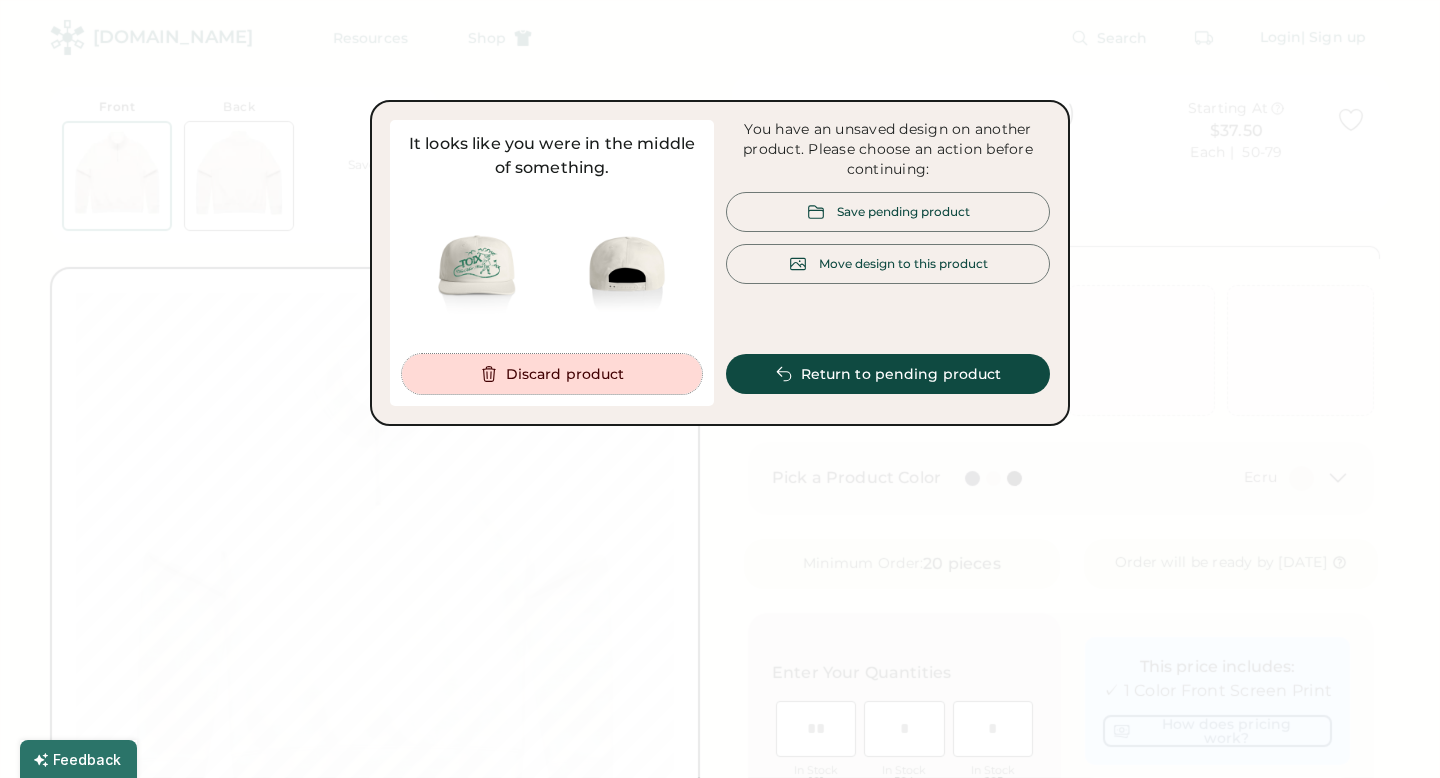 click on "Discard product" at bounding box center [552, 374] 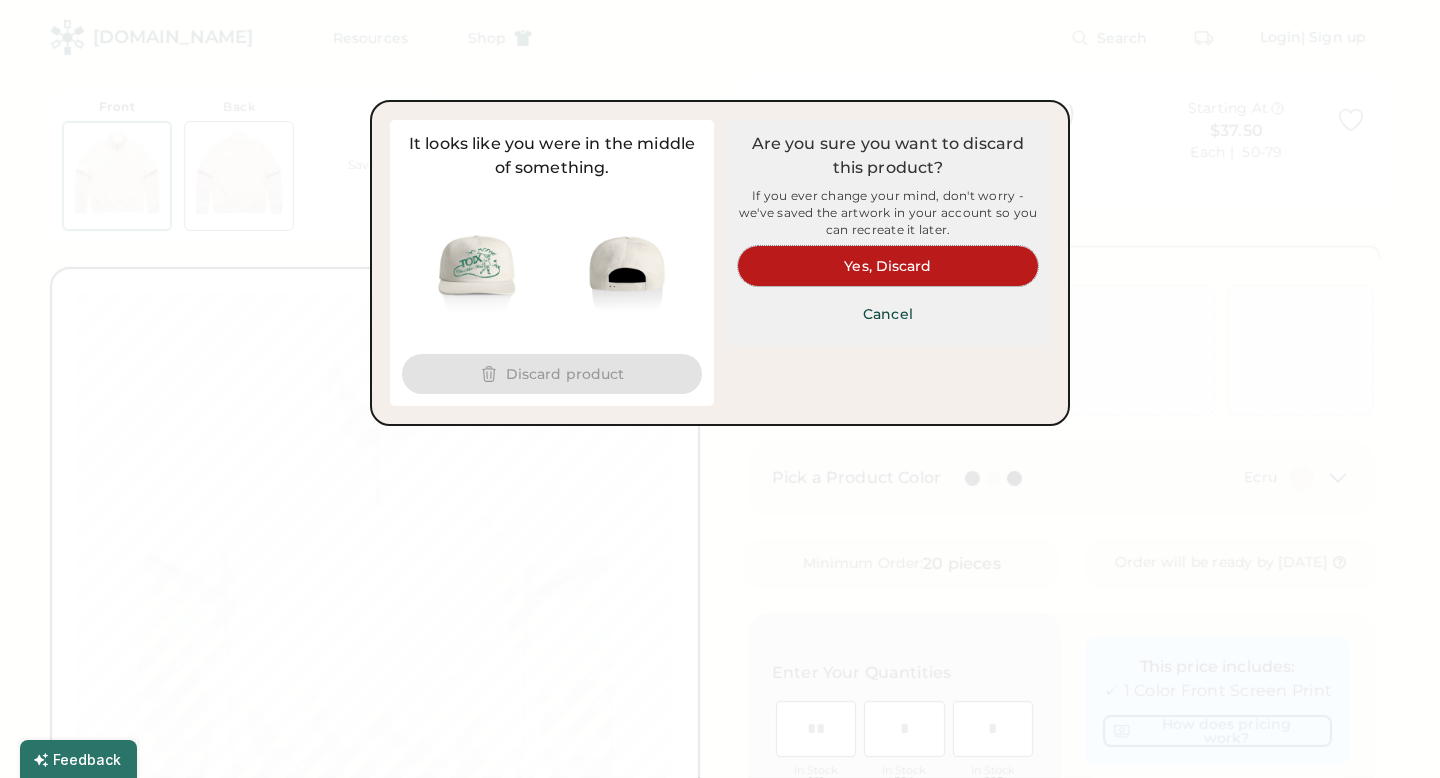 click on "Yes, Discard" at bounding box center (888, 266) 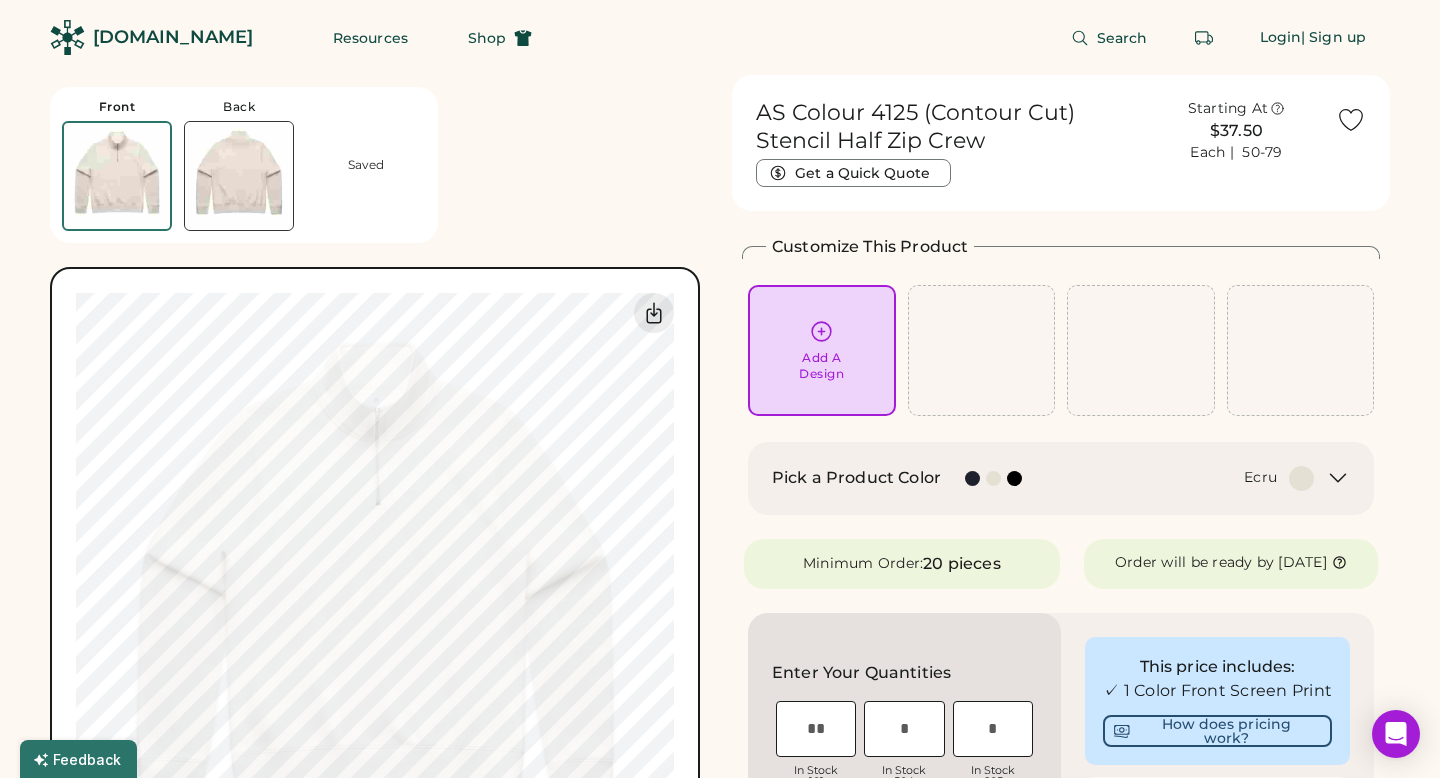 click on "Add A
Design" at bounding box center (822, 350) 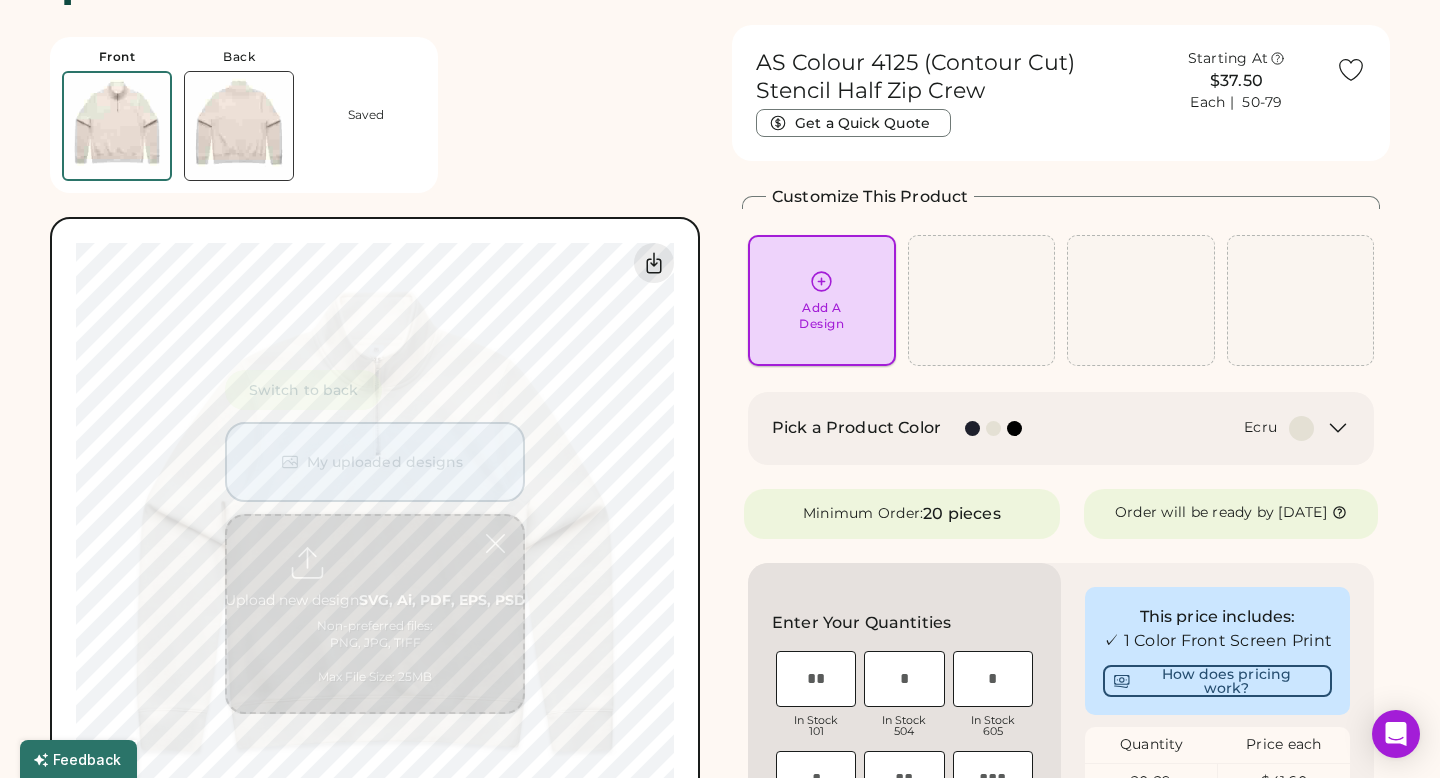 scroll, scrollTop: 75, scrollLeft: 0, axis: vertical 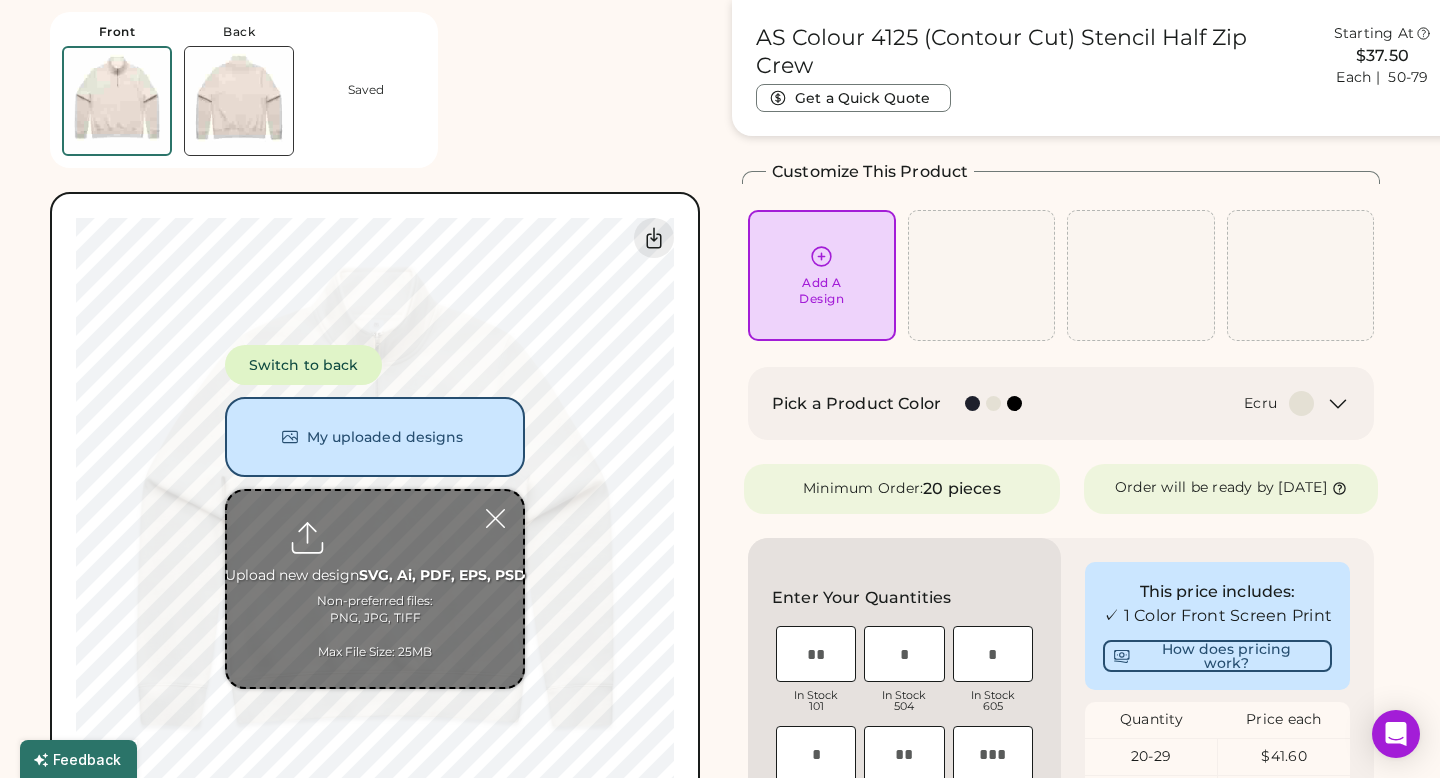 click at bounding box center [375, 589] 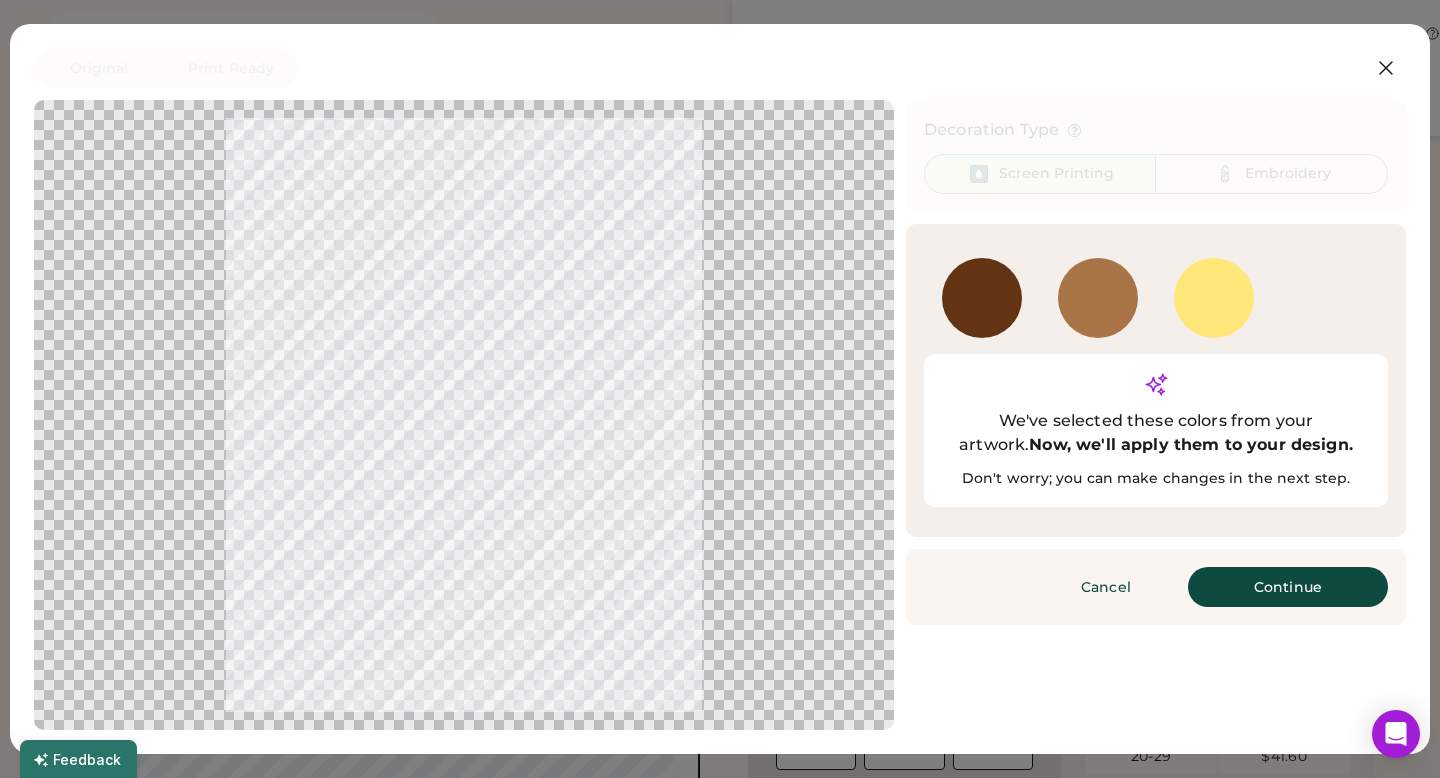 click at bounding box center [1098, 298] 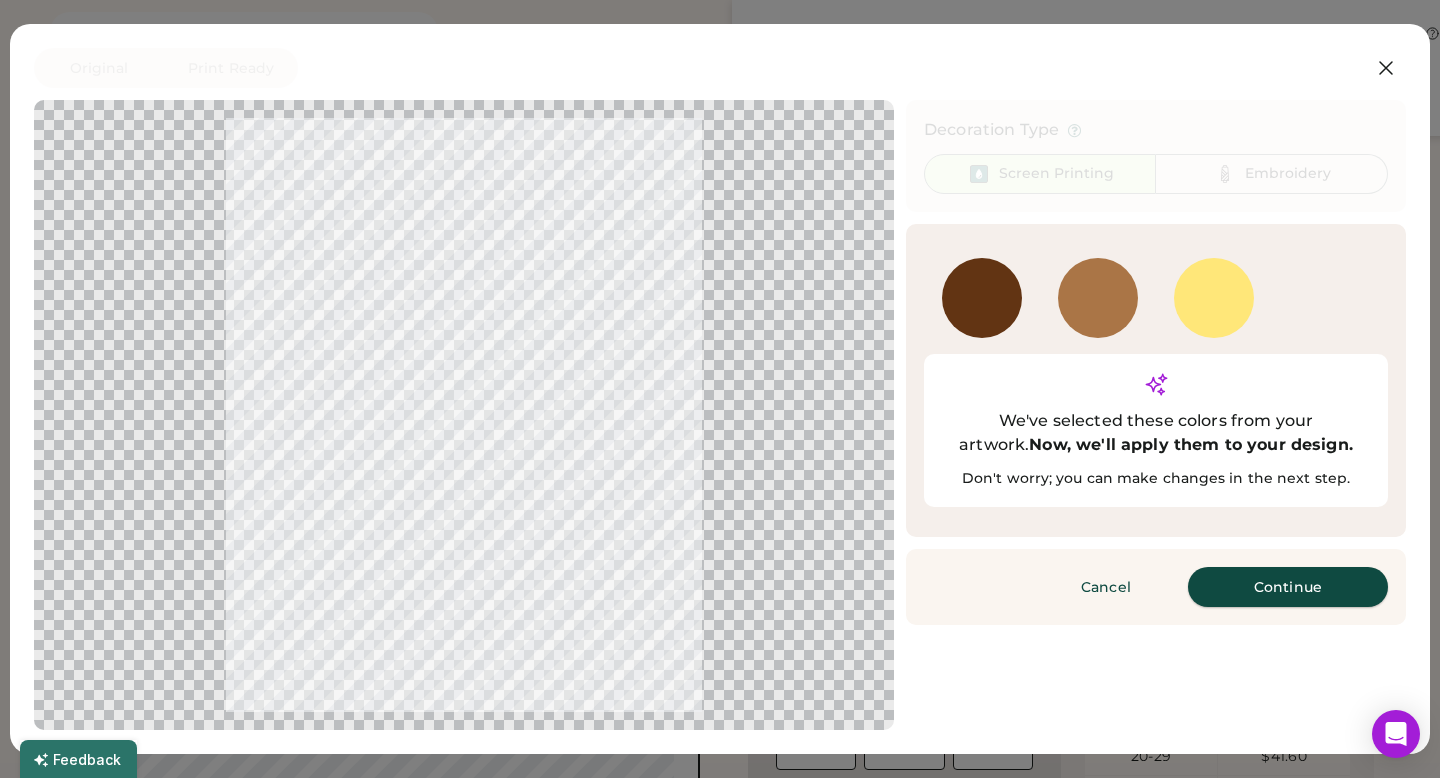click on "Continue" at bounding box center (1288, 587) 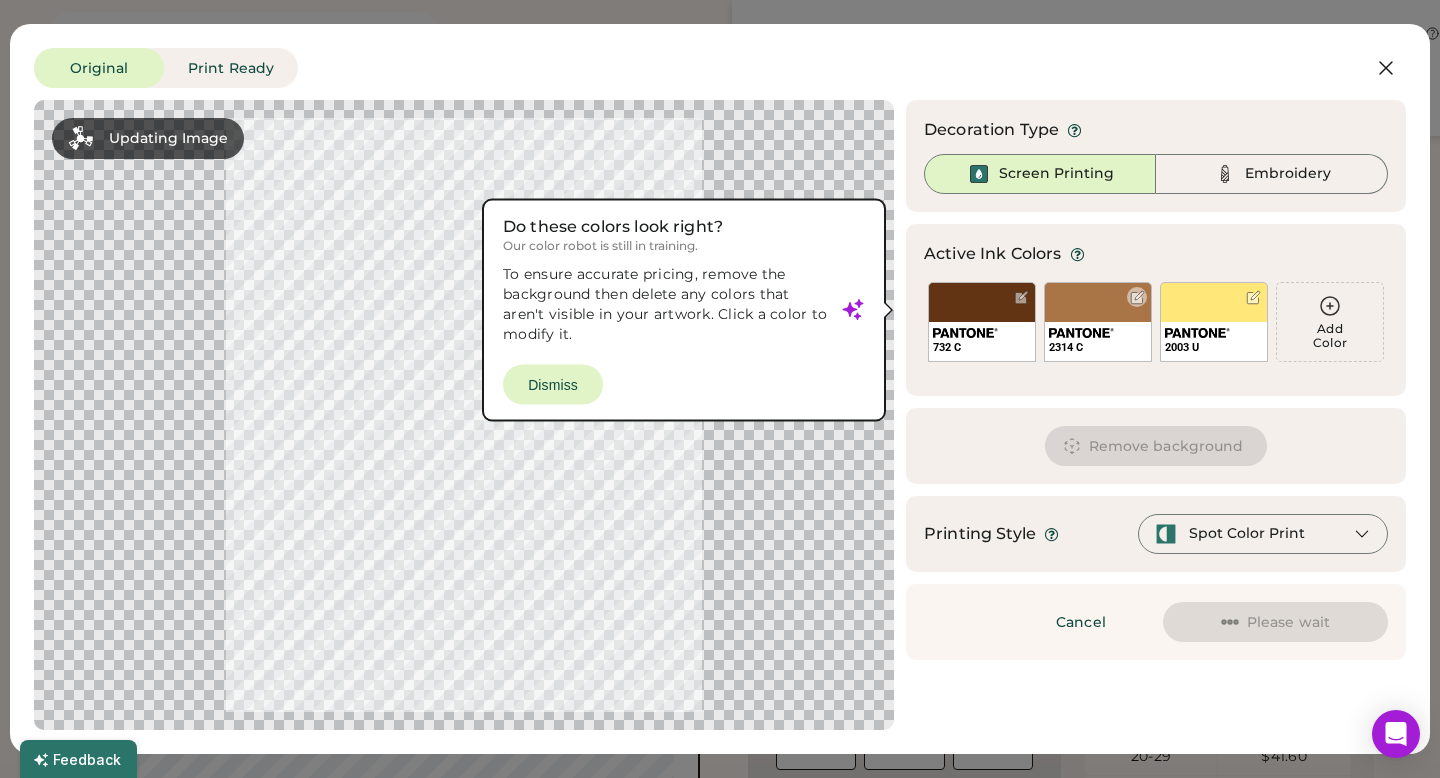 click on "2314 C" at bounding box center (1098, 322) 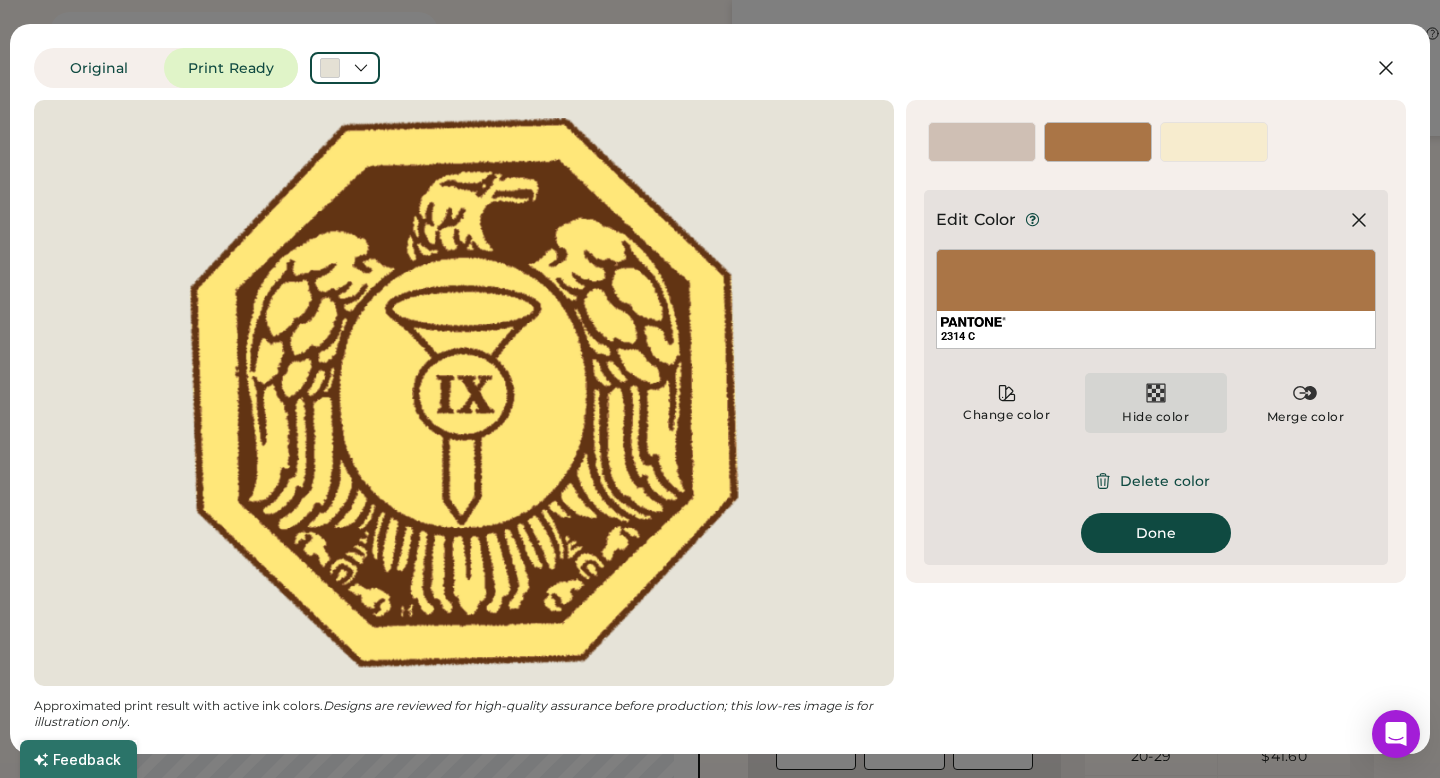 click at bounding box center (1156, 393) 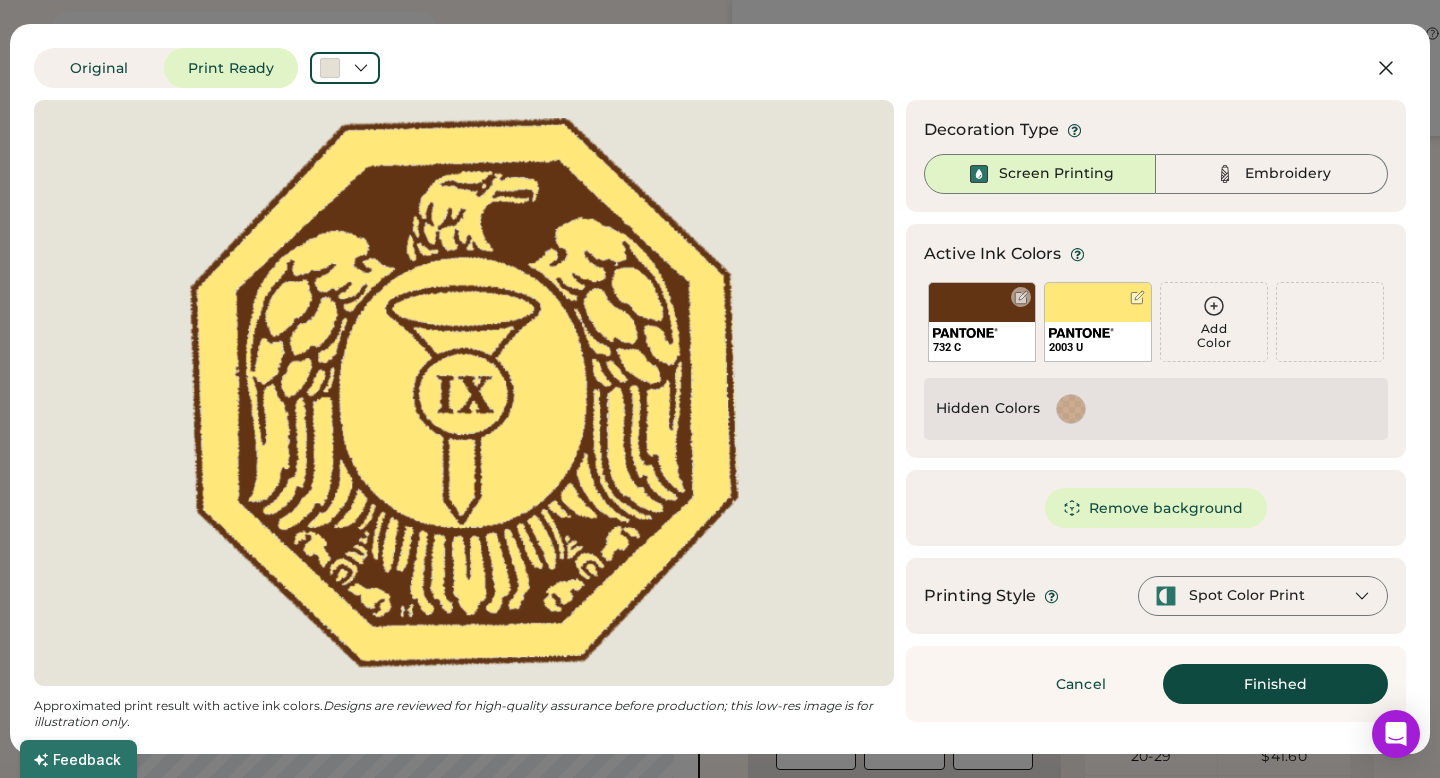 click on "732 C" at bounding box center [982, 341] 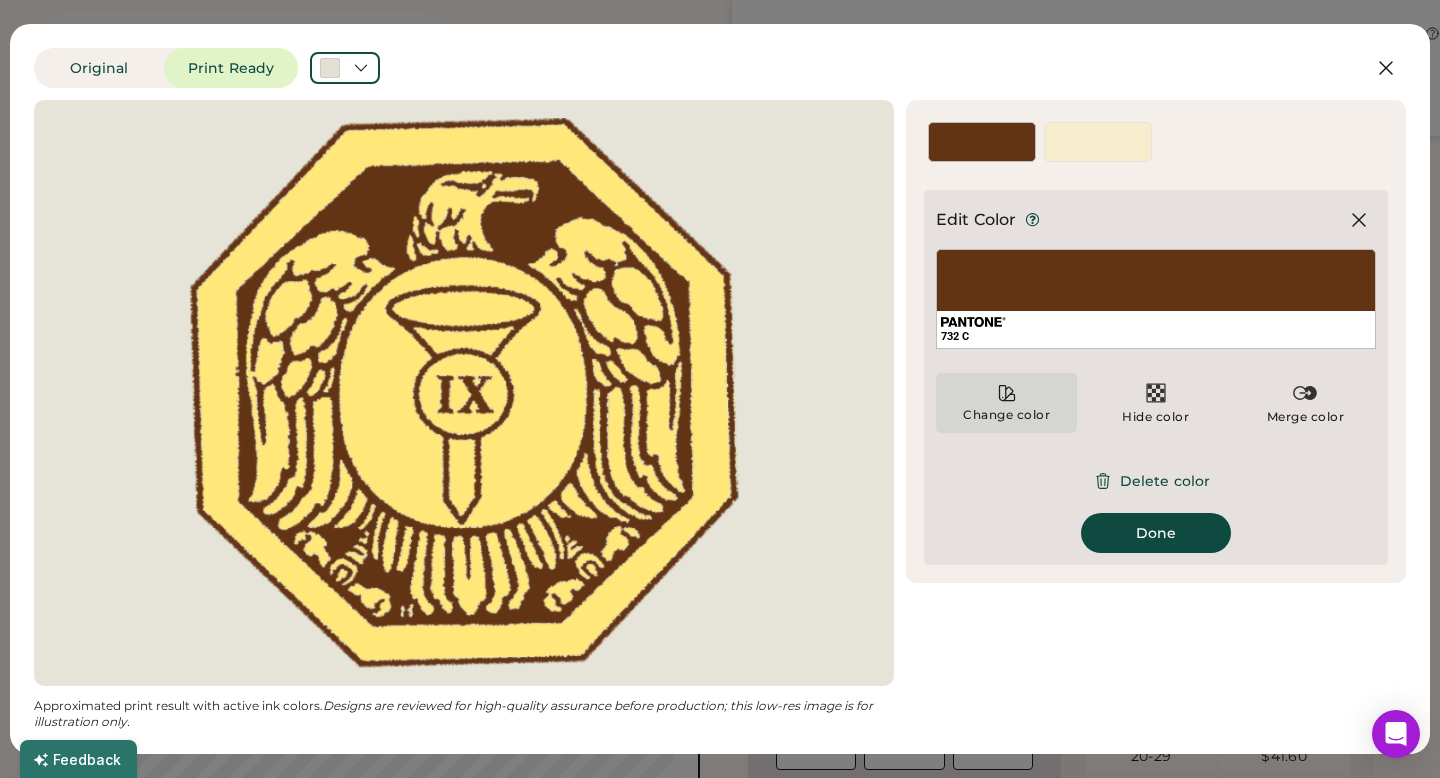 click on "Change color" at bounding box center [1006, 403] 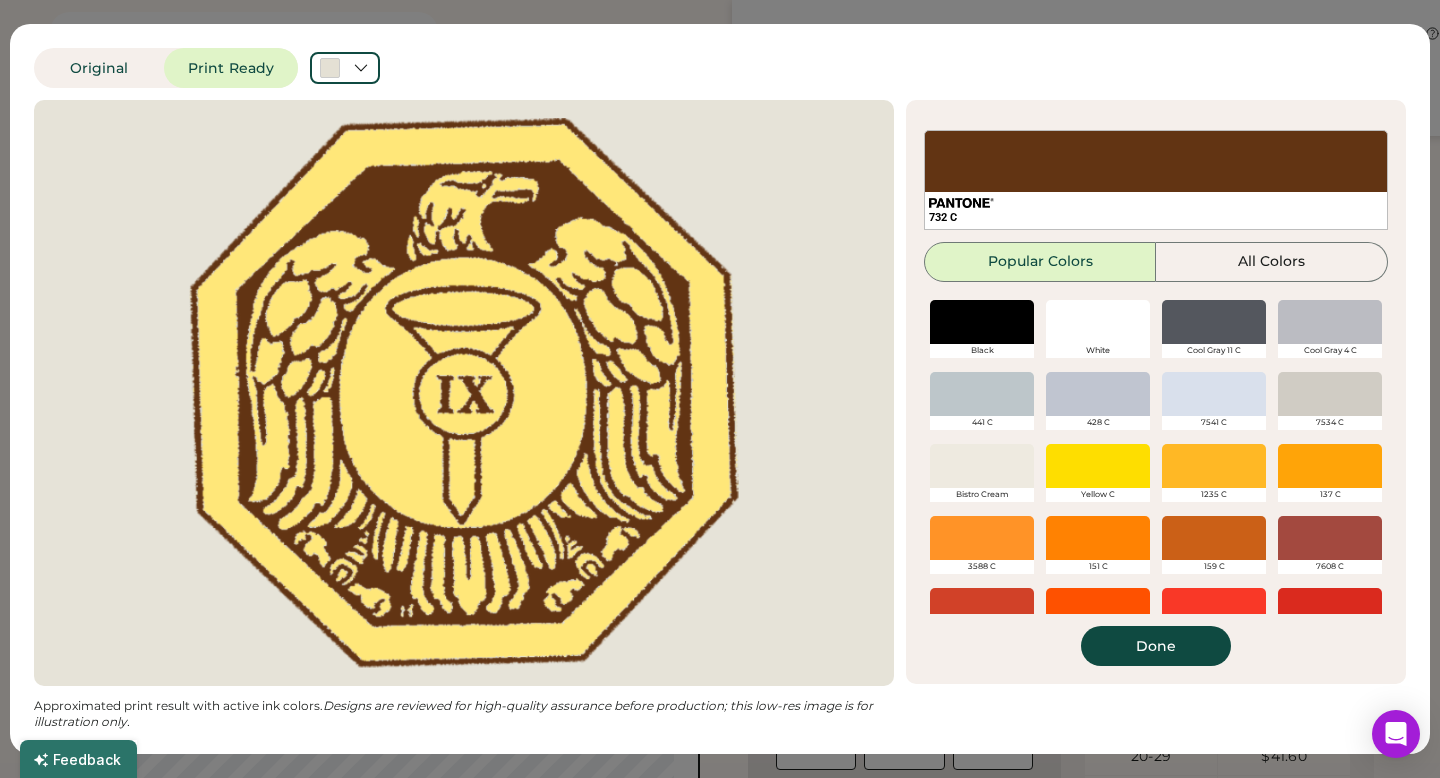 click at bounding box center (1098, 394) 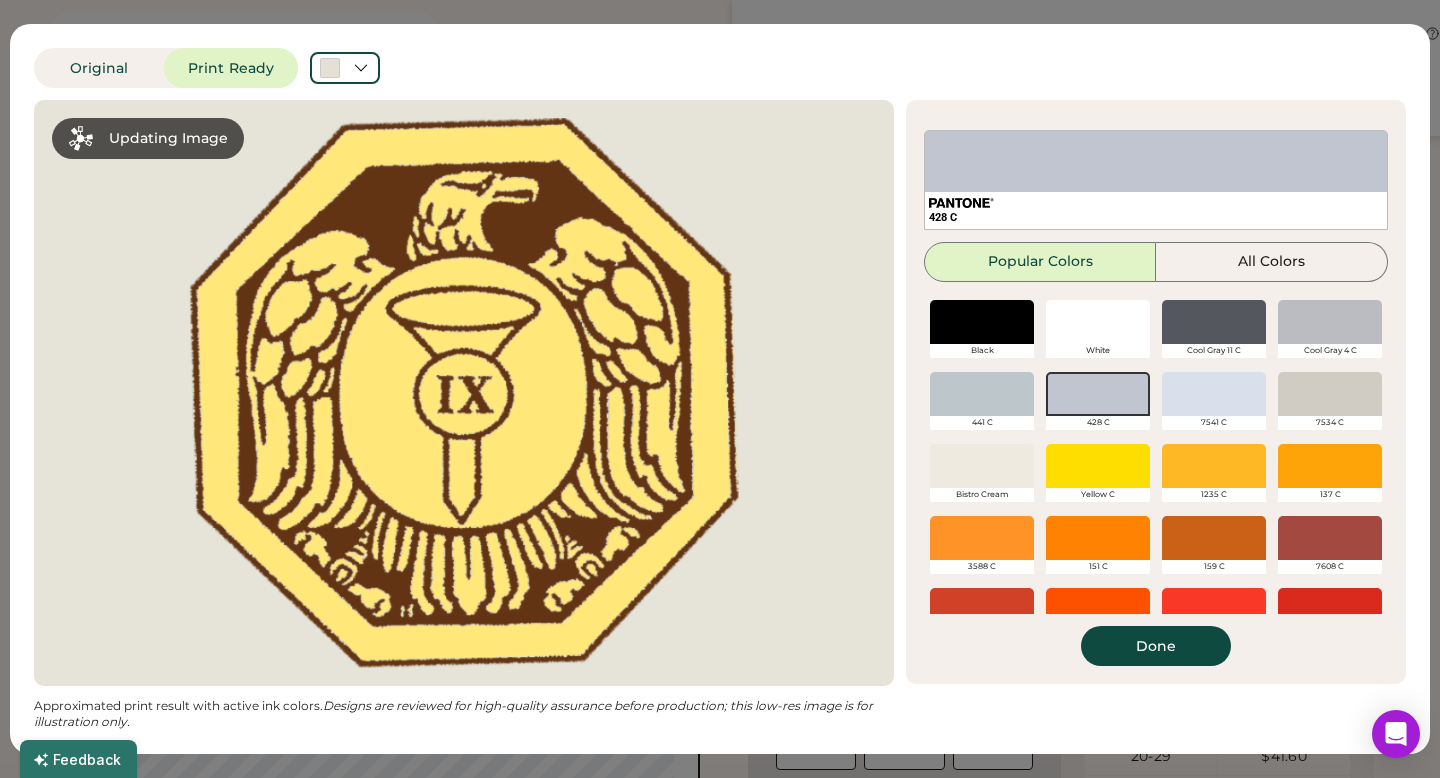 click at bounding box center [1214, 322] 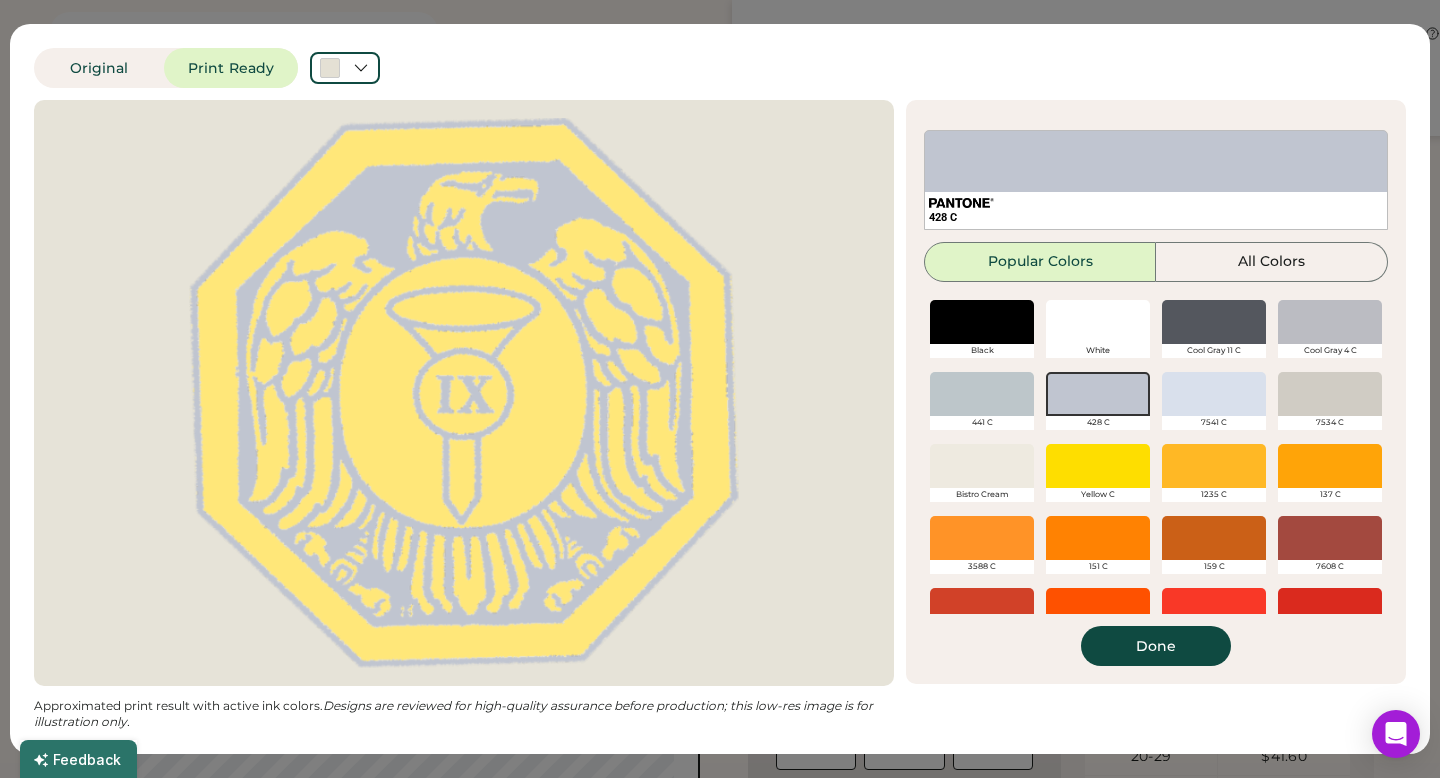 click at bounding box center (1214, 322) 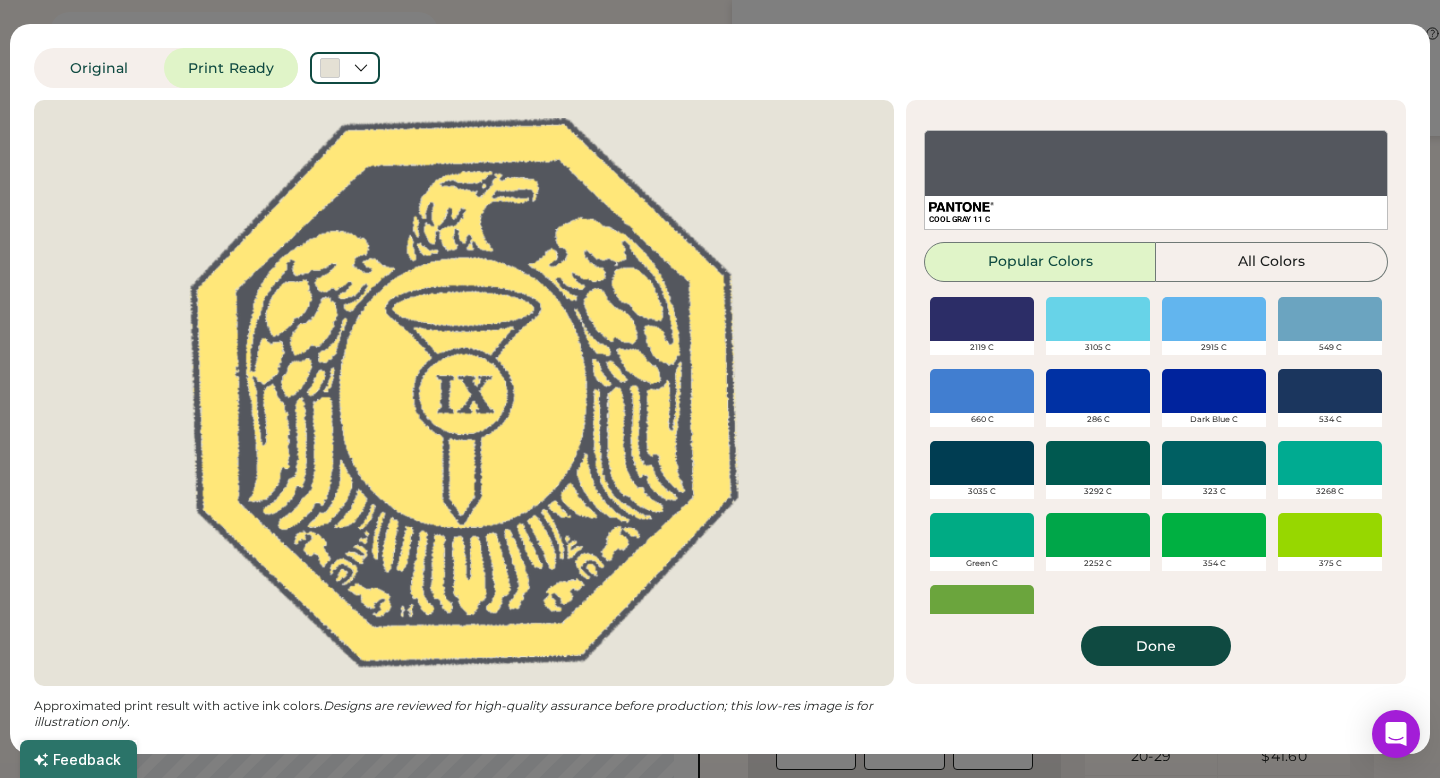 scroll, scrollTop: 688, scrollLeft: 0, axis: vertical 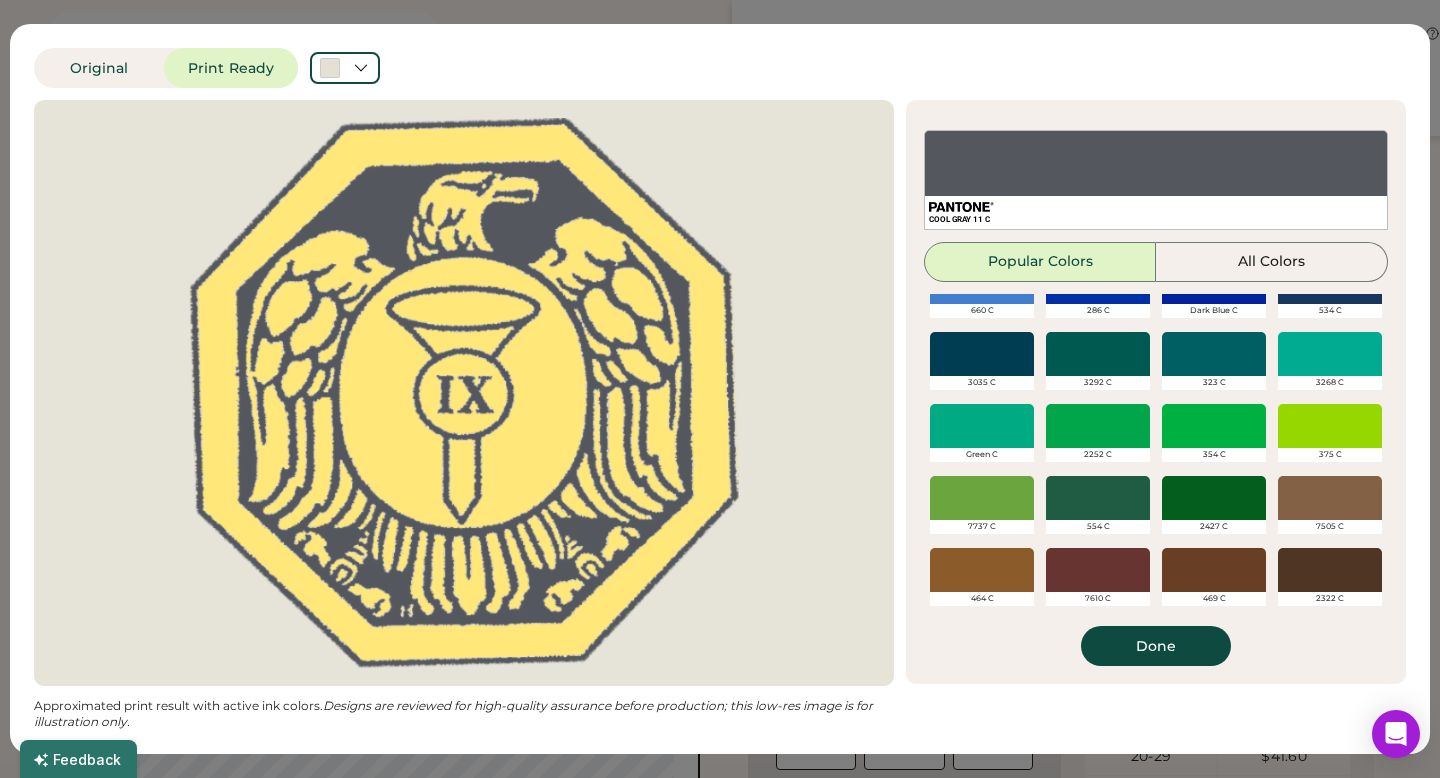click at bounding box center (1098, 498) 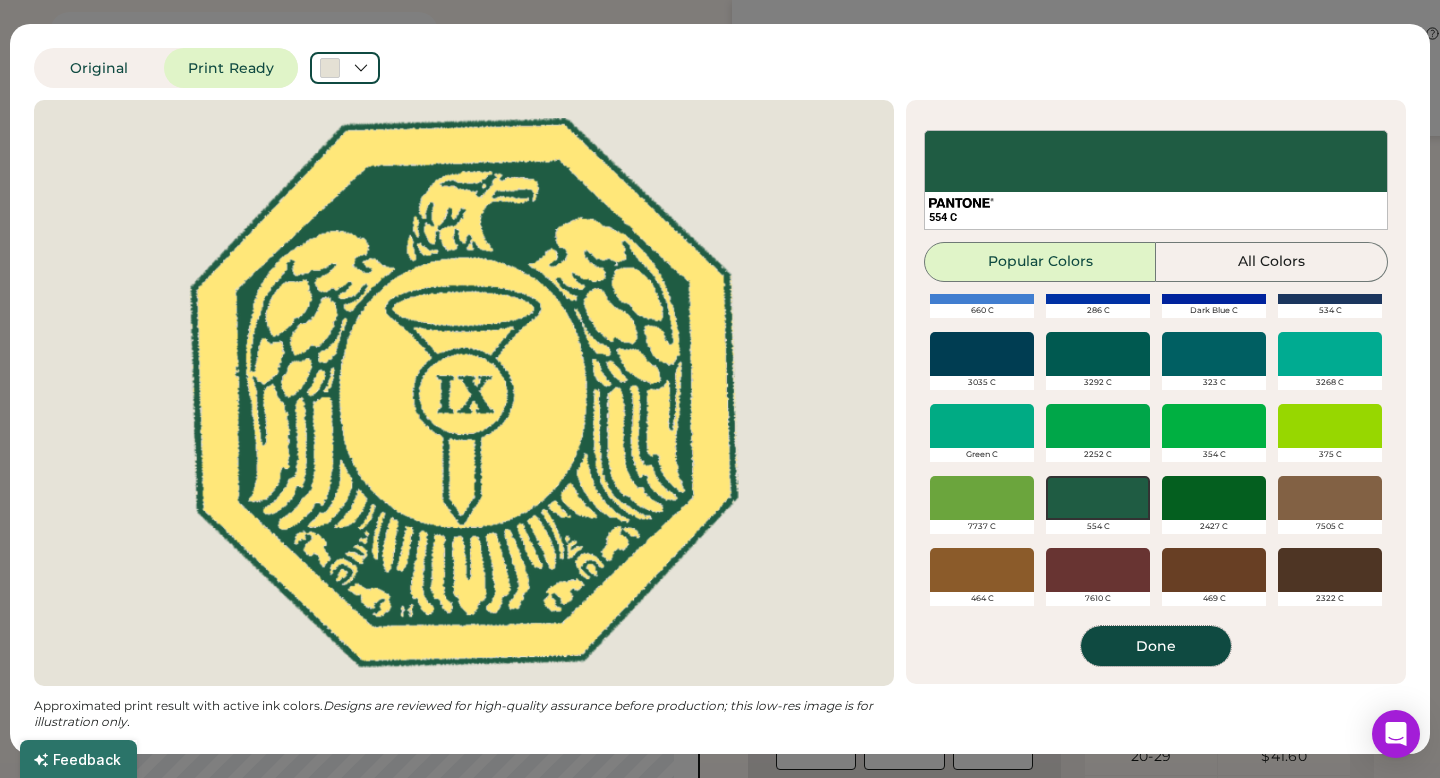 click on "Done" at bounding box center [1156, 646] 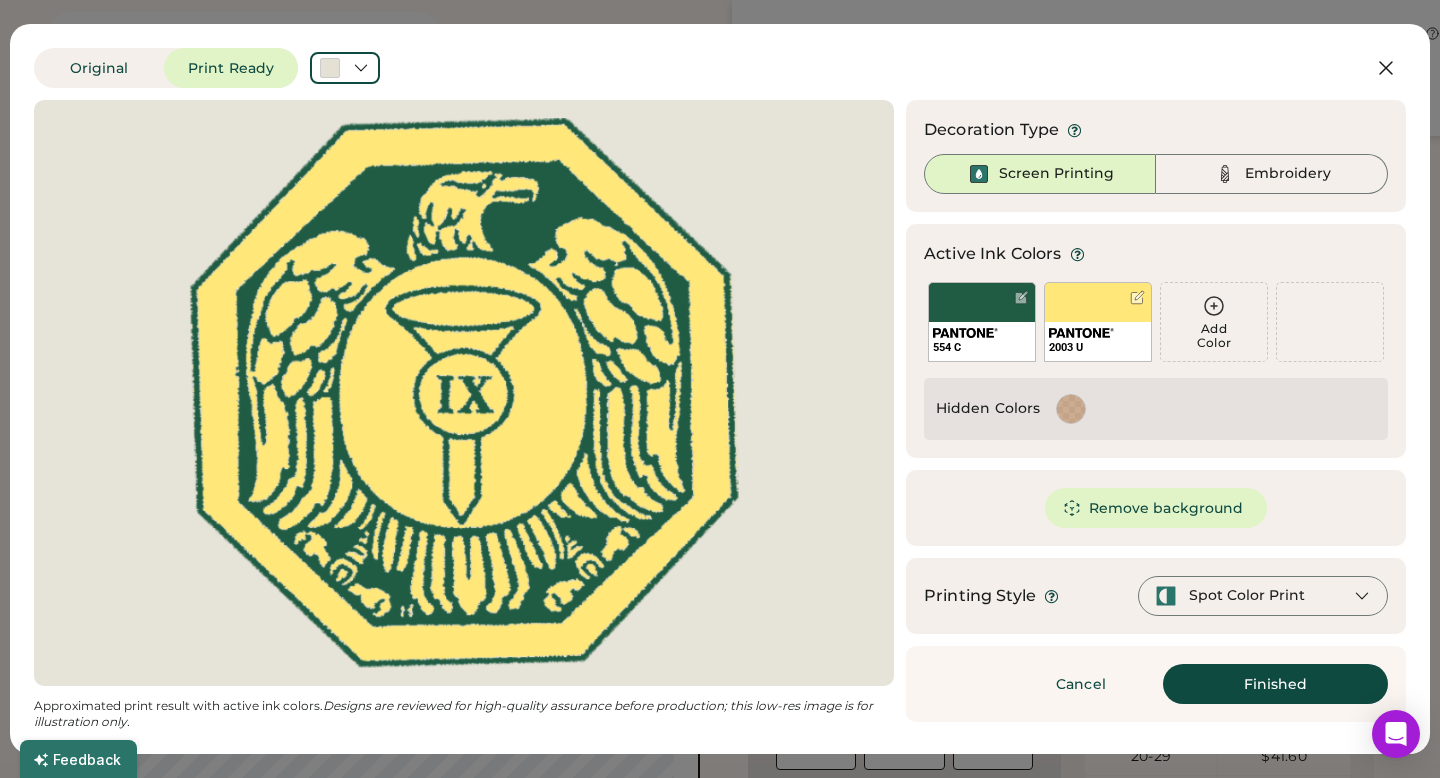 scroll, scrollTop: 0, scrollLeft: 0, axis: both 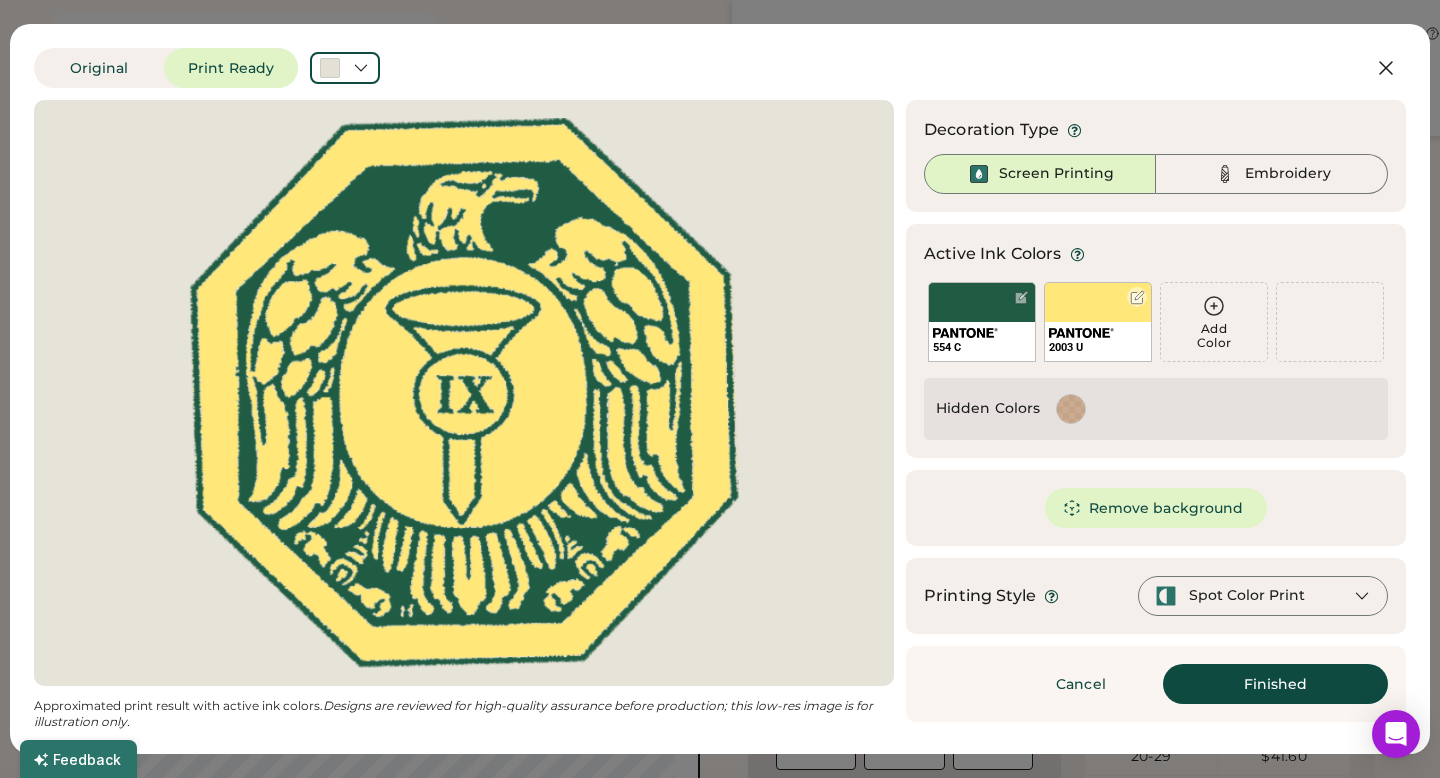 click on "2003 U" at bounding box center [1098, 341] 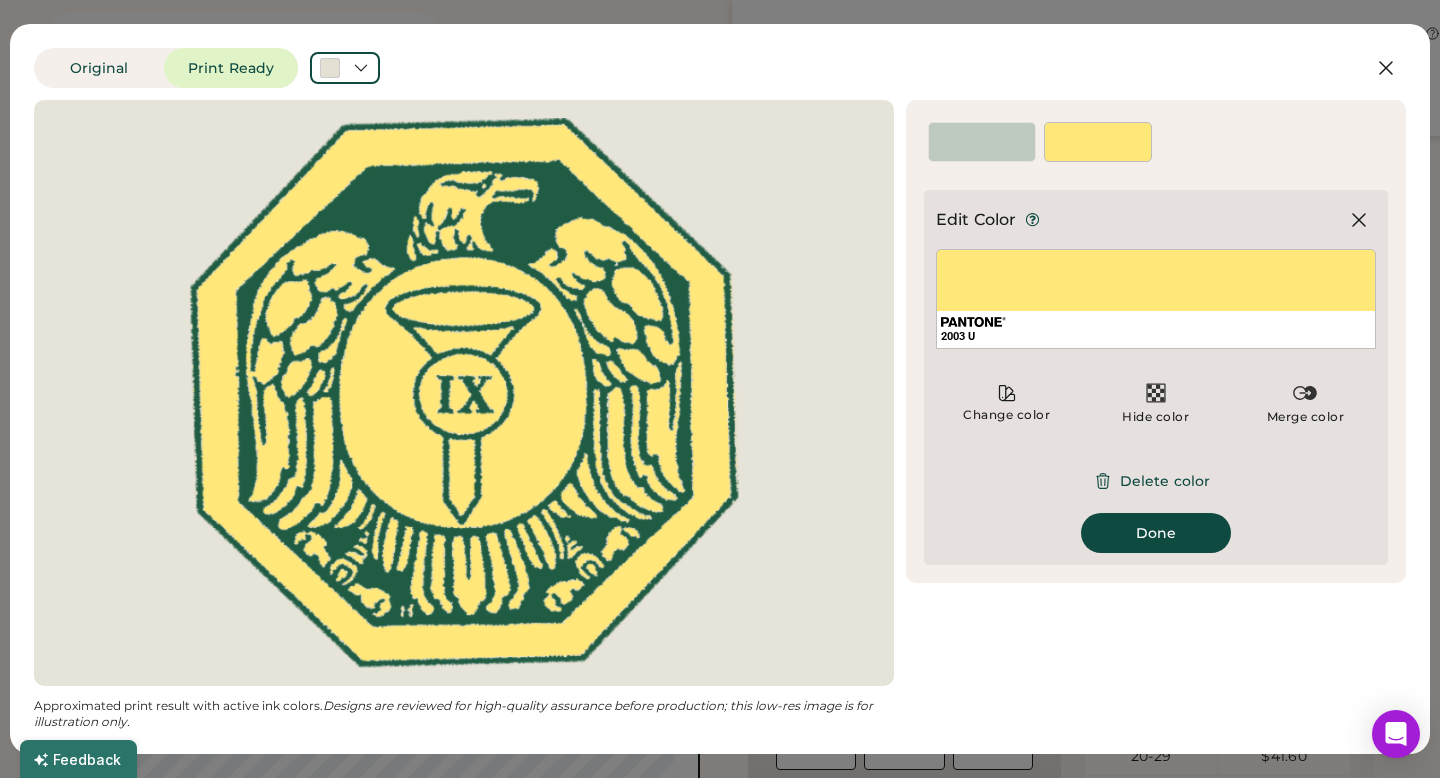click on "2003 U" at bounding box center [1156, 299] 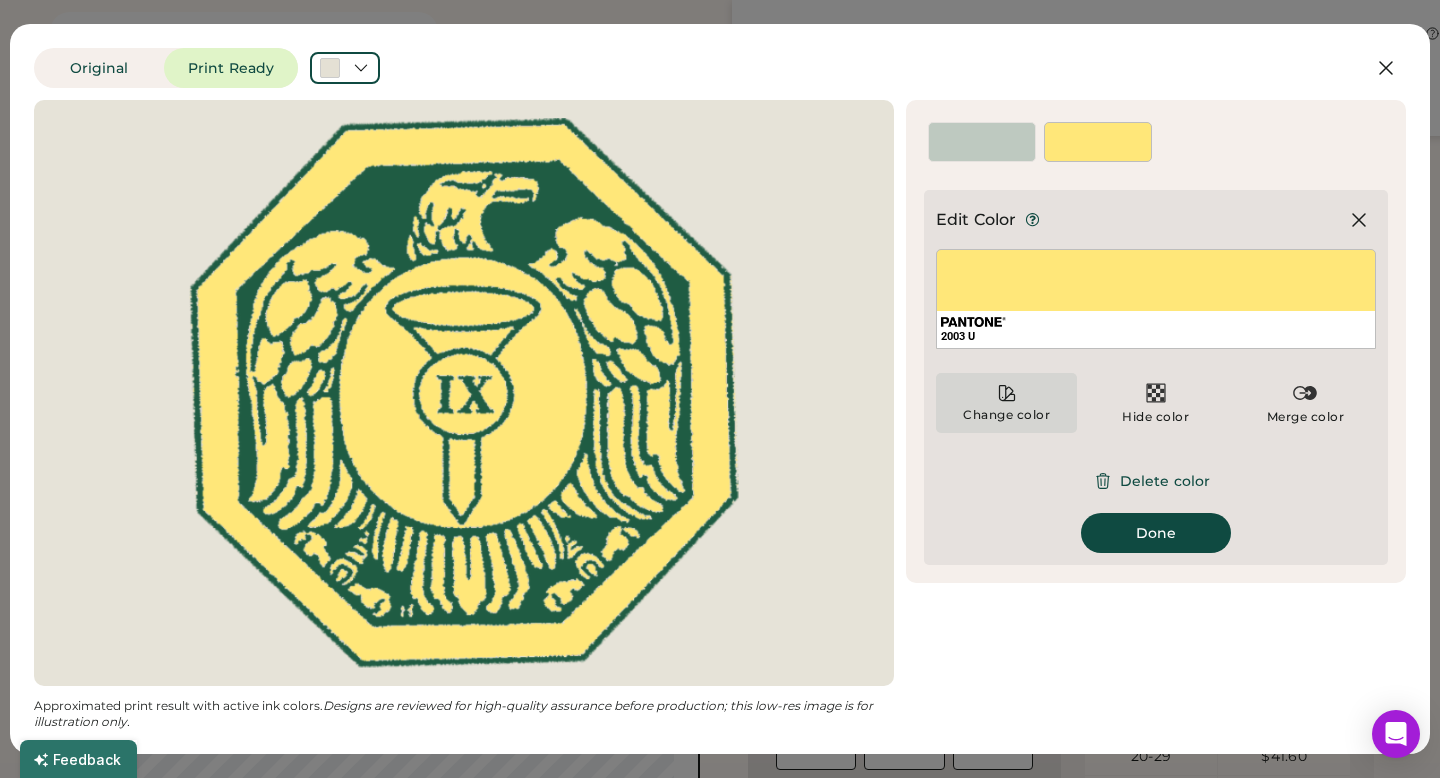 click on "Change color" at bounding box center (1006, 403) 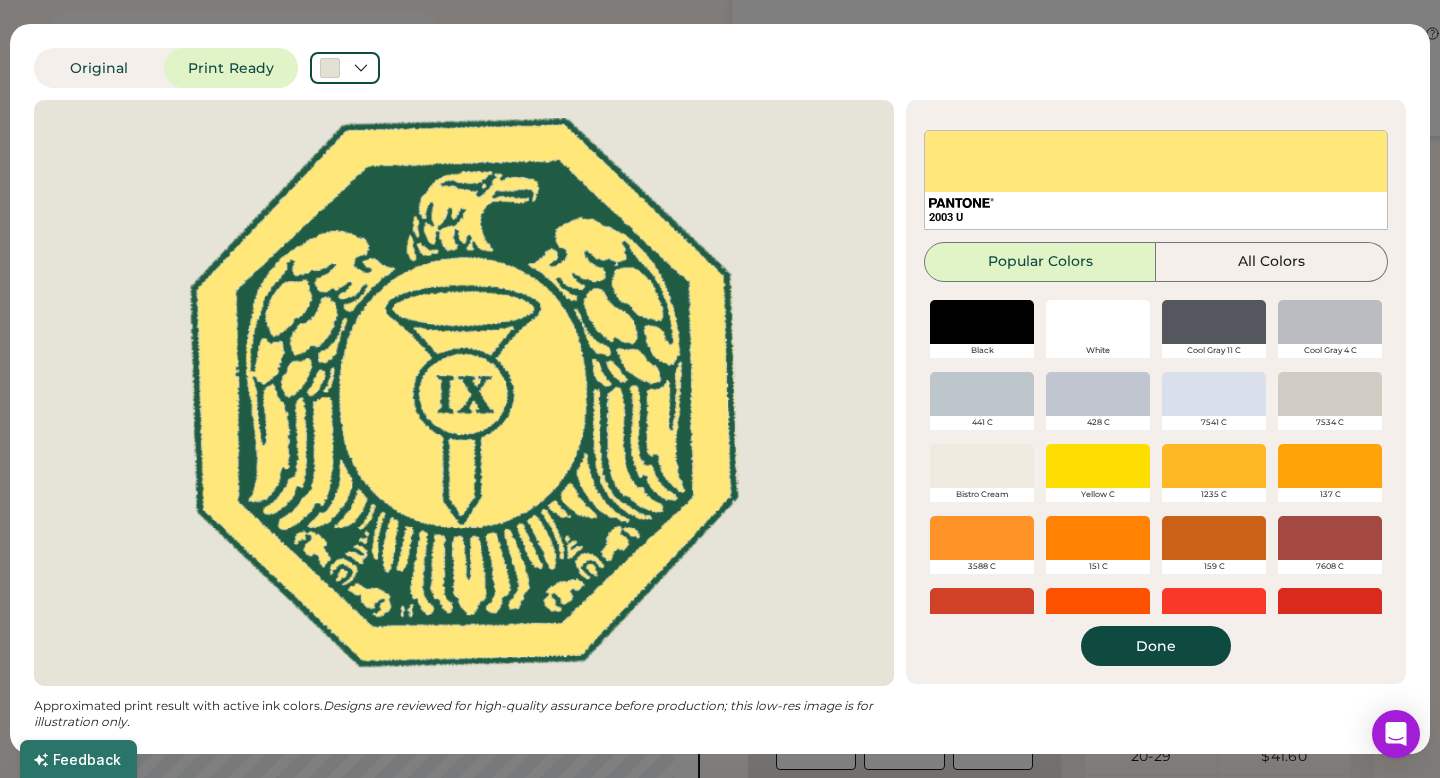 click at bounding box center (1098, 322) 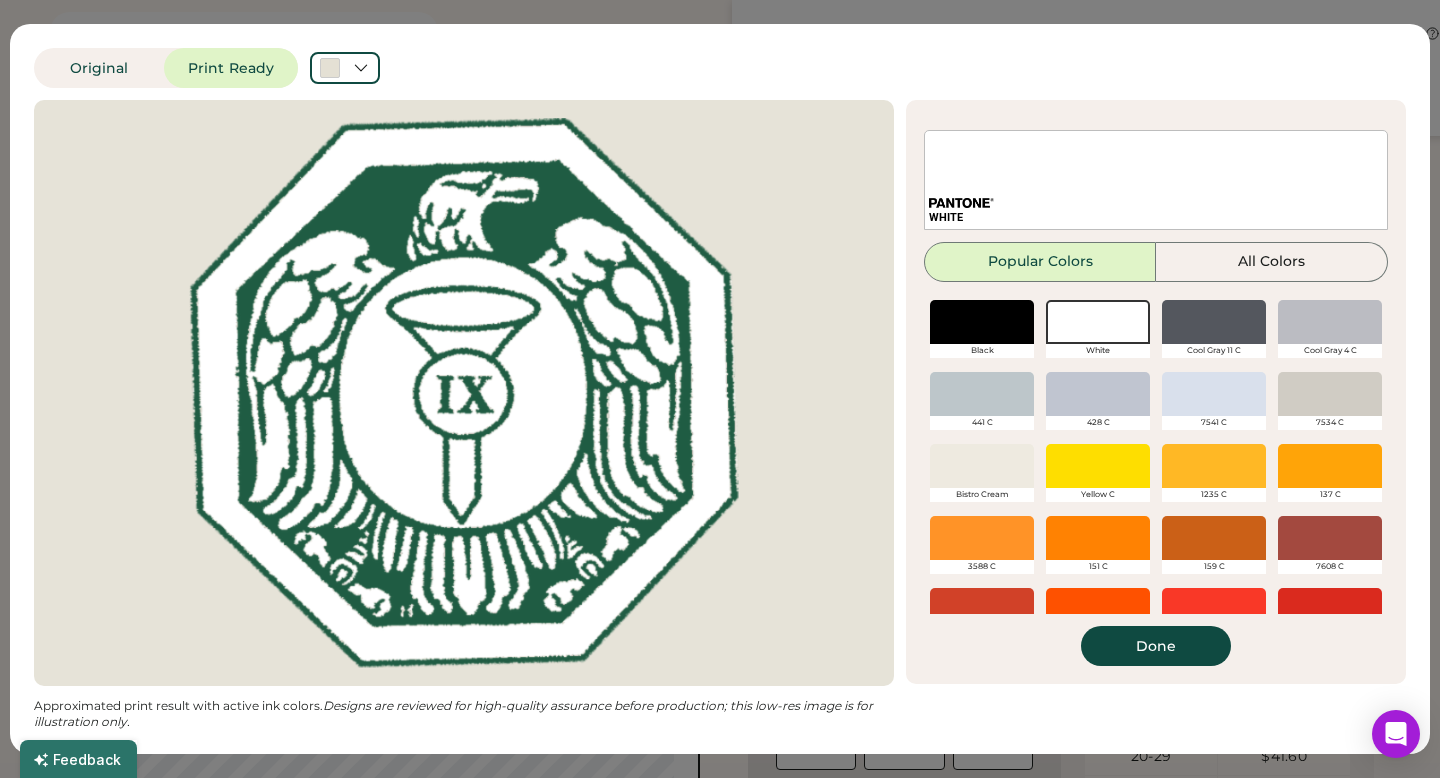 click at bounding box center [1098, 394] 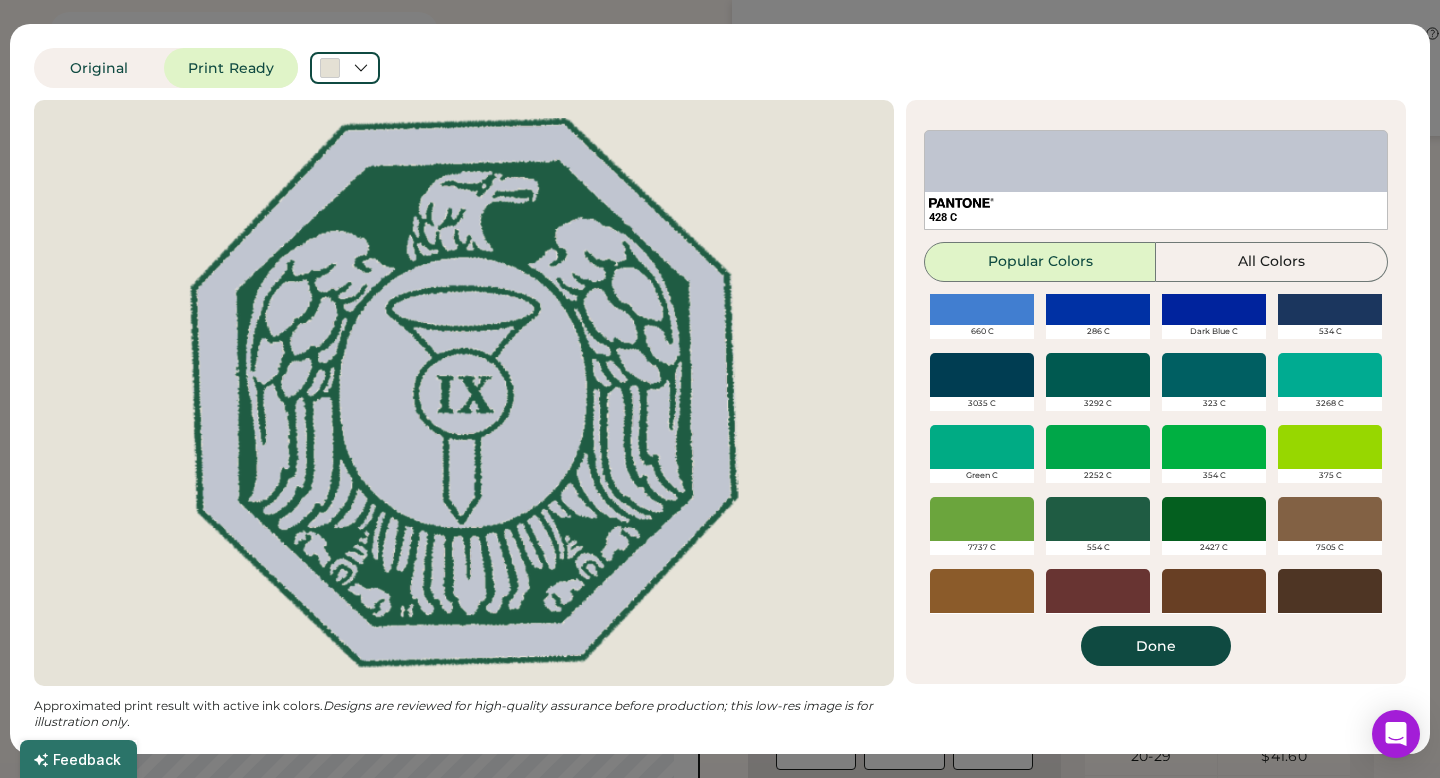 scroll, scrollTop: 688, scrollLeft: 0, axis: vertical 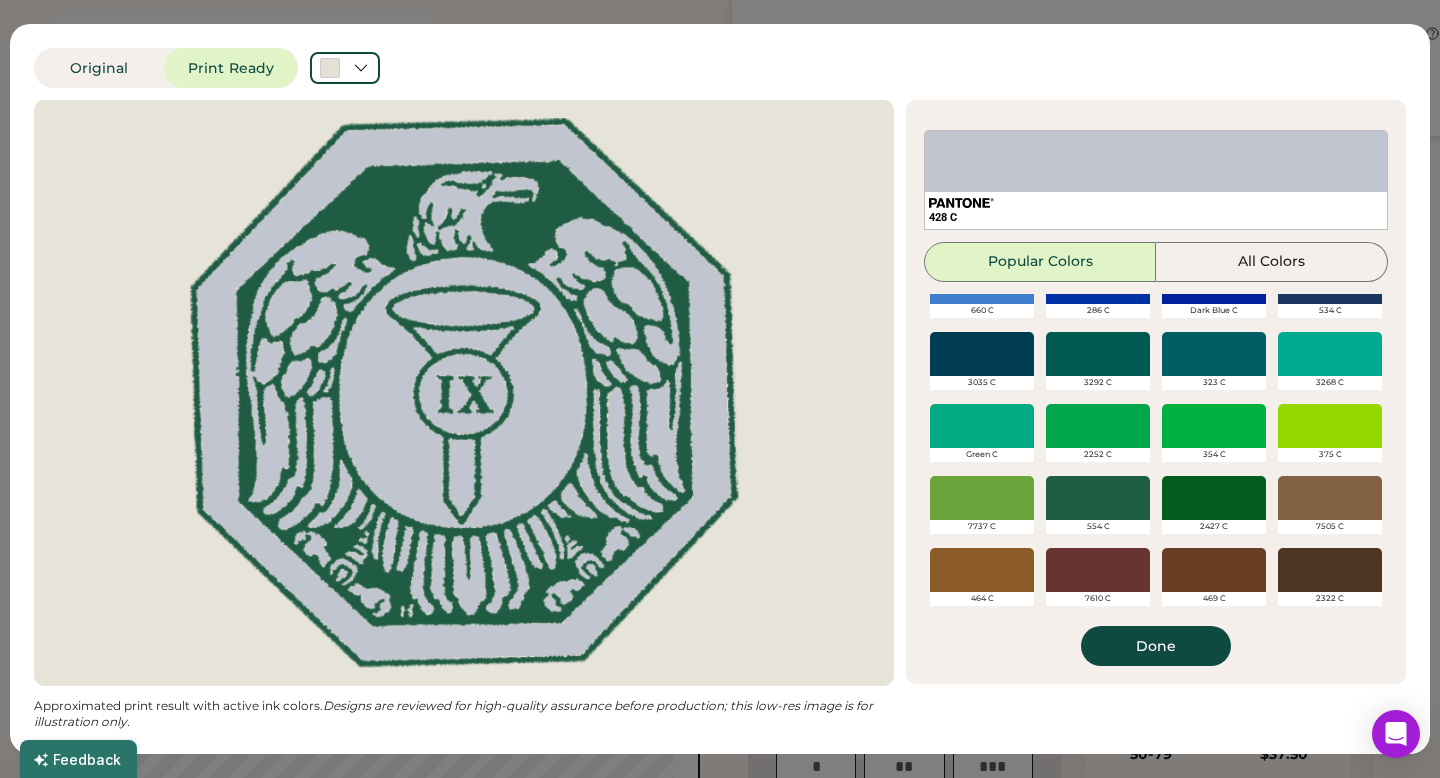 click at bounding box center (982, 570) 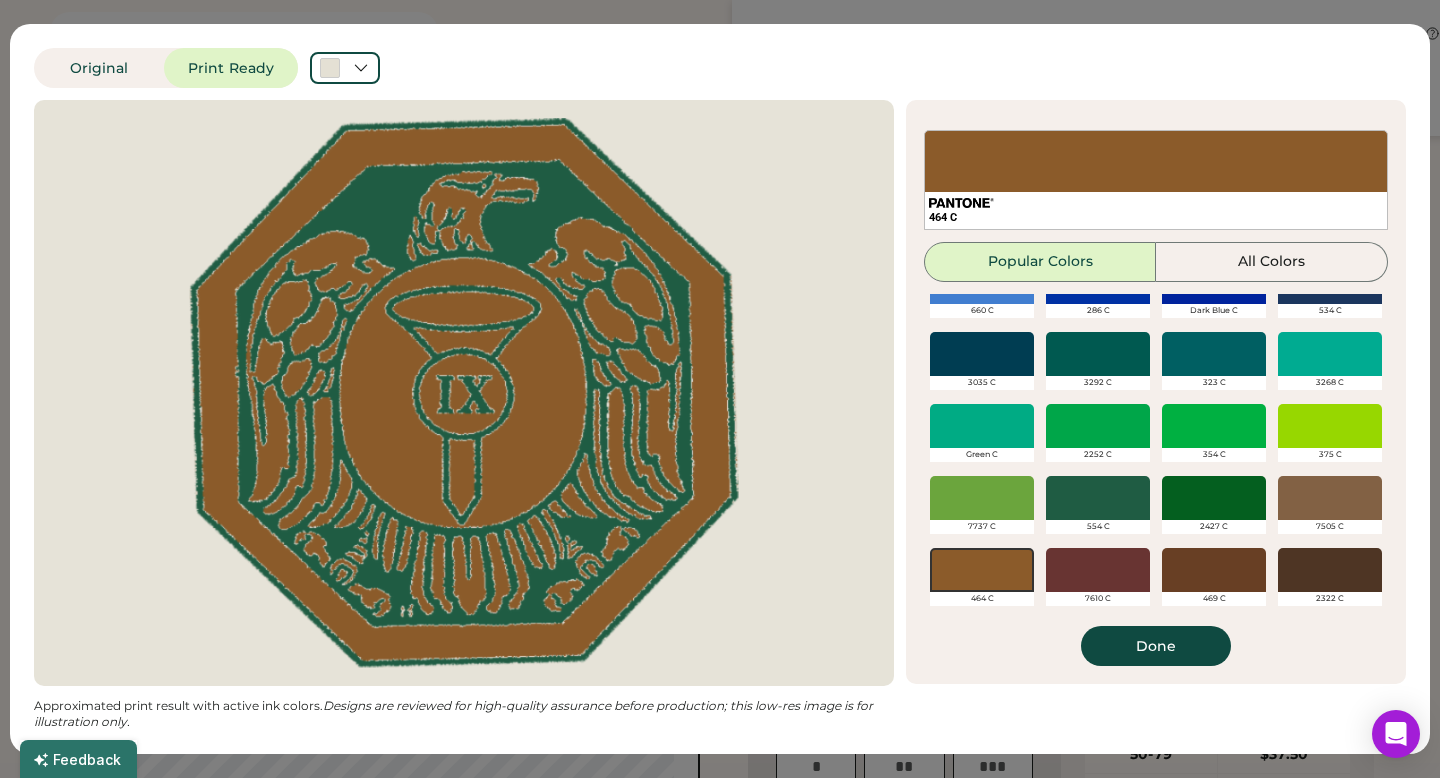 click at bounding box center [1330, 498] 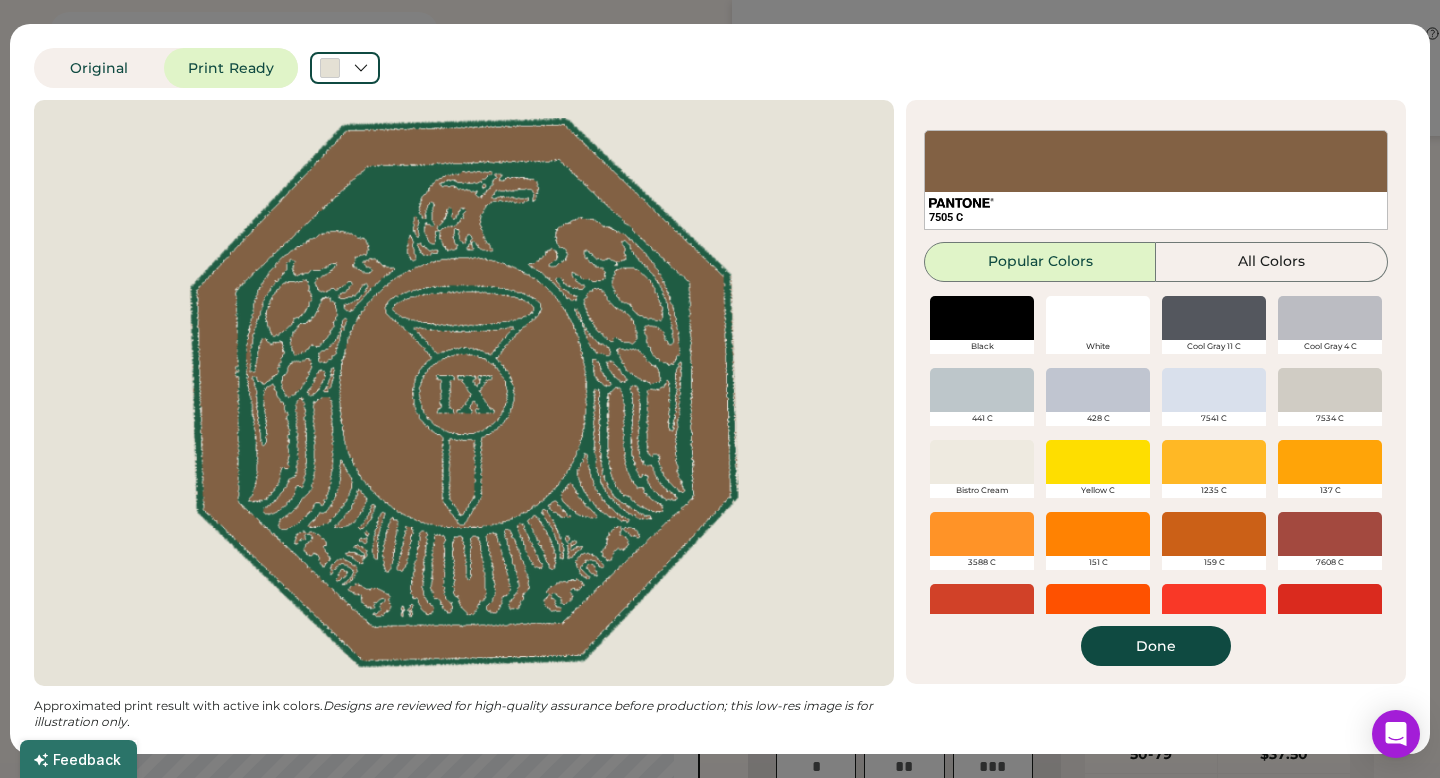 scroll, scrollTop: 0, scrollLeft: 0, axis: both 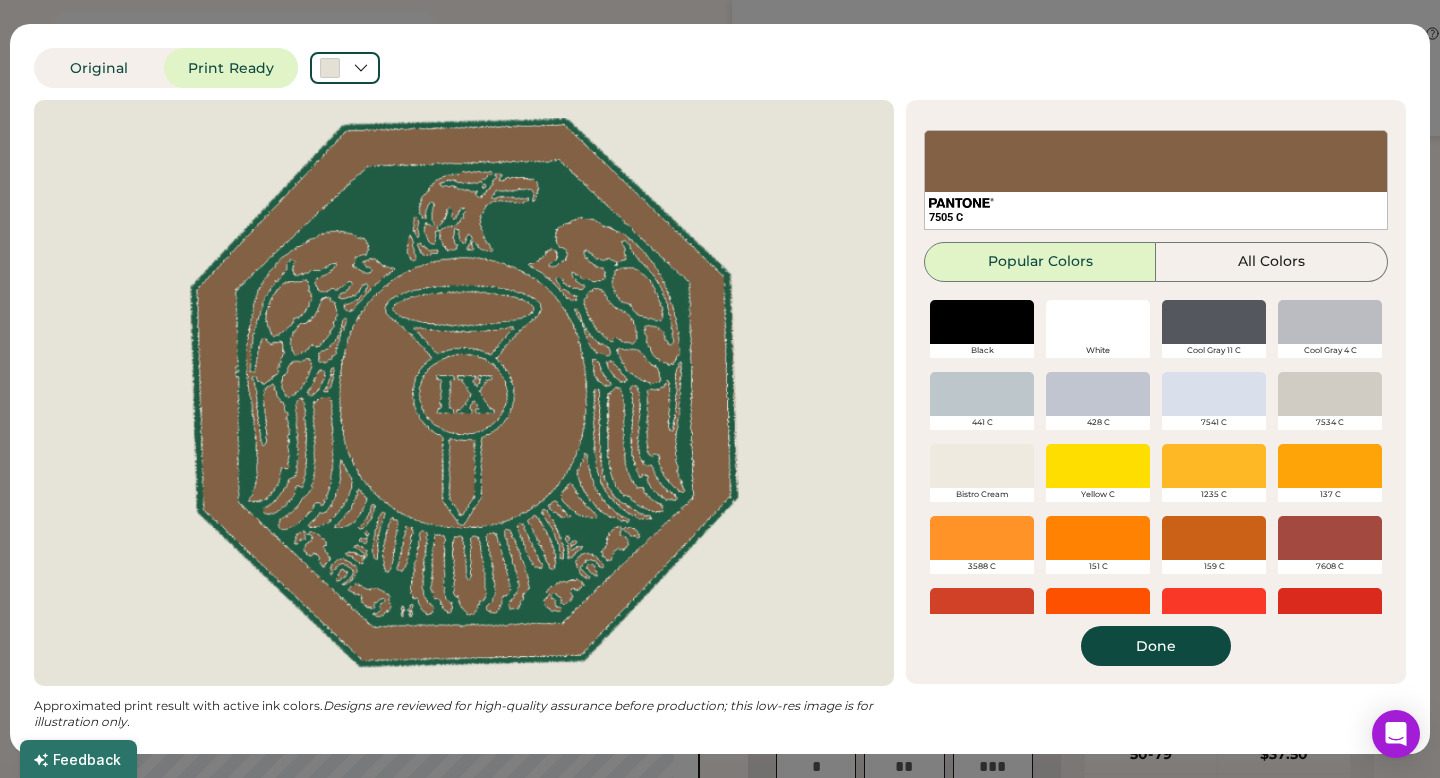 click at bounding box center [1330, 322] 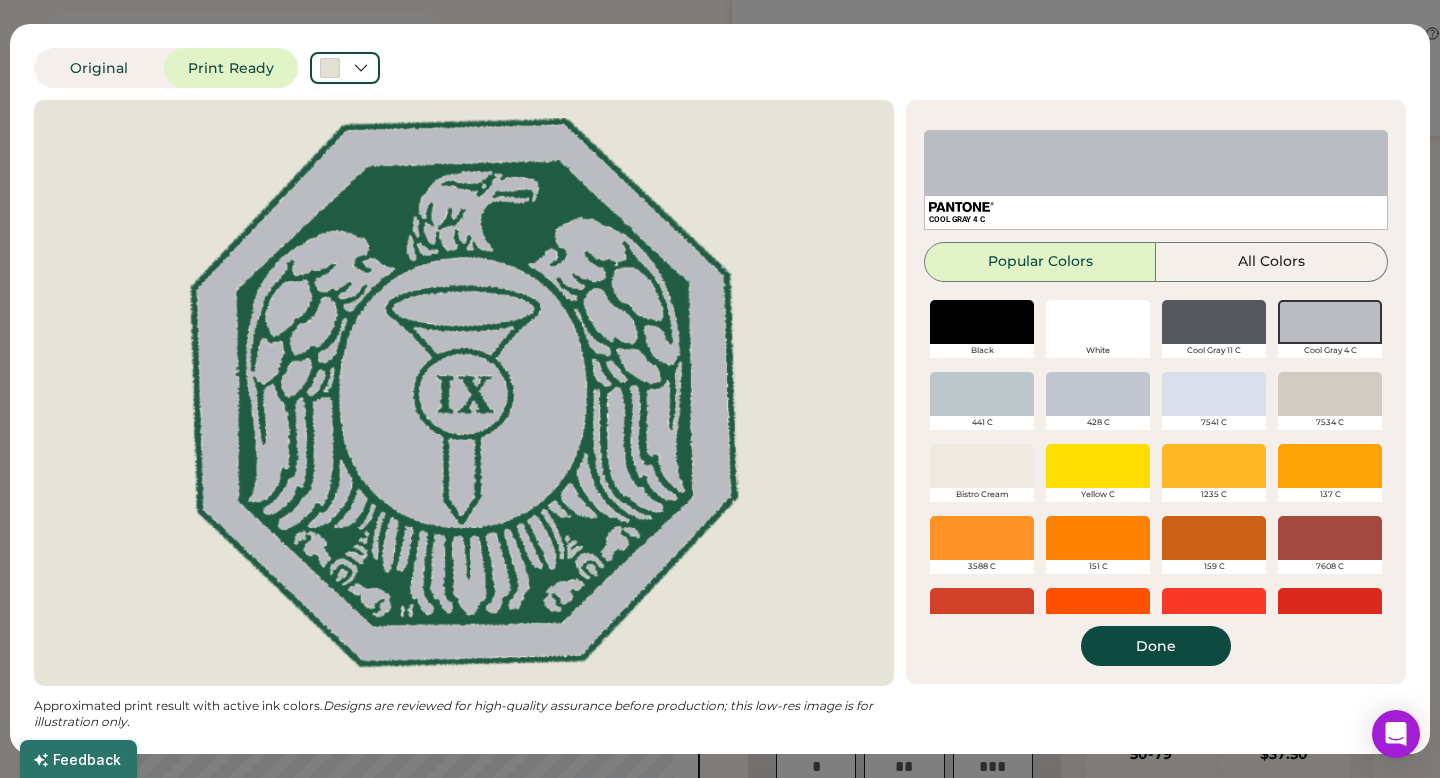 click at bounding box center [1098, 322] 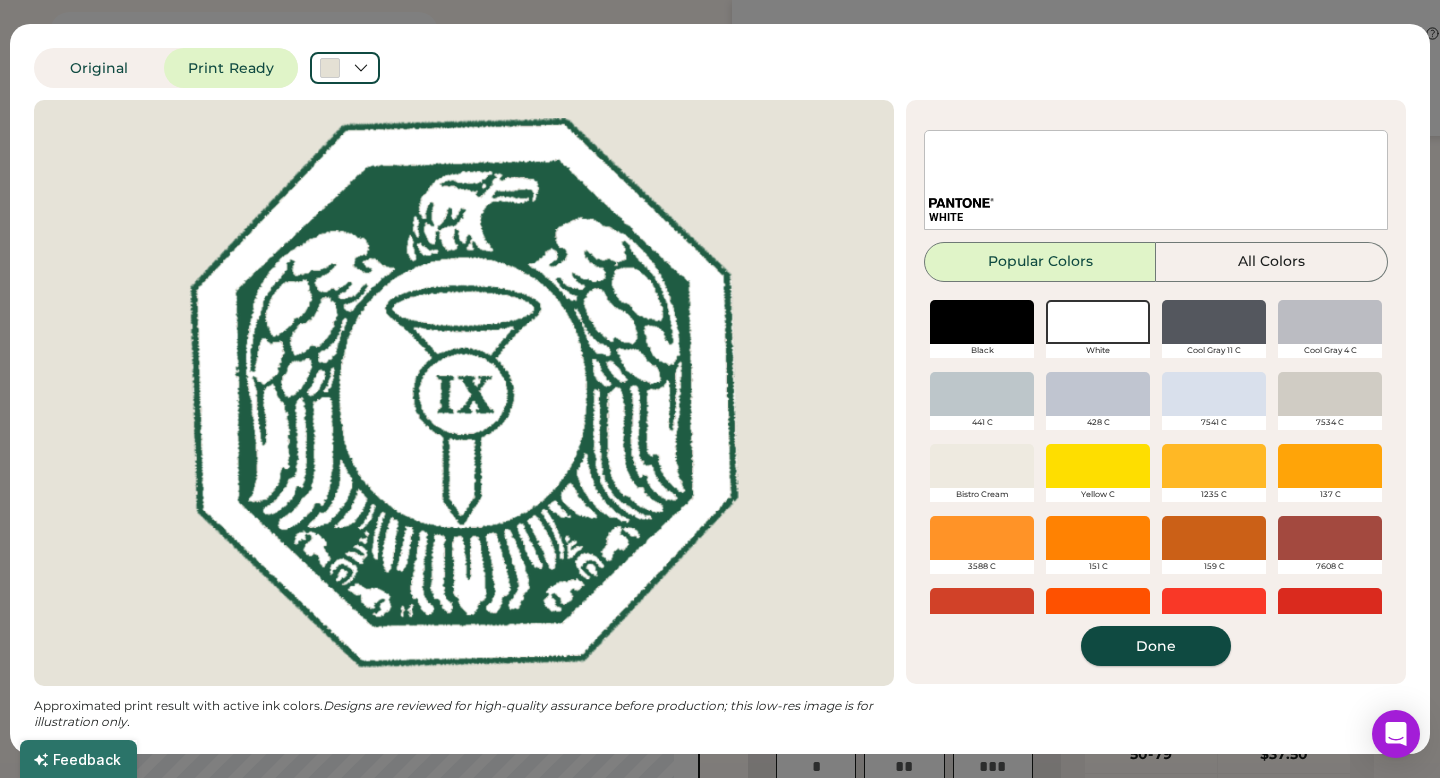 click on "Done" at bounding box center [1156, 646] 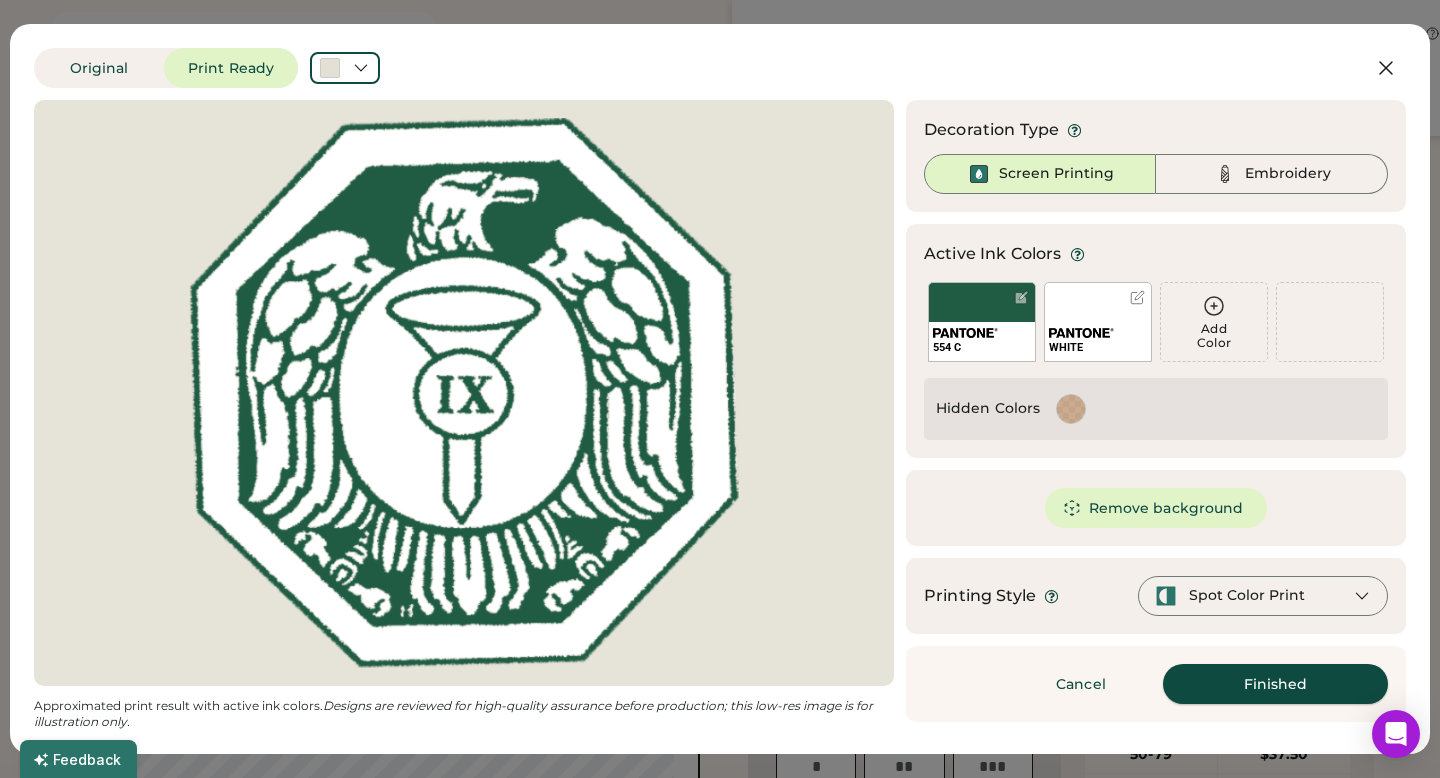 click on "Finished" at bounding box center (1275, 684) 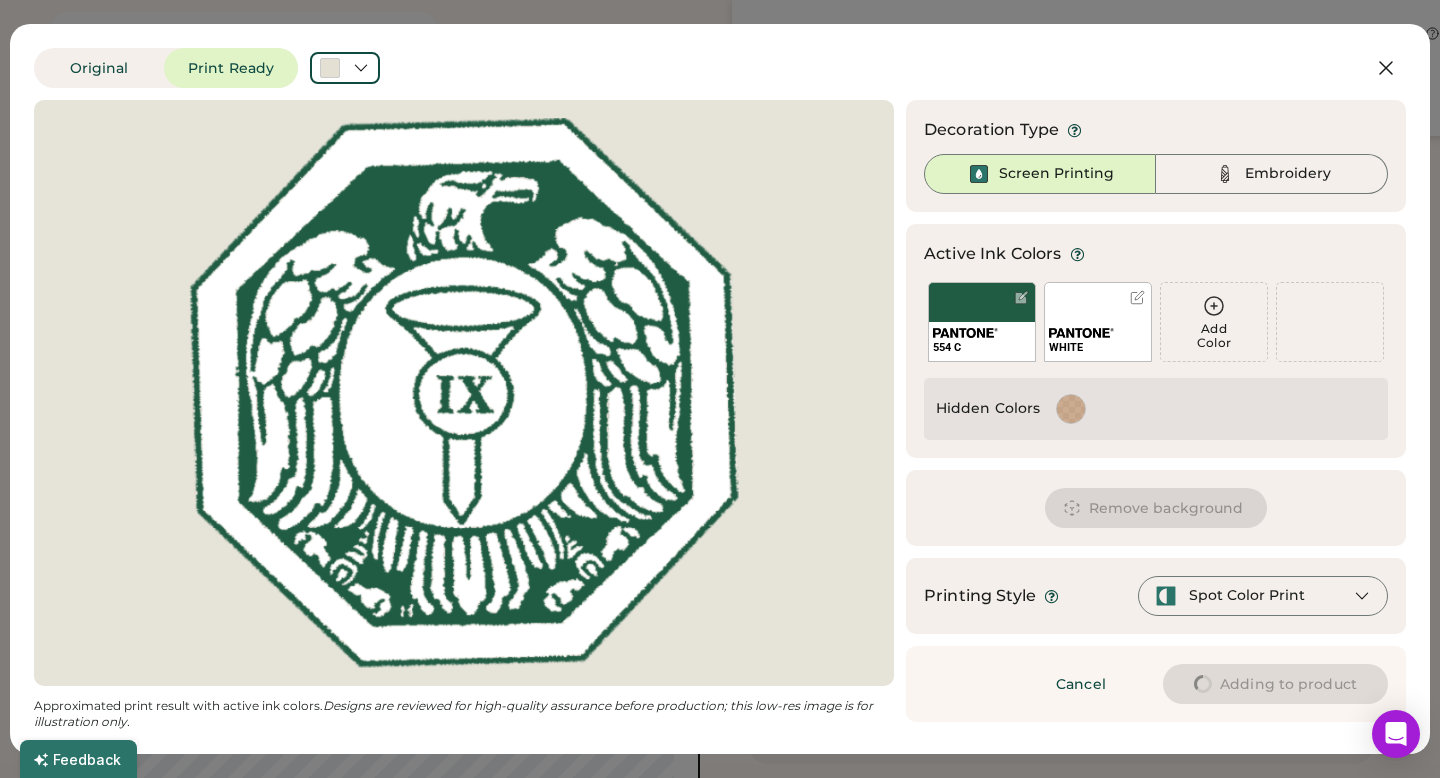 type on "****" 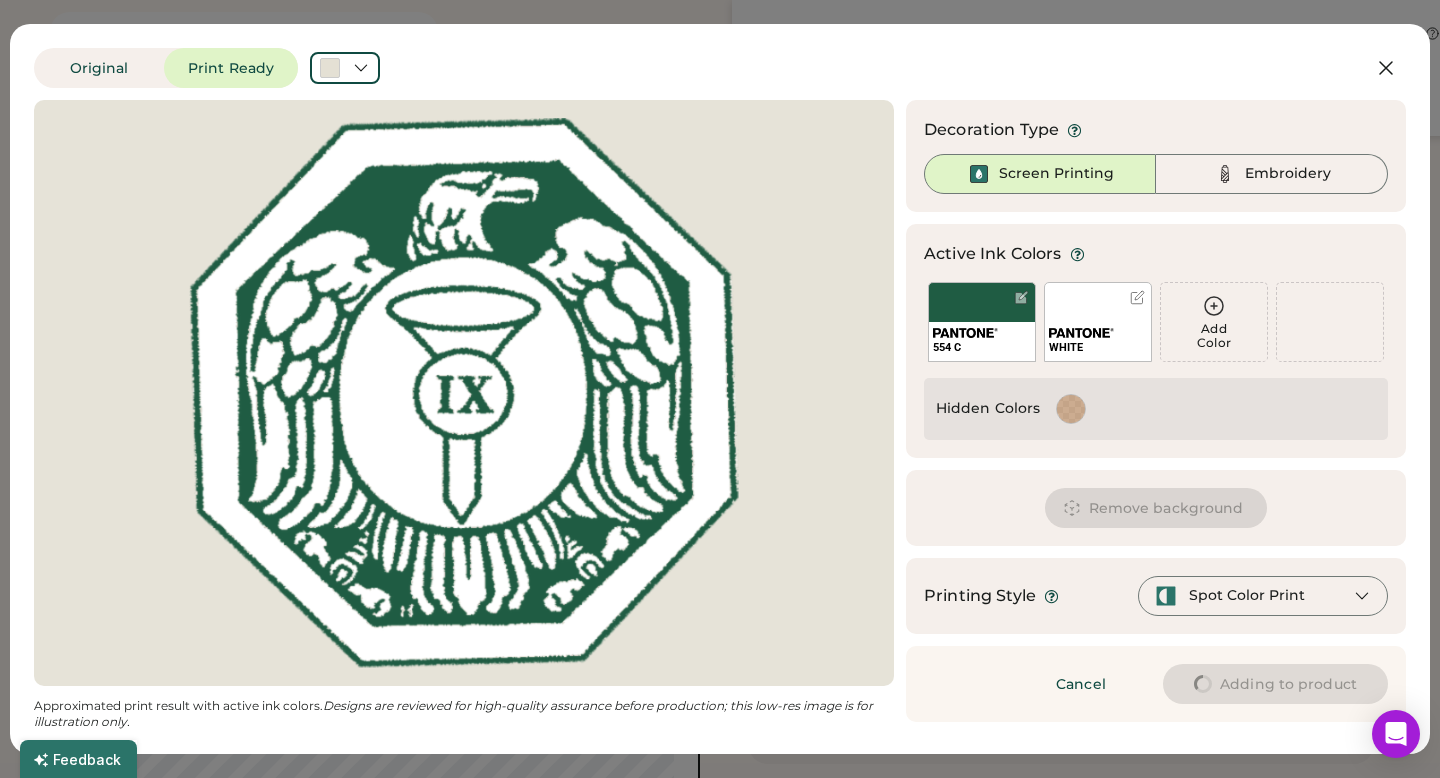 type on "****" 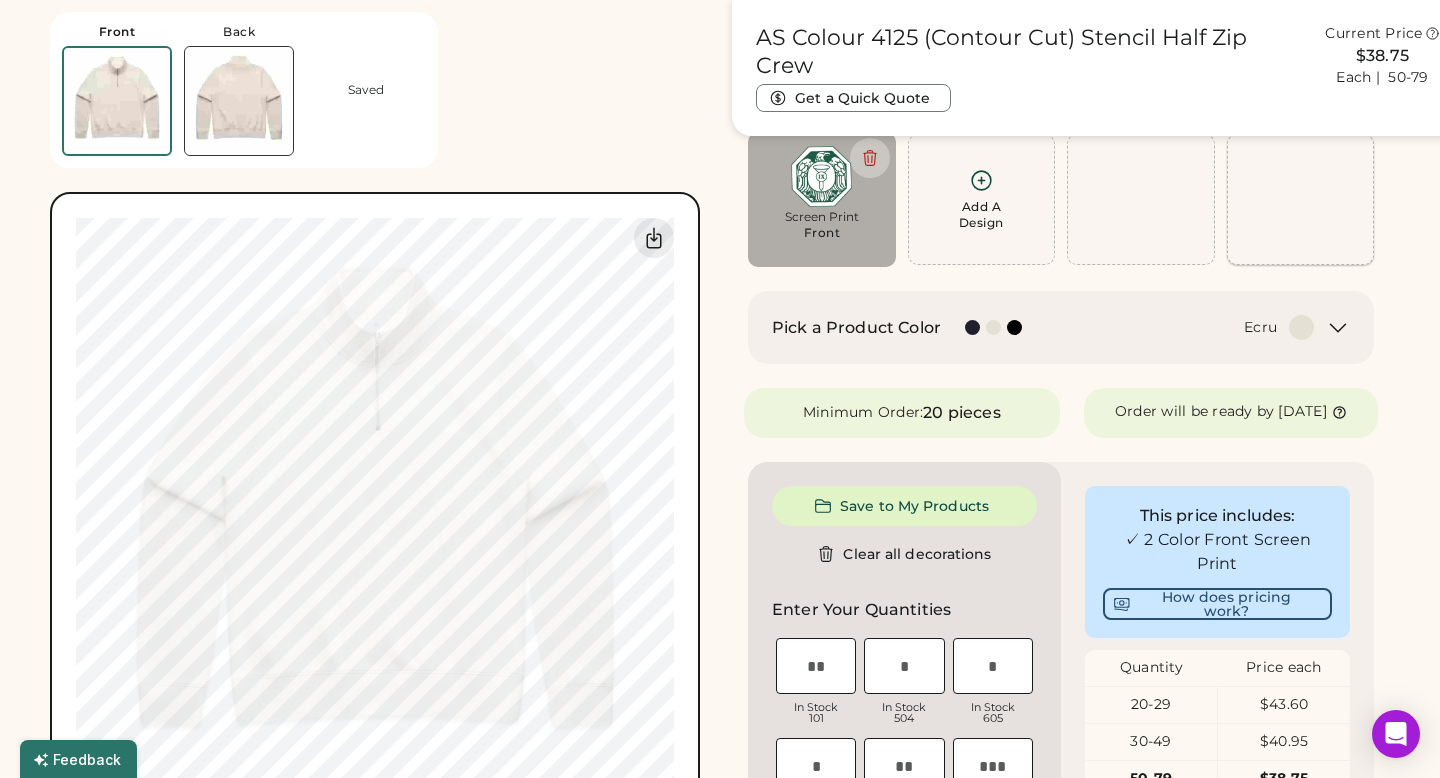 type on "****" 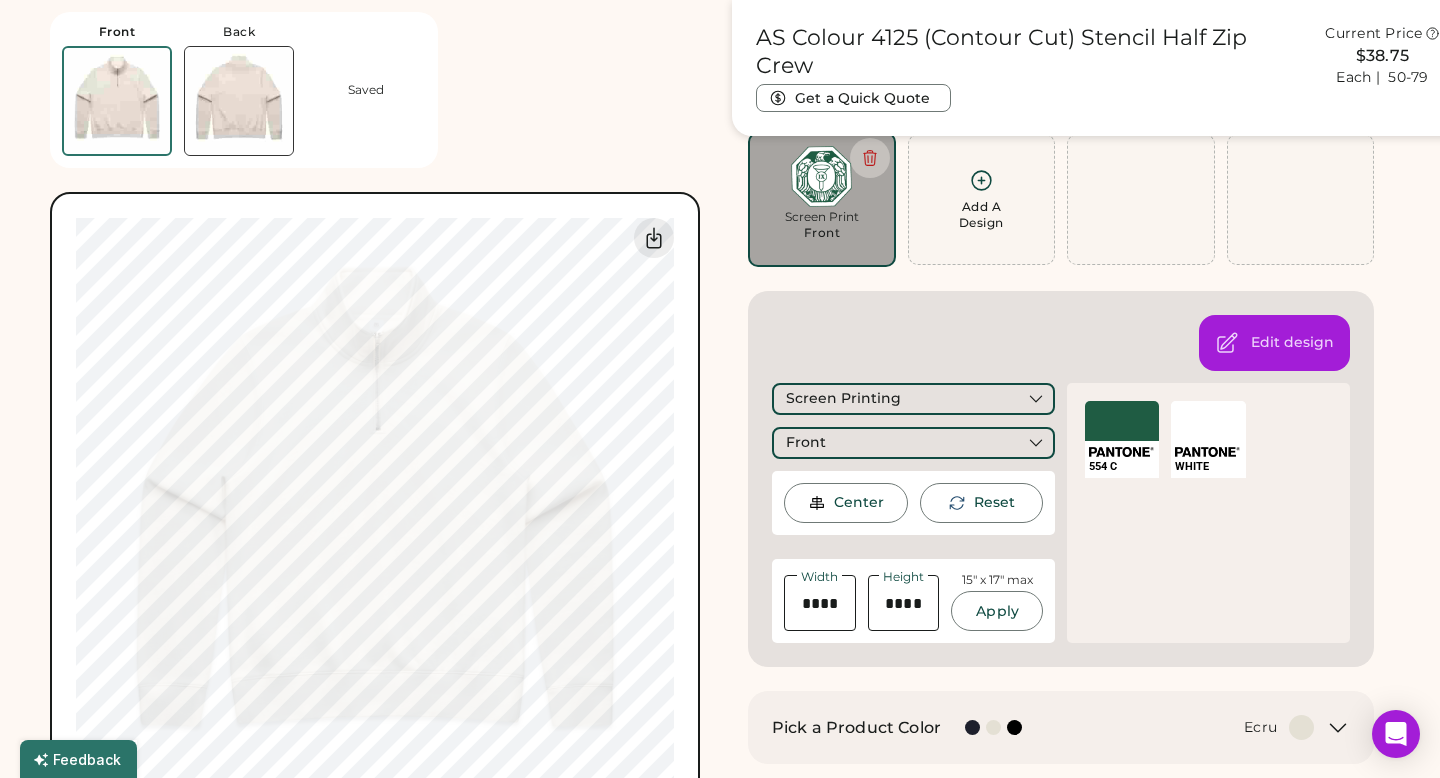 type on "****" 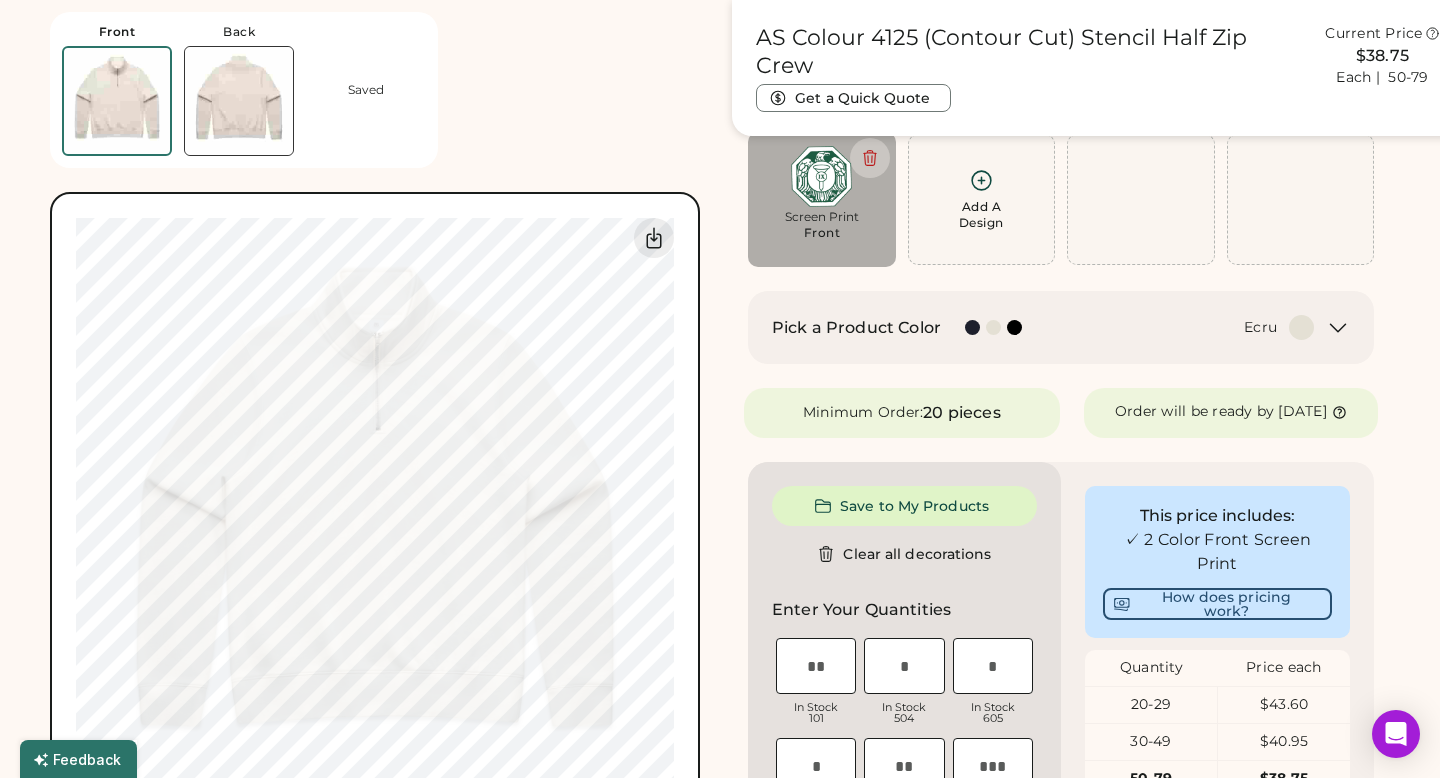 type on "****" 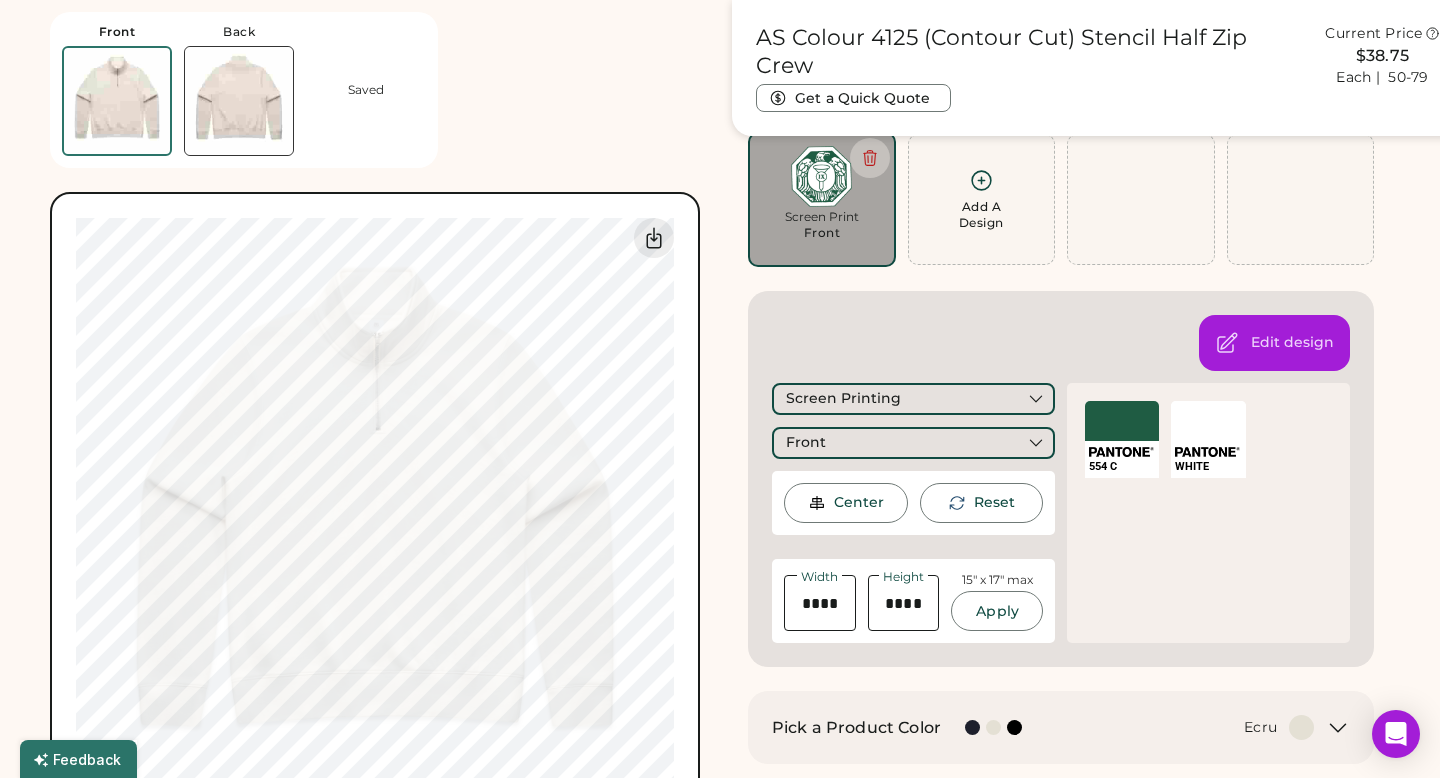 click 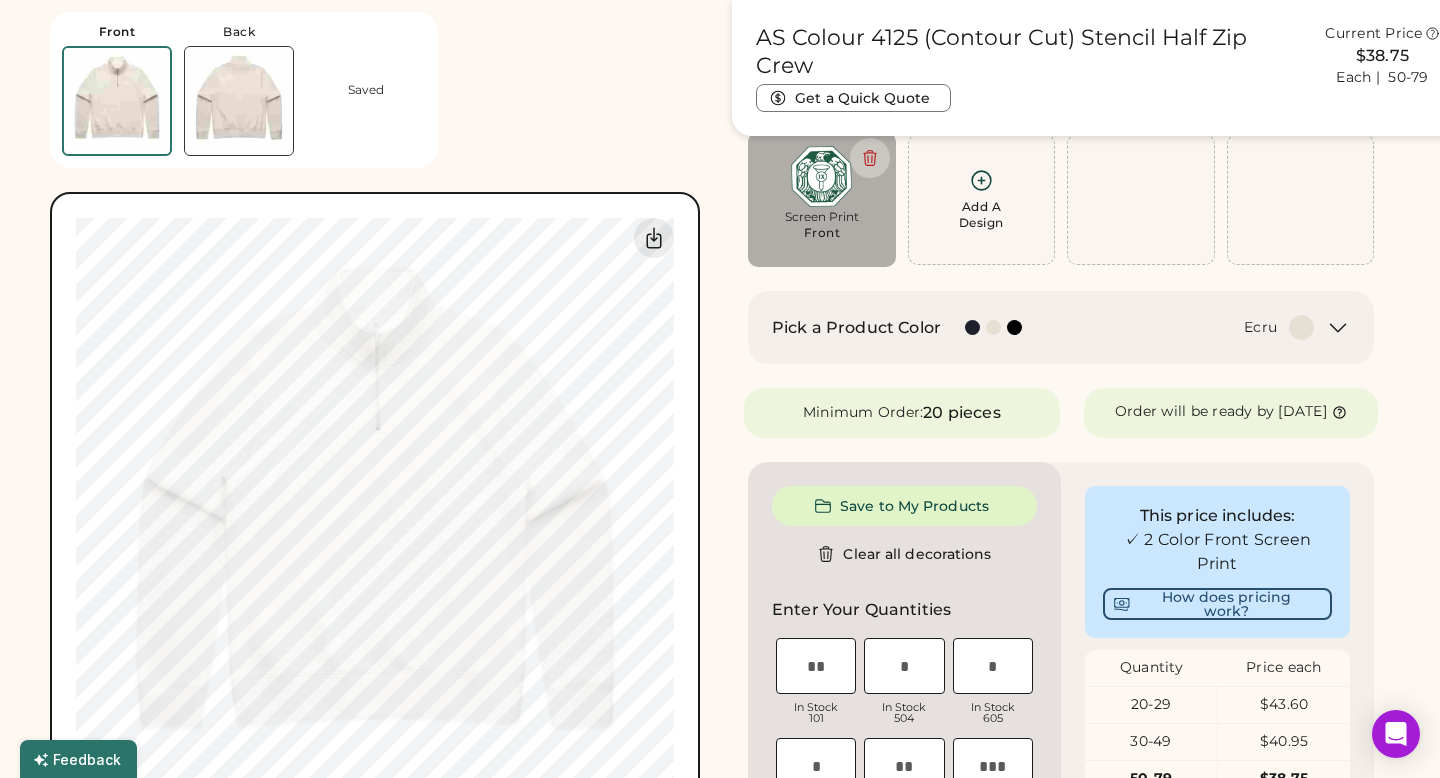 click 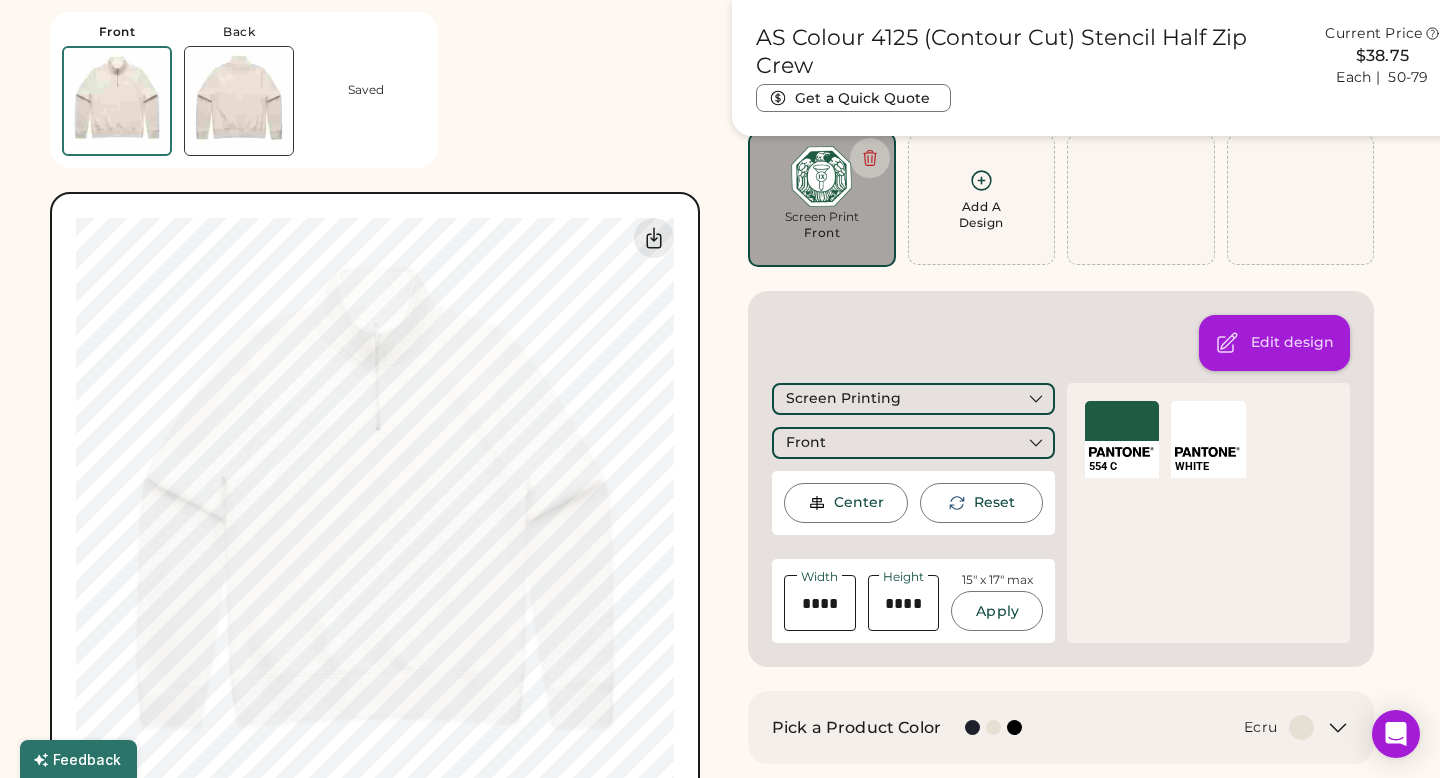 click on "Edit design" at bounding box center (1292, 343) 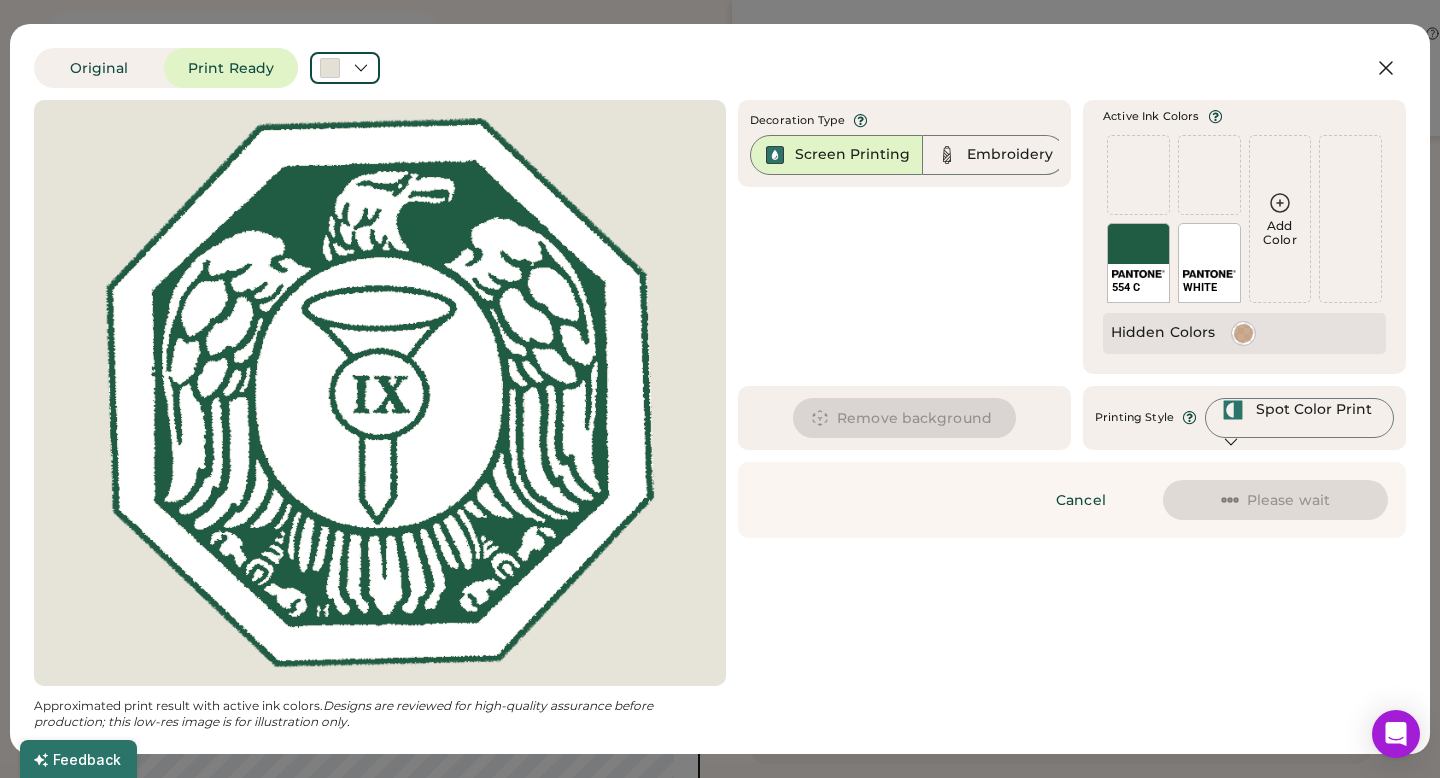 click on "Embroidery" at bounding box center (1010, 155) 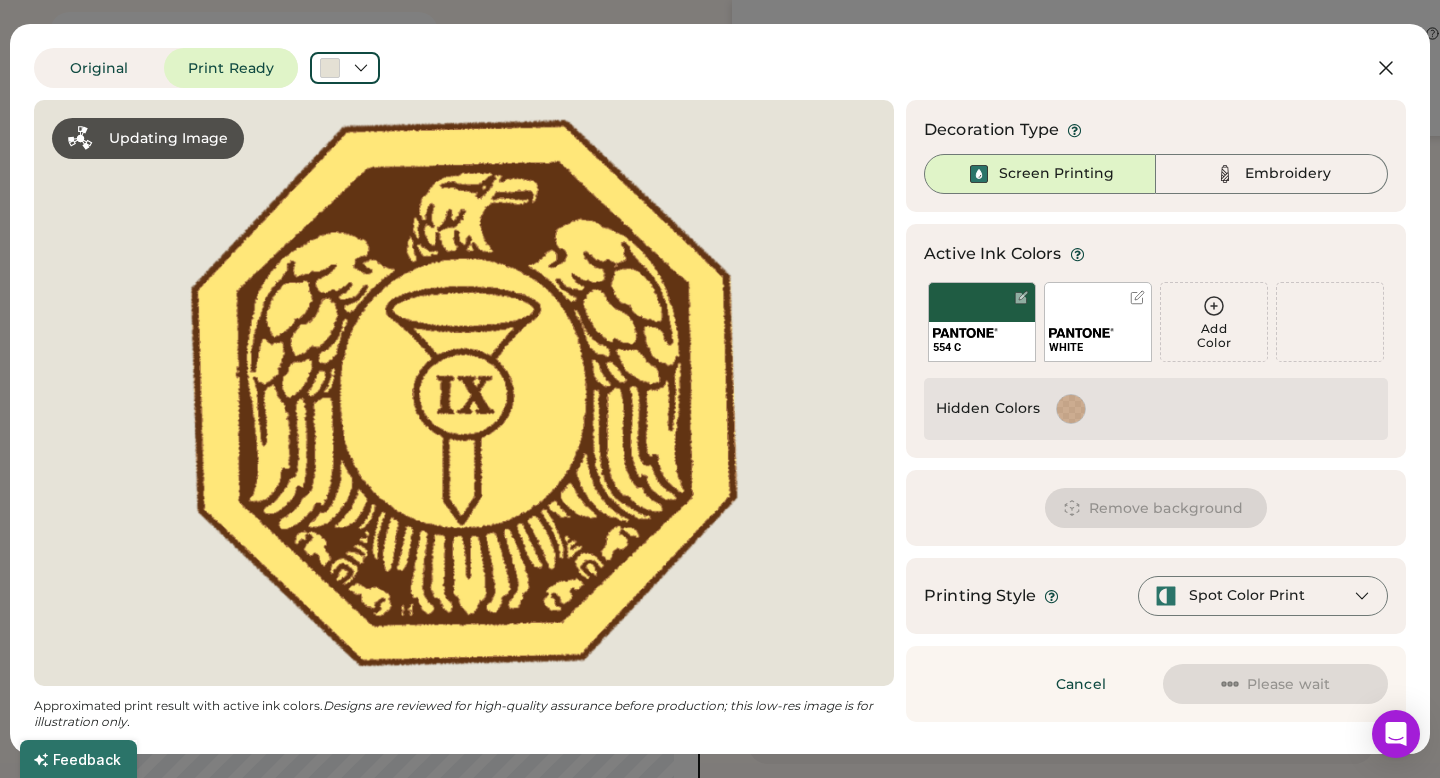 click on "Embroidery" at bounding box center [1272, 174] 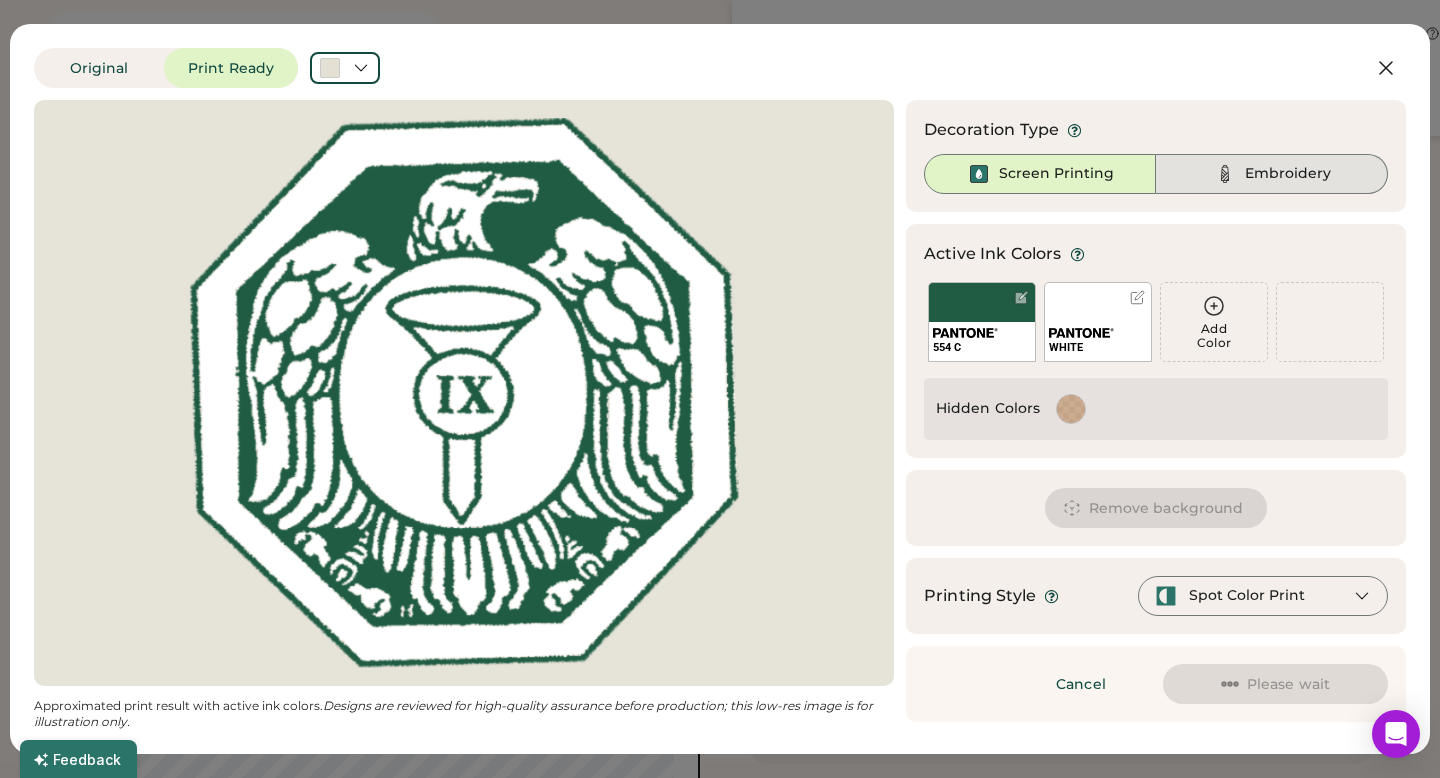 click 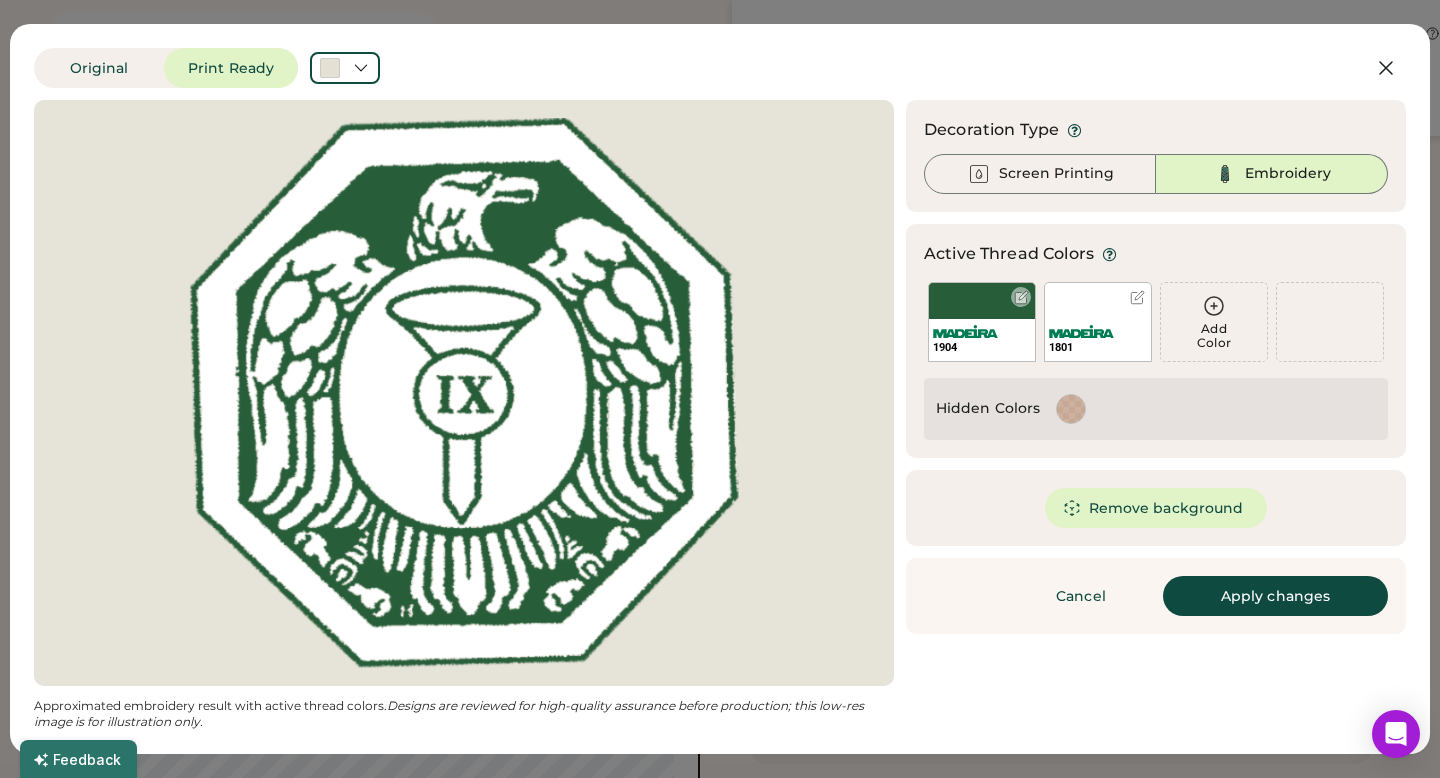 click on "1904" at bounding box center [982, 340] 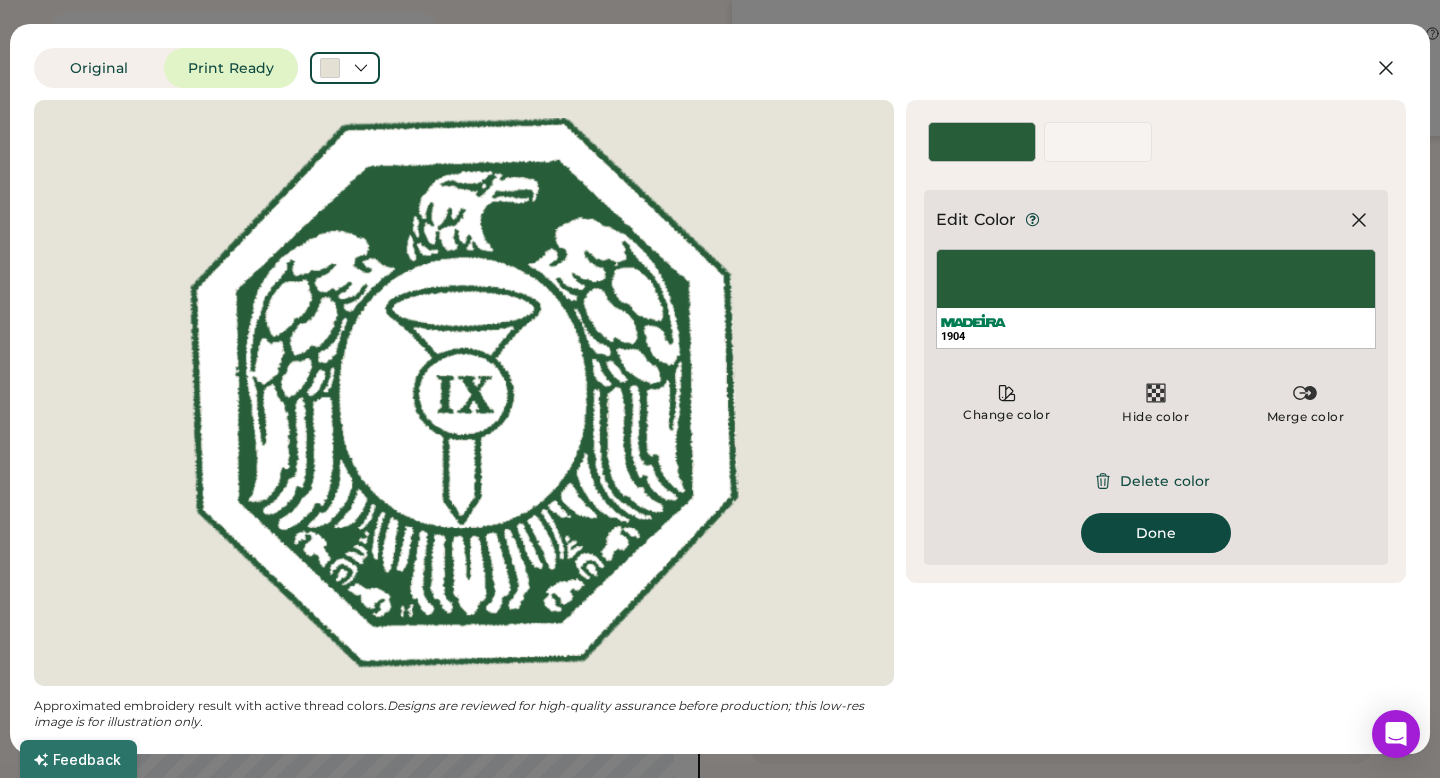 click on "1904" at bounding box center (1156, 299) 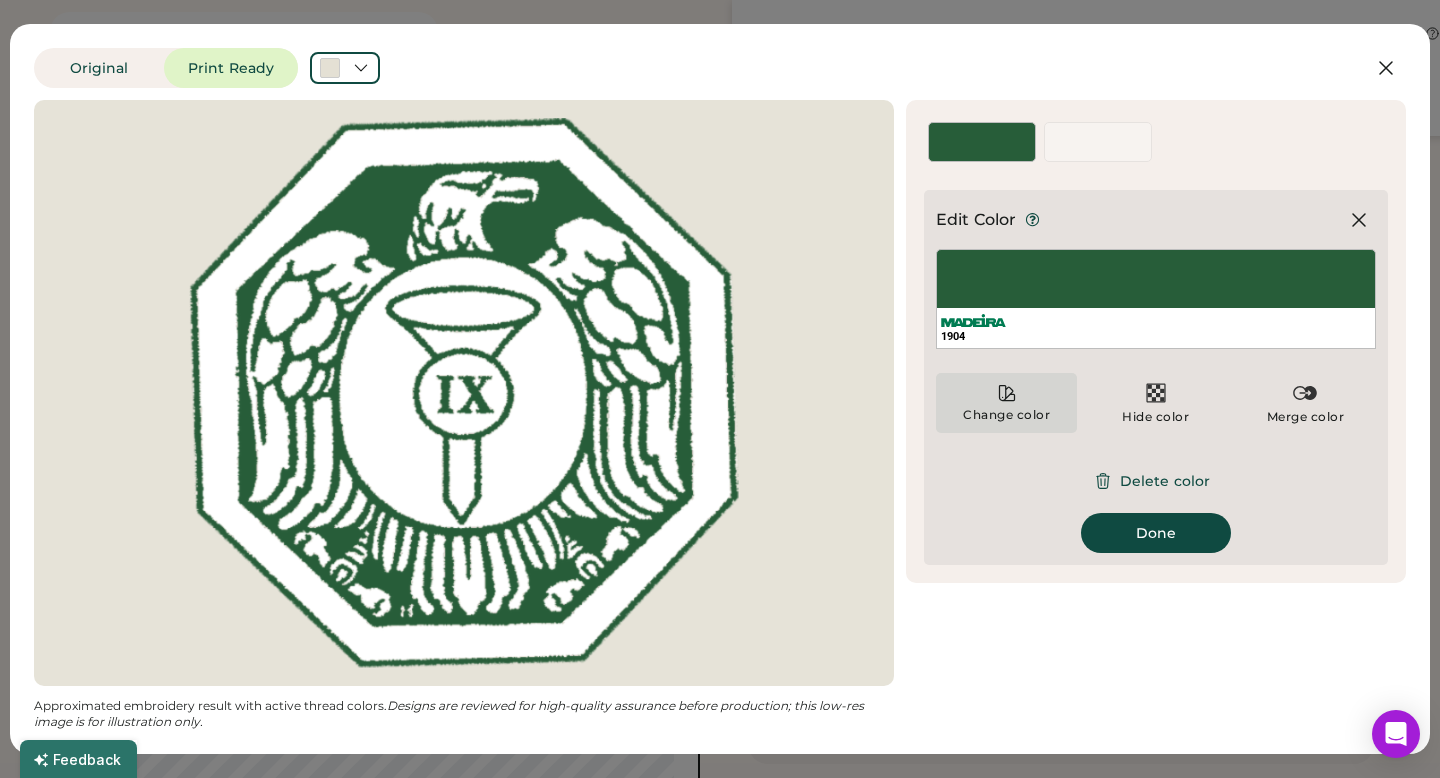 click 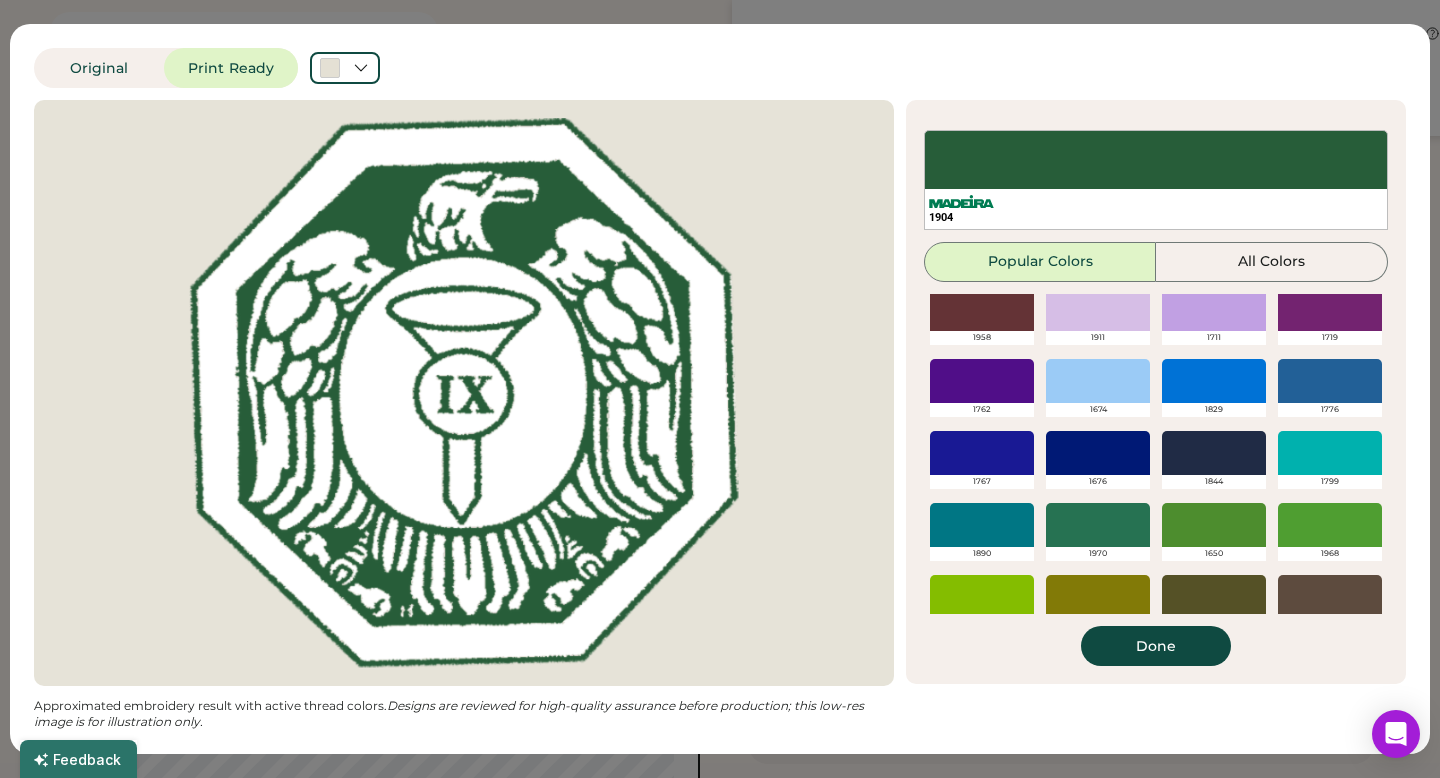 scroll, scrollTop: 472, scrollLeft: 0, axis: vertical 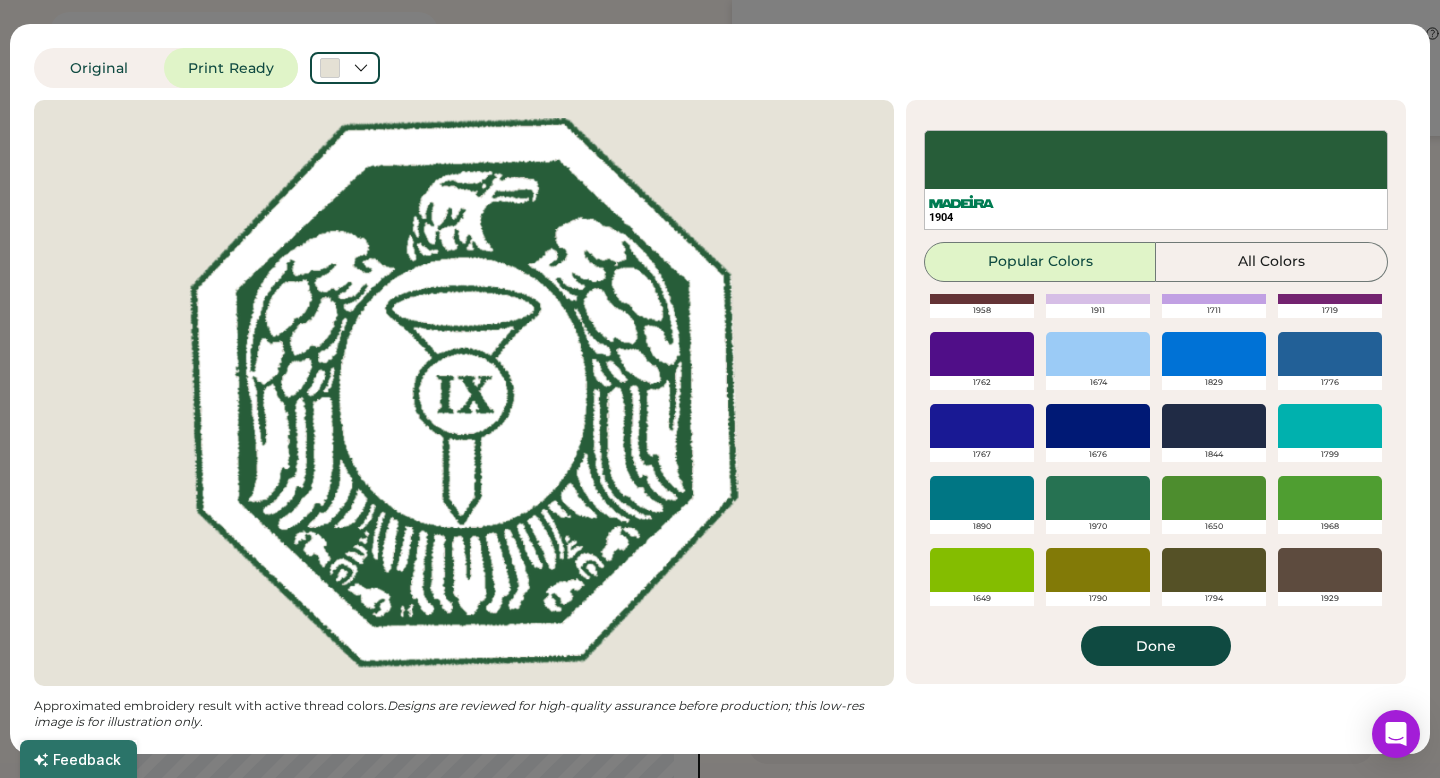 click at bounding box center (1214, 426) 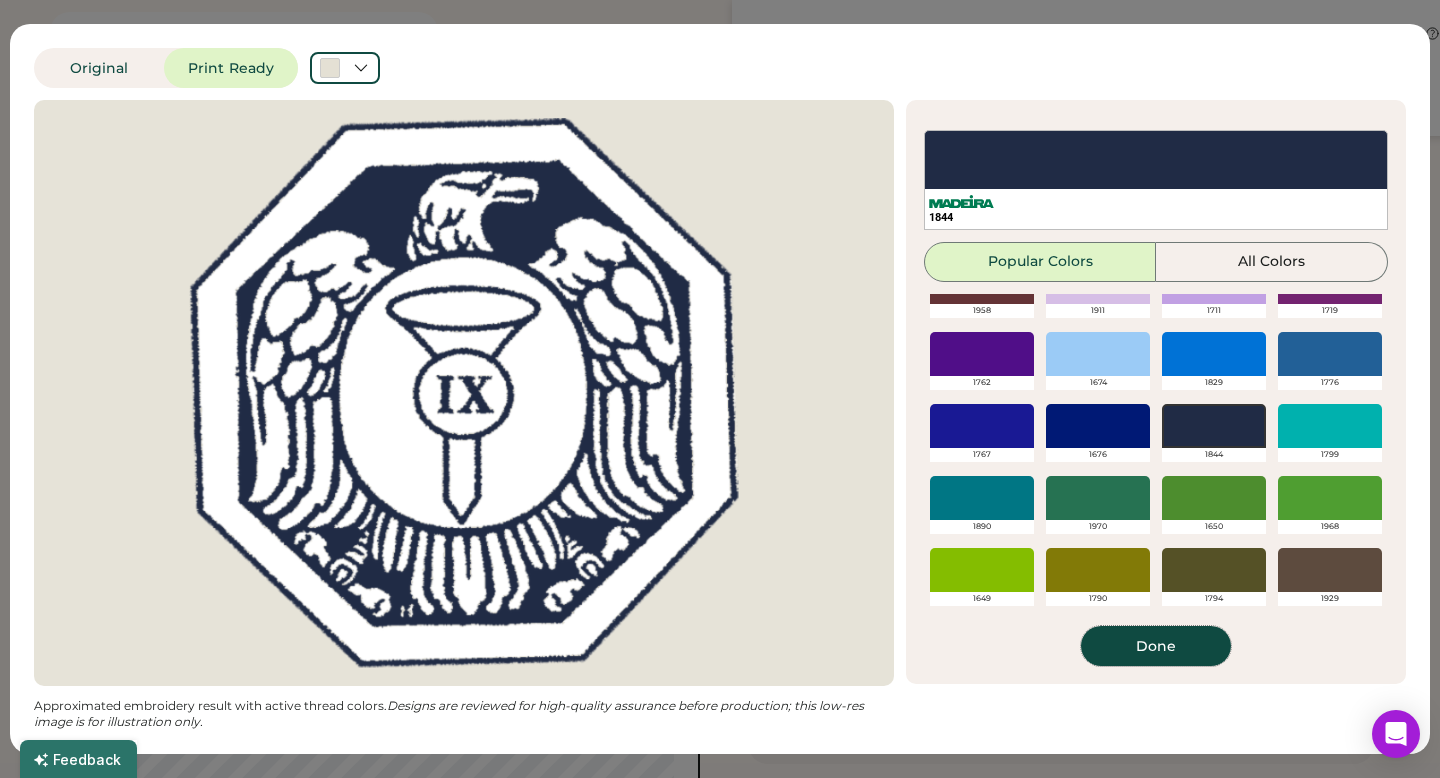 click on "Done" at bounding box center (1156, 646) 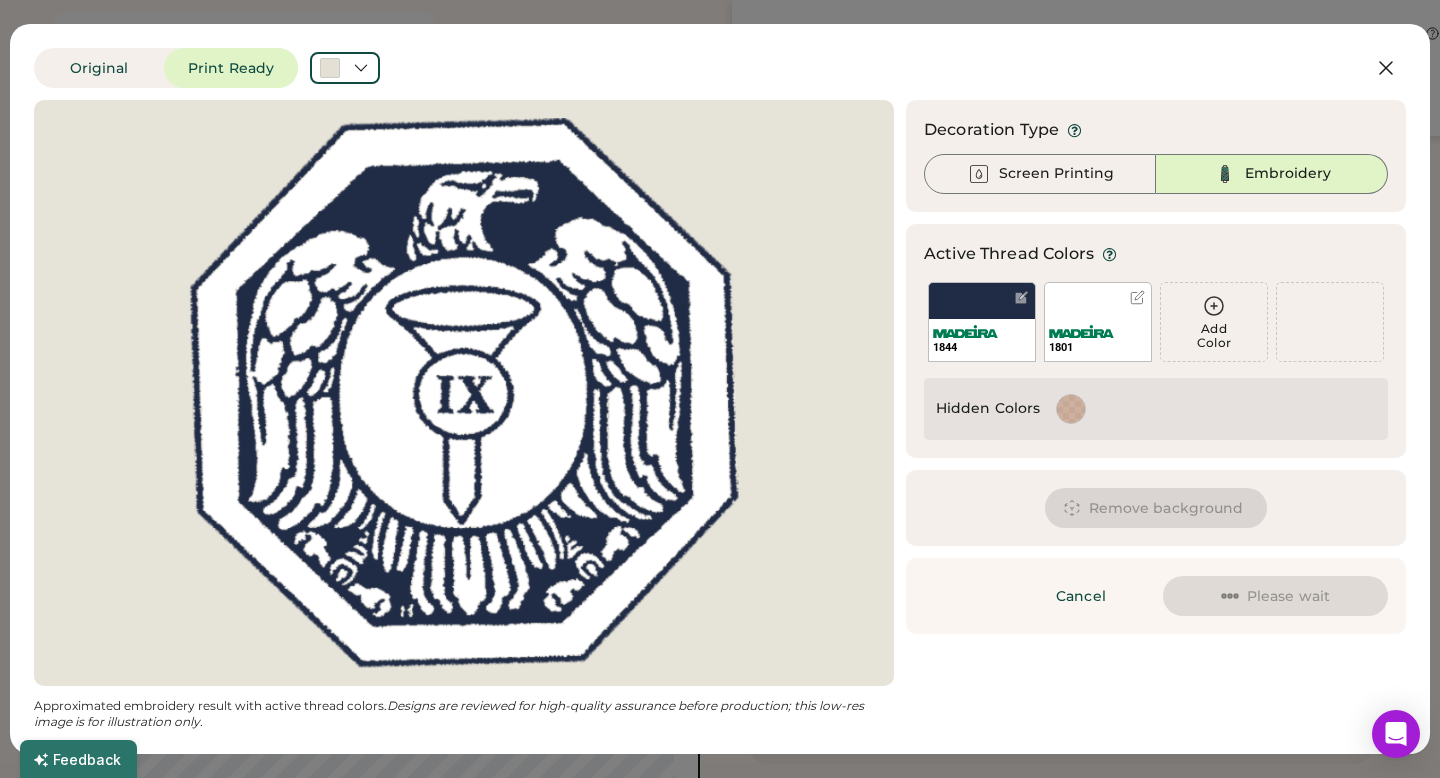 scroll, scrollTop: 0, scrollLeft: 0, axis: both 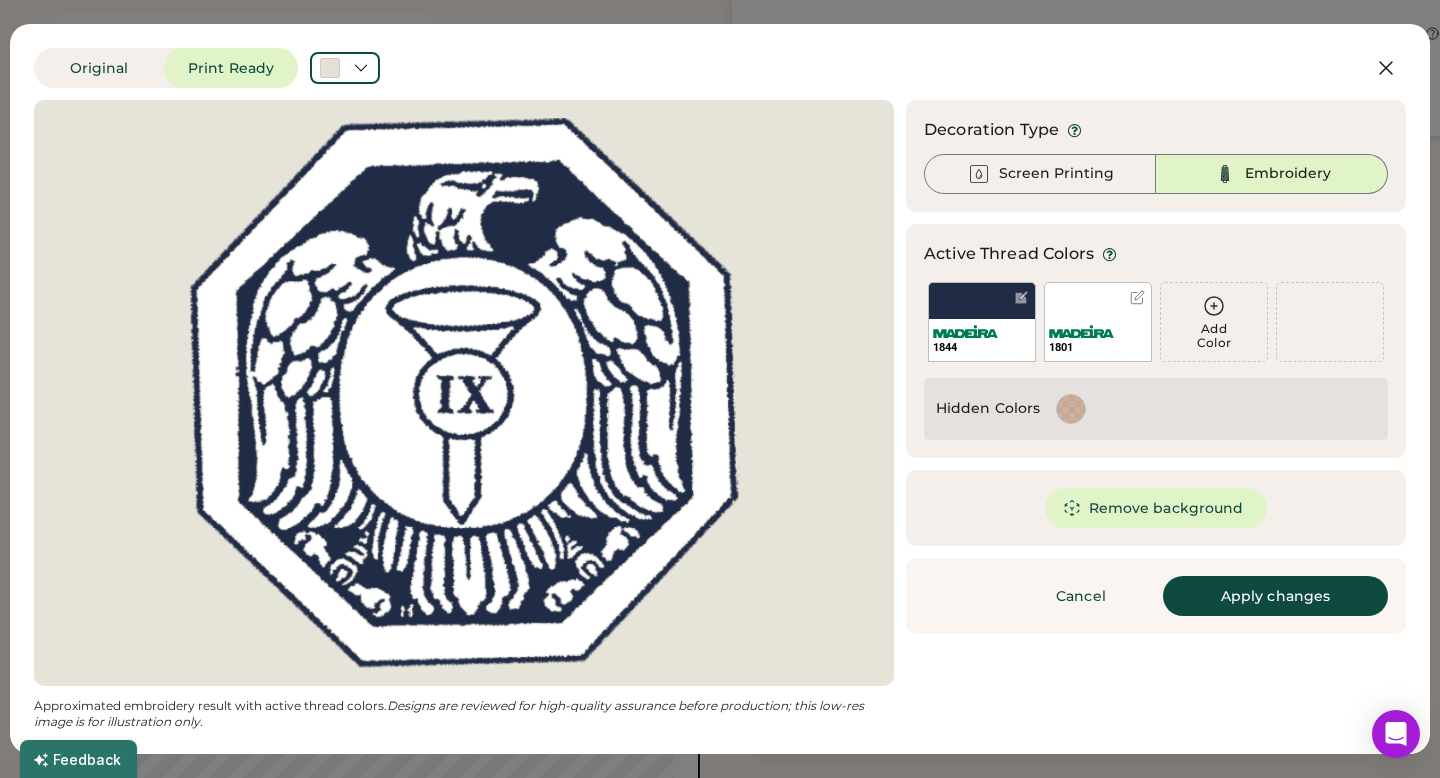 click at bounding box center [1081, 331] 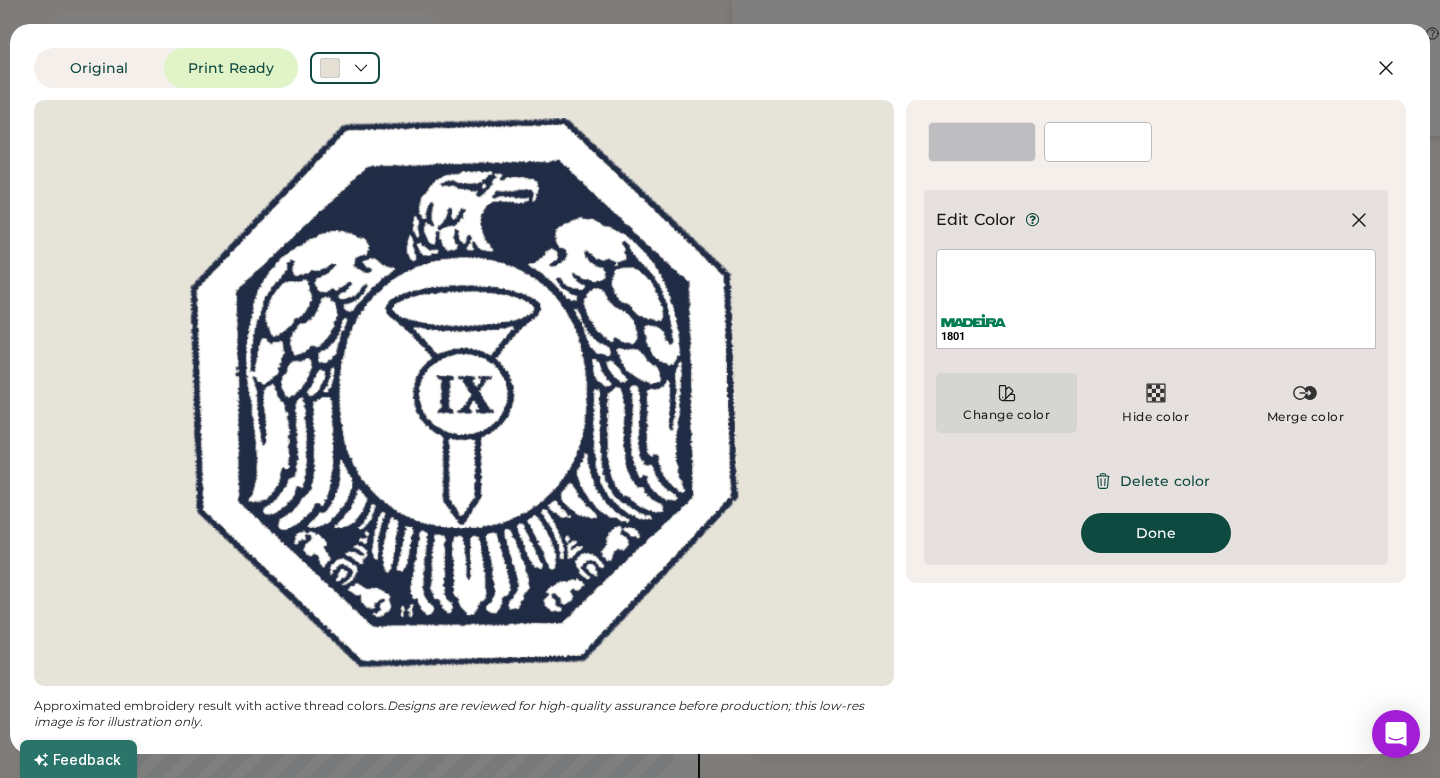 click on "Change color" at bounding box center (1006, 415) 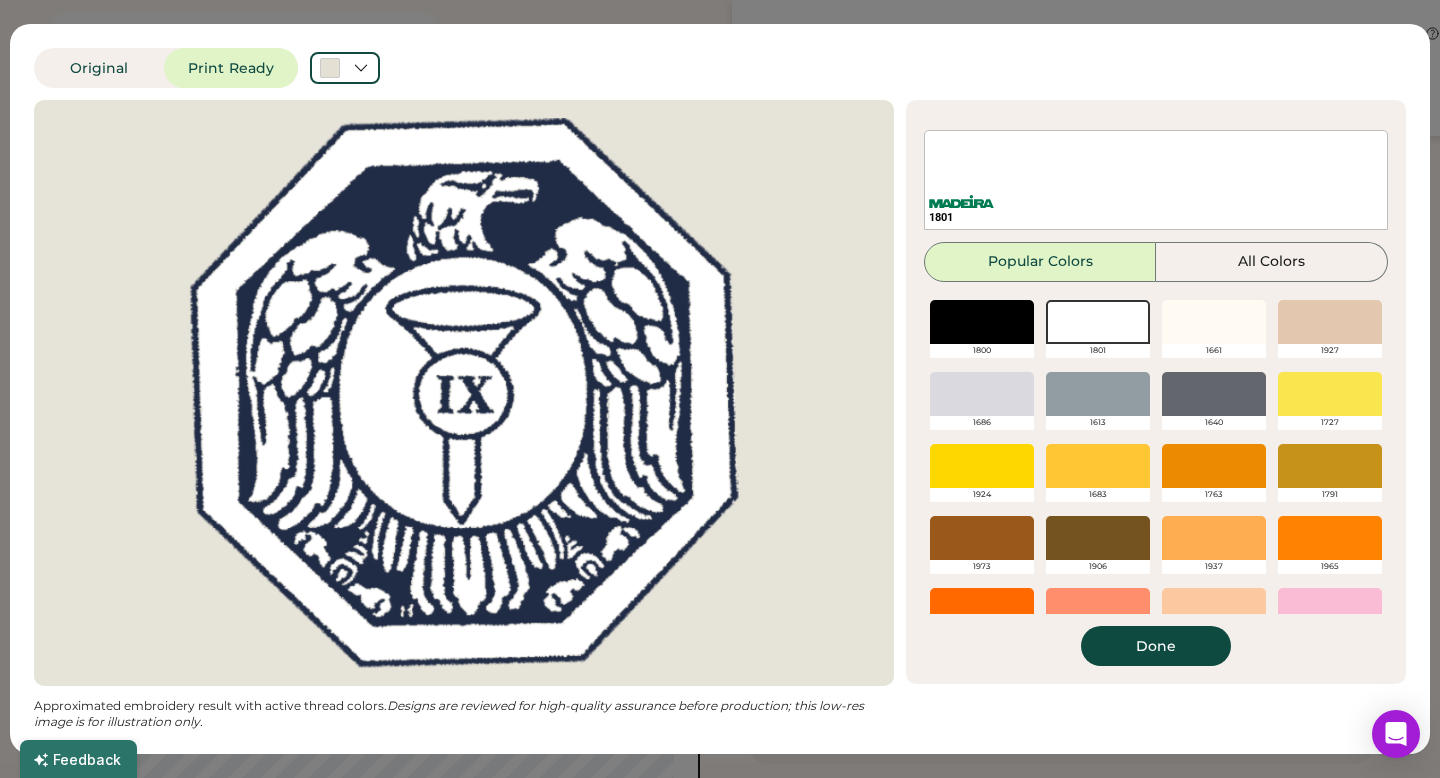 click at bounding box center [1098, 466] 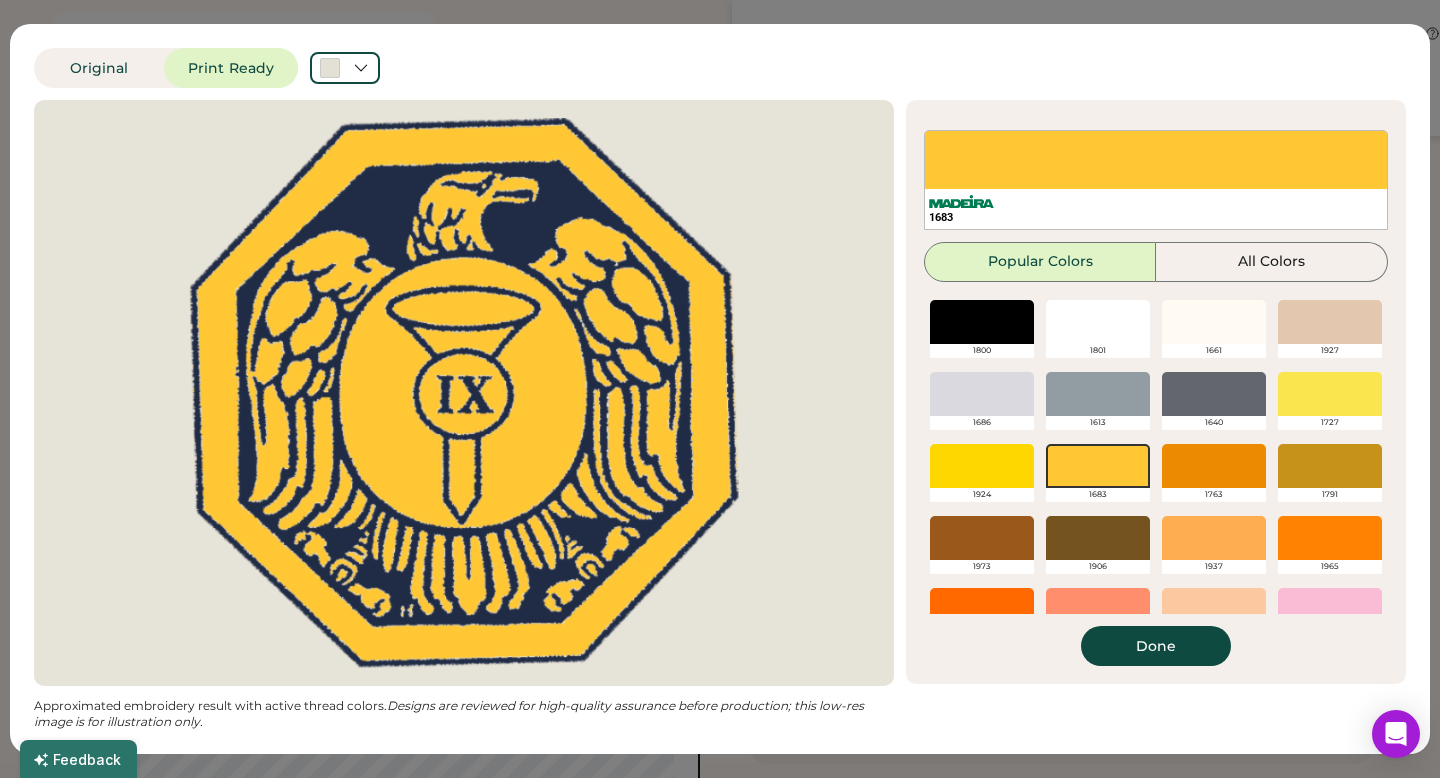click at bounding box center (1330, 394) 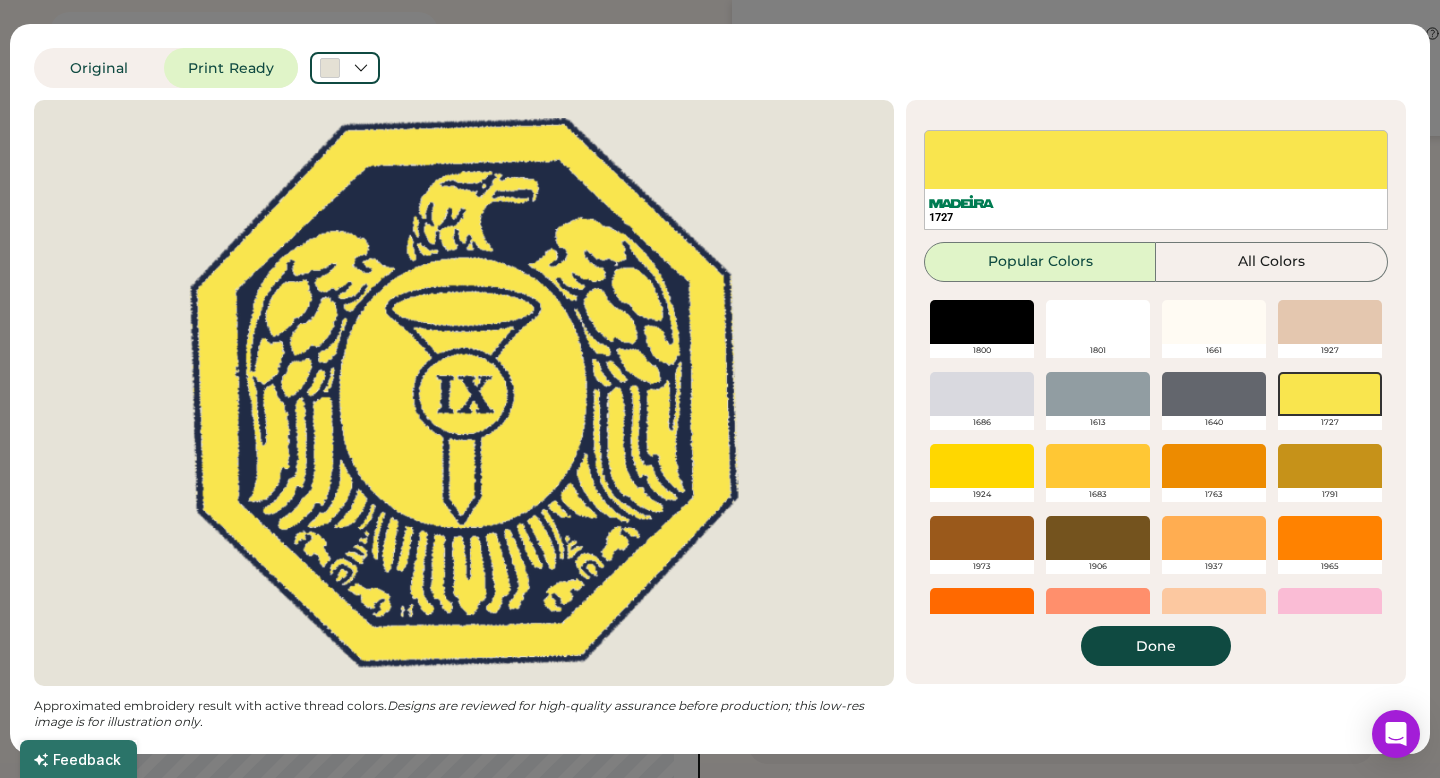 click at bounding box center (982, 466) 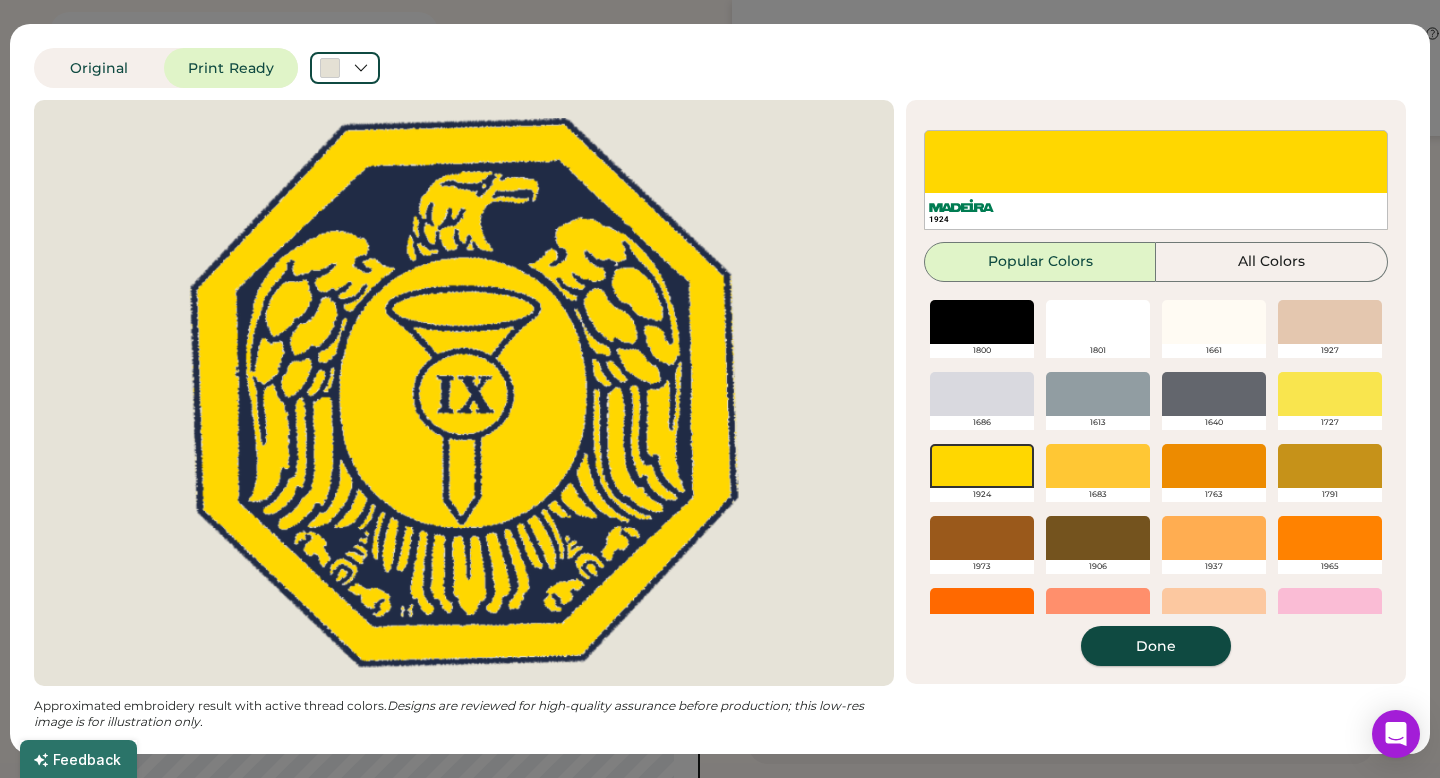 click on "Done" at bounding box center (1156, 646) 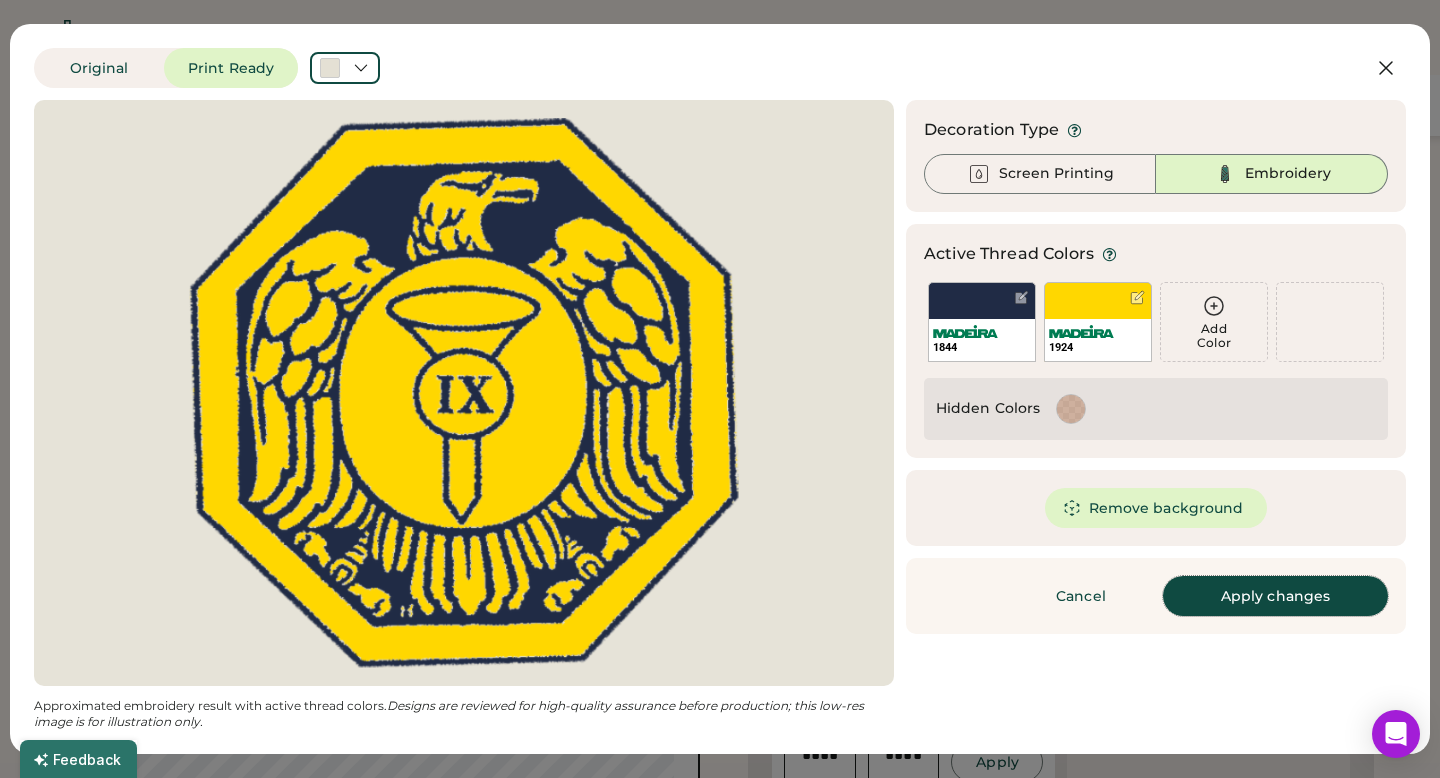 scroll, scrollTop: 151, scrollLeft: 0, axis: vertical 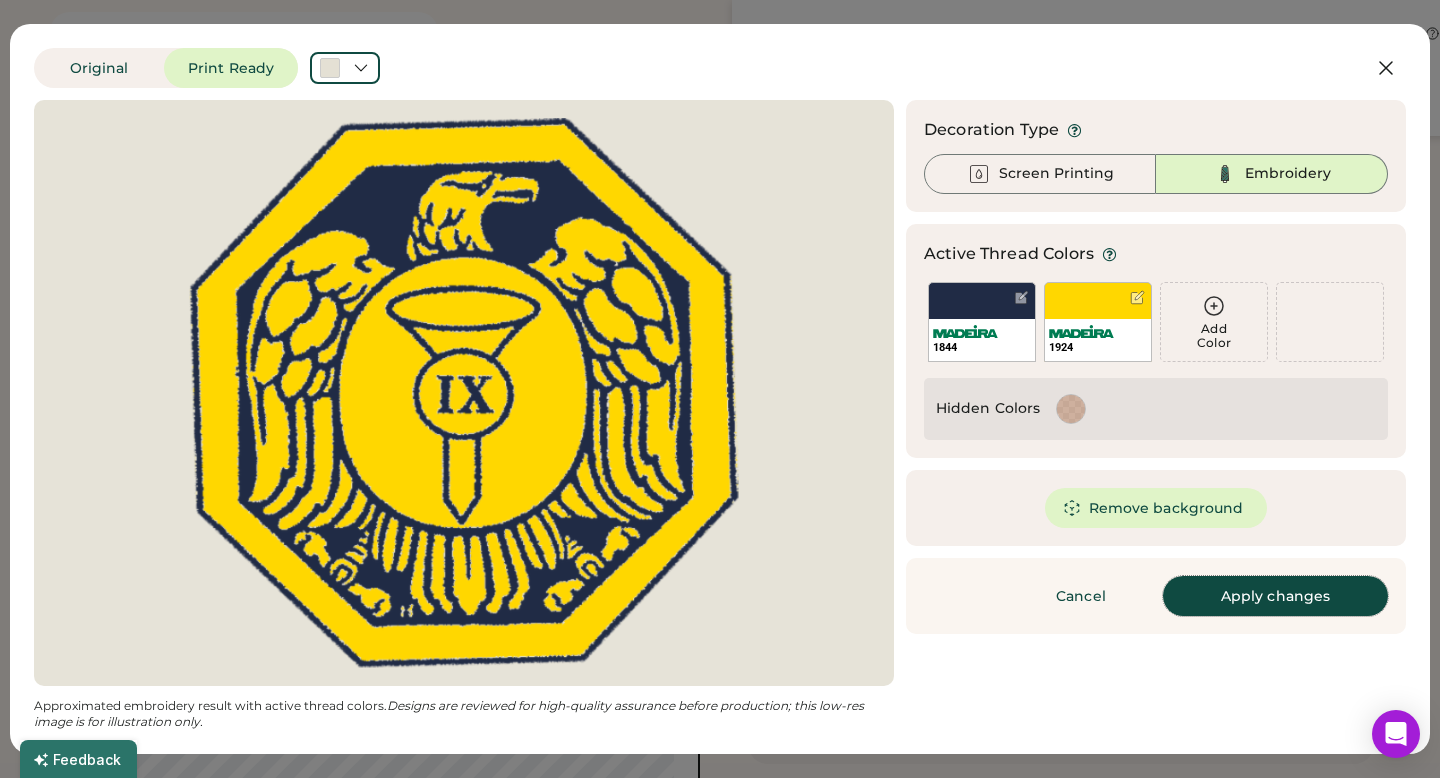 click on "Apply changes" at bounding box center (1275, 596) 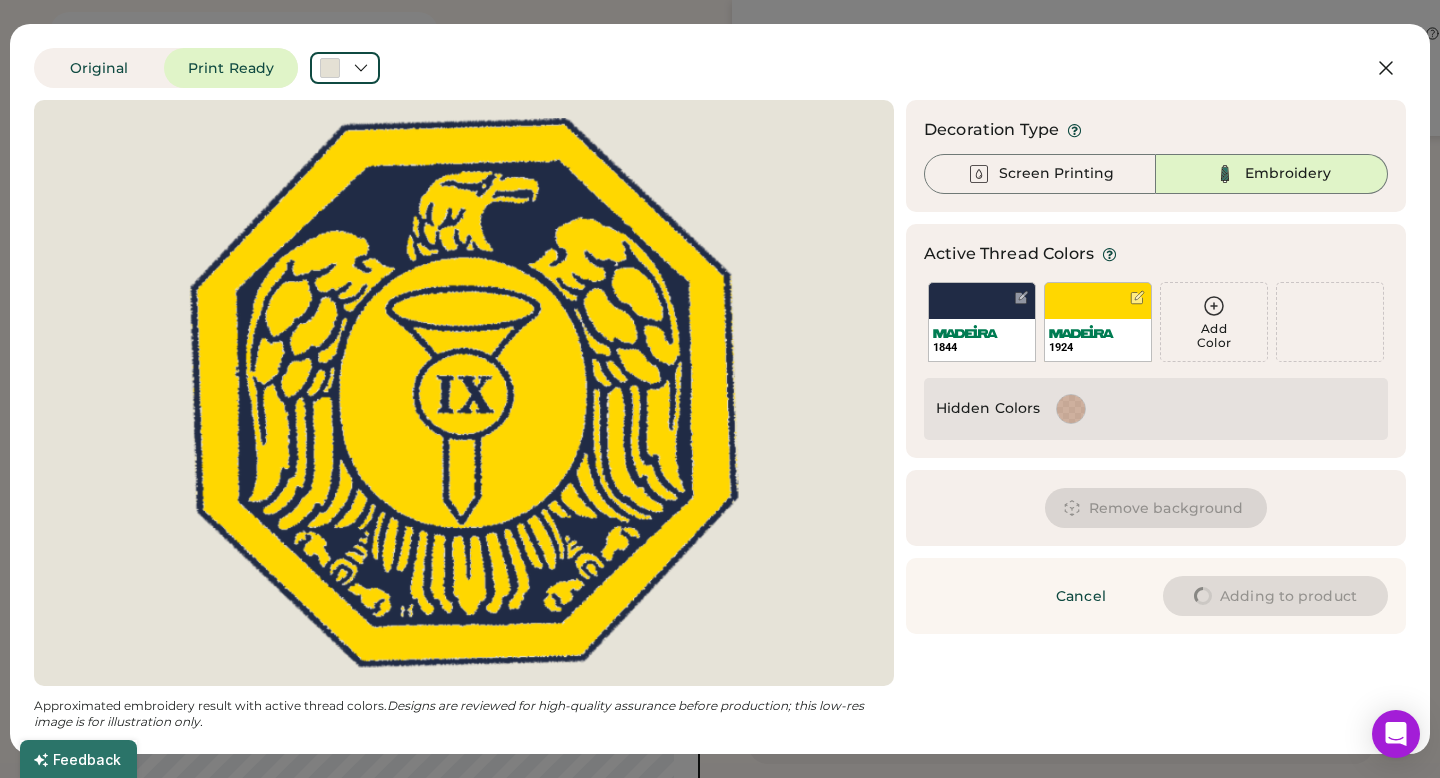 scroll, scrollTop: 0, scrollLeft: 0, axis: both 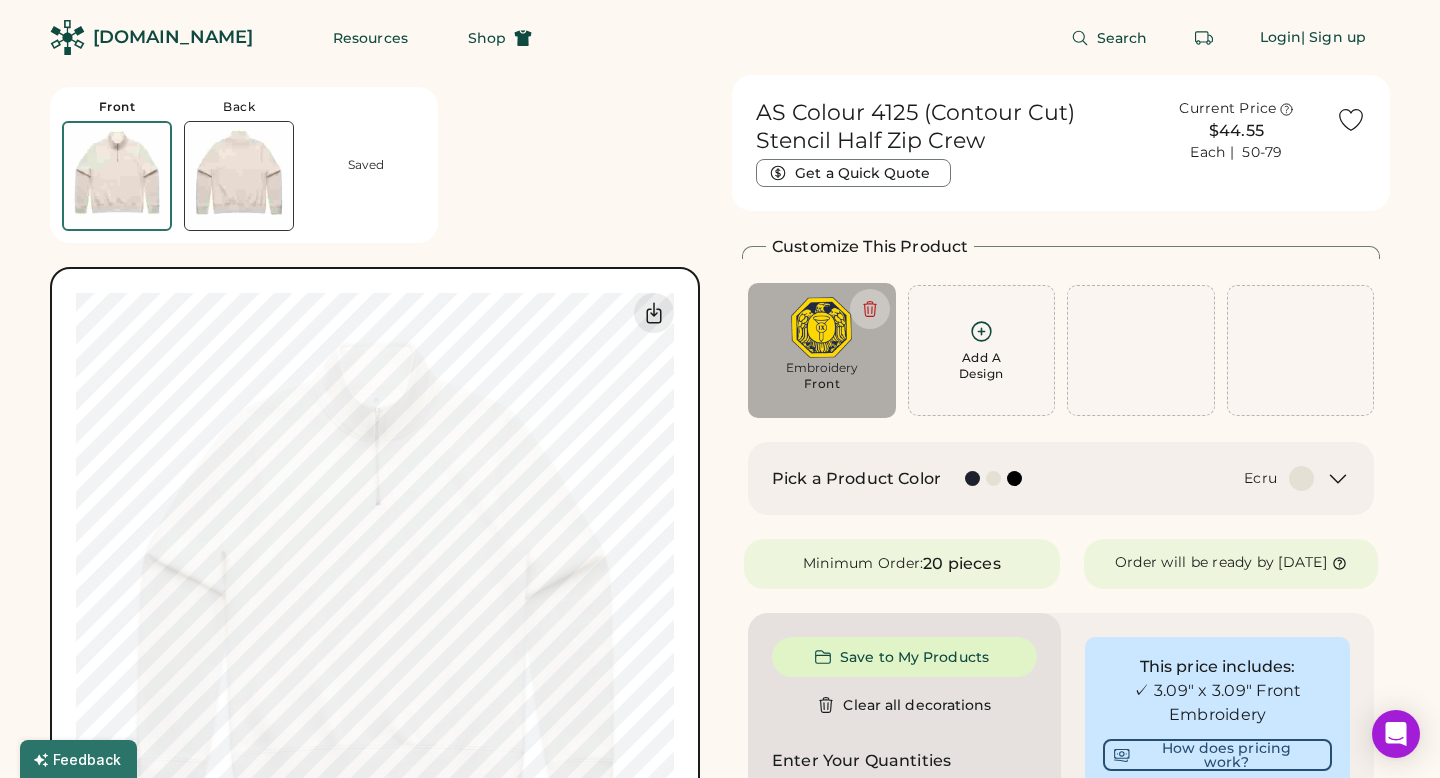 click on "Front Back Saved Switch to back    My uploaded designs Upload new design
SVG, Ai, PDF, EPS, PSD Non-preferred files:
PNG, JPG, TIFF Max File Size: 25MB    Guidelines are approximate; our team will confirm the correct placement. 0% 0%" at bounding box center [379, 496] 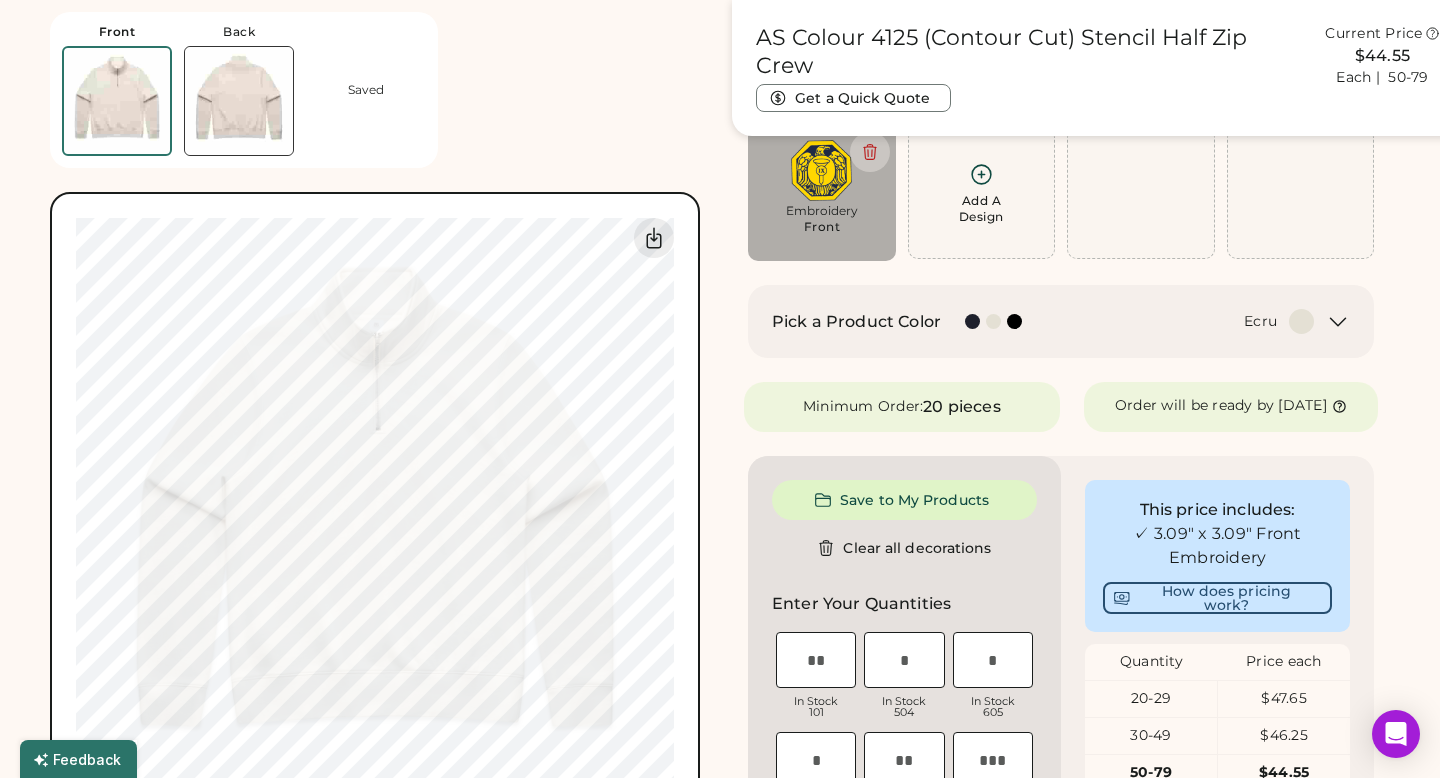 scroll, scrollTop: 153, scrollLeft: 0, axis: vertical 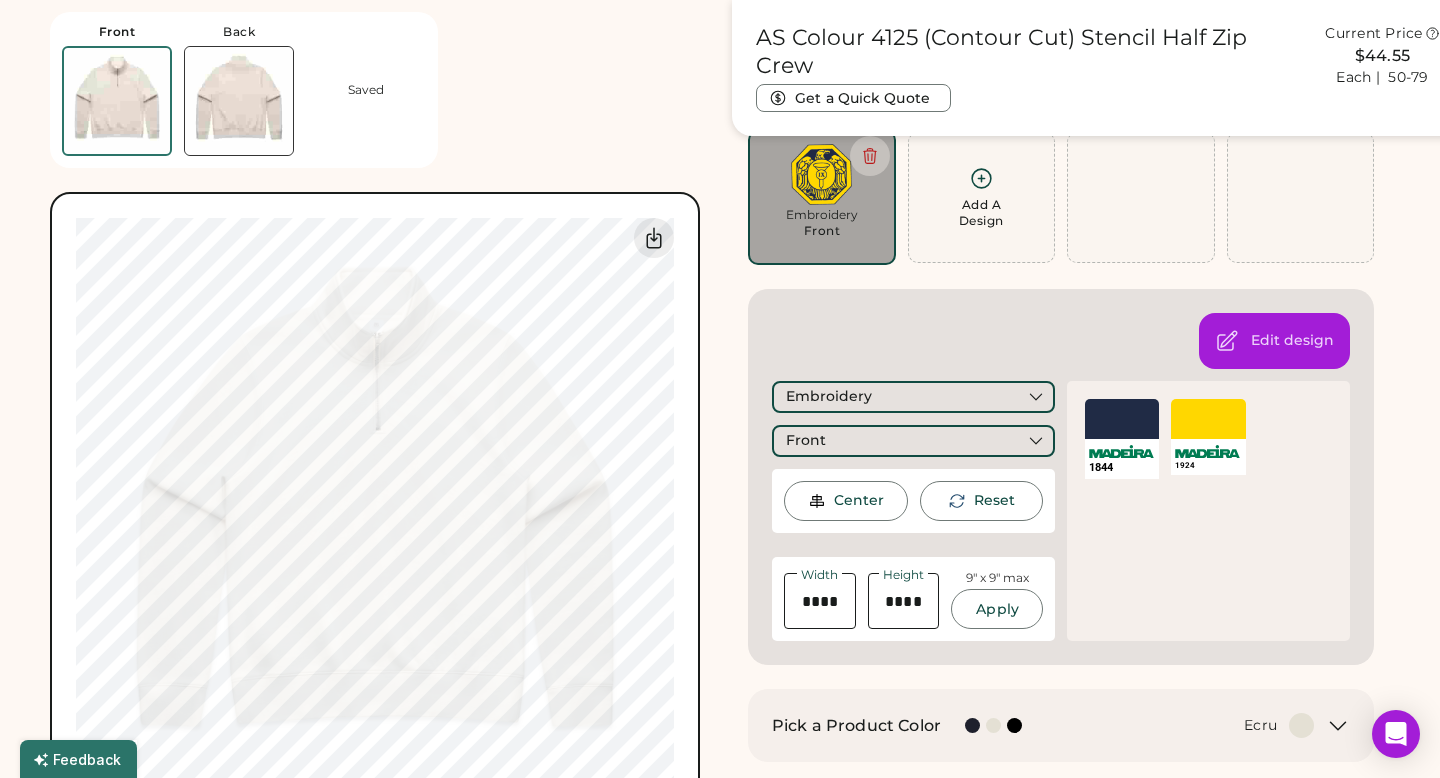 click on "Front Back Saved Switch to back    My uploaded designs Upload new design
SVG, Ai, PDF, EPS, PSD Non-preferred files:
PNG, JPG, TIFF Max File Size: 25MB    Guidelines are approximate; our team will confirm the correct placement. 0% 0%" at bounding box center (379, 421) 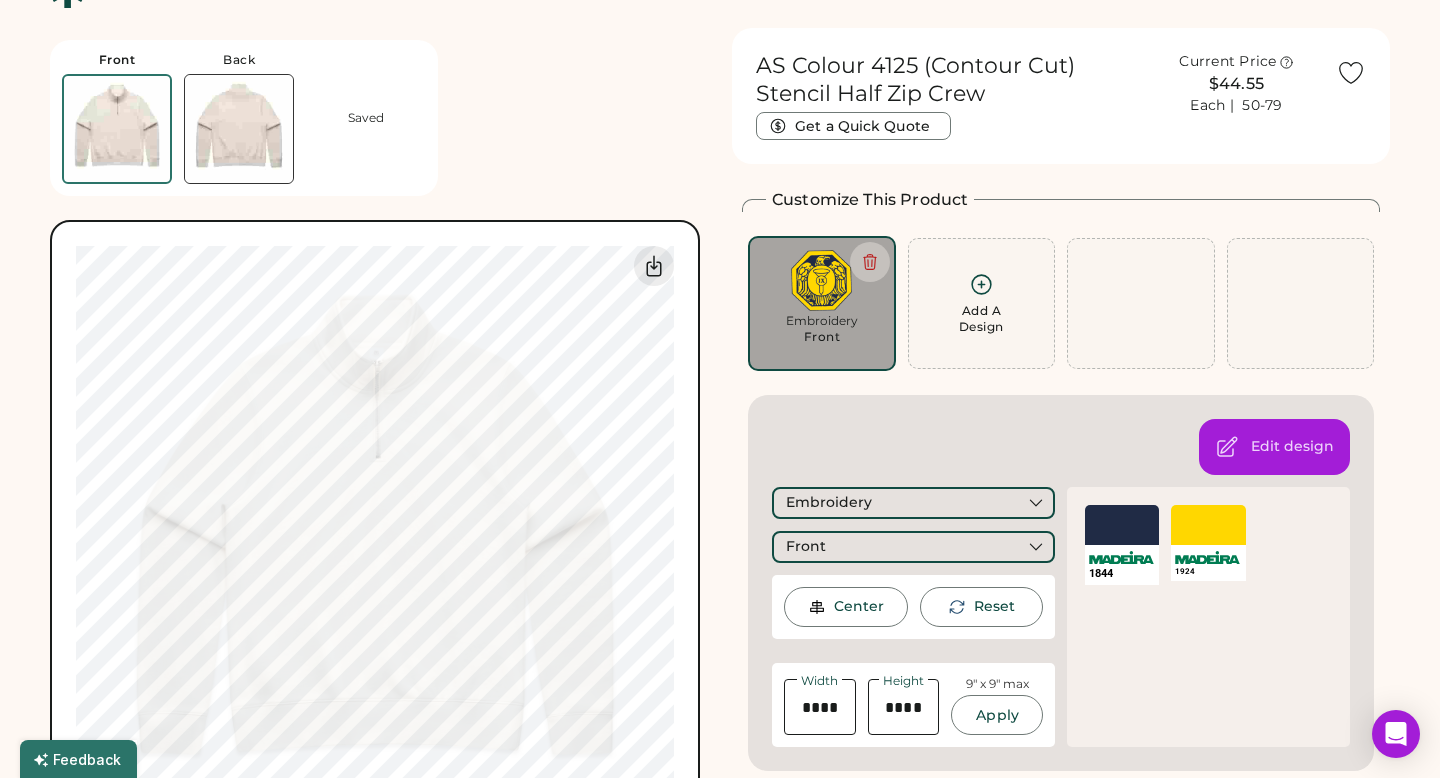 scroll, scrollTop: 0, scrollLeft: 0, axis: both 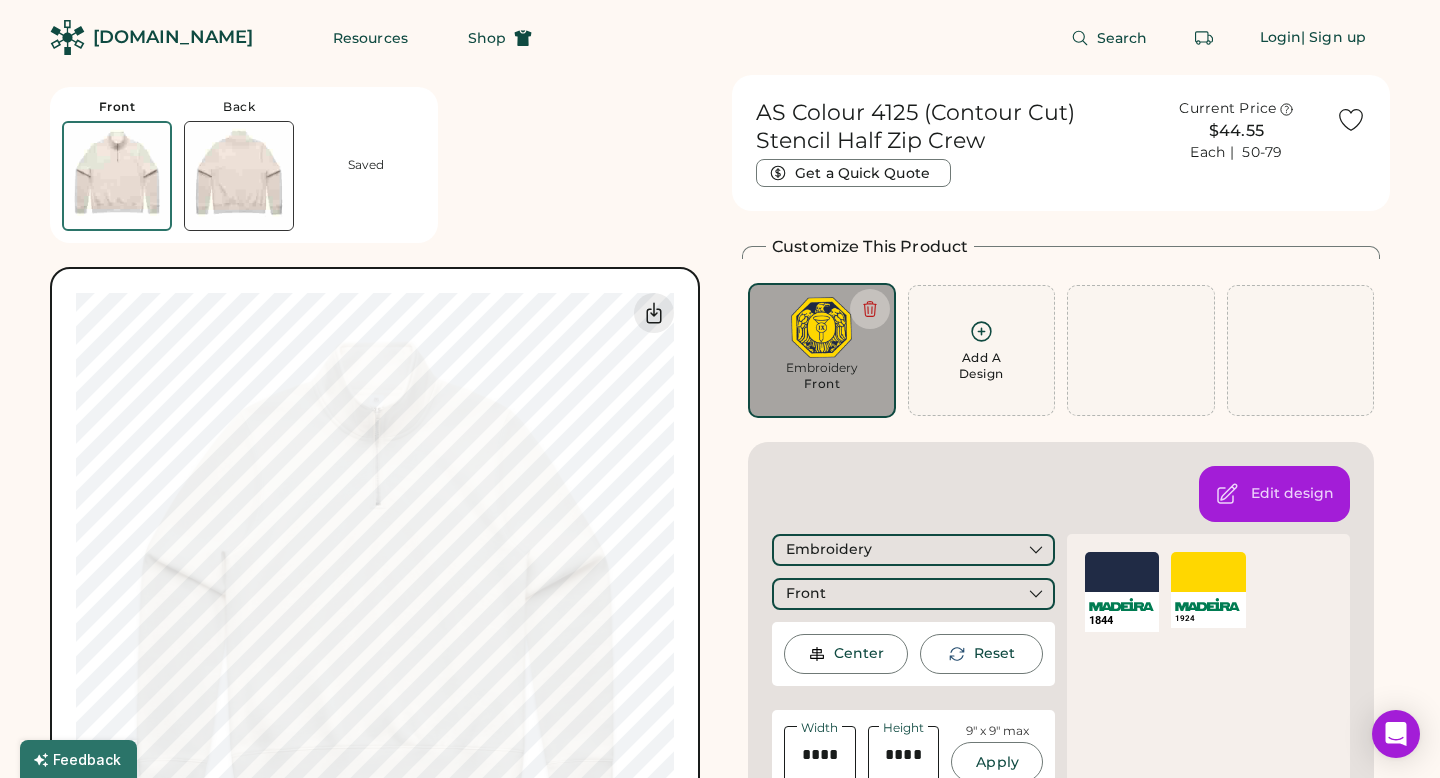 click on "Front Back Saved Switch to back    My uploaded designs Upload new design
SVG, Ai, PDF, EPS, PSD Non-preferred files:
PNG, JPG, TIFF Max File Size: 25MB    Guidelines are approximate; our team will confirm the correct placement. 0% 0%" at bounding box center (379, 496) 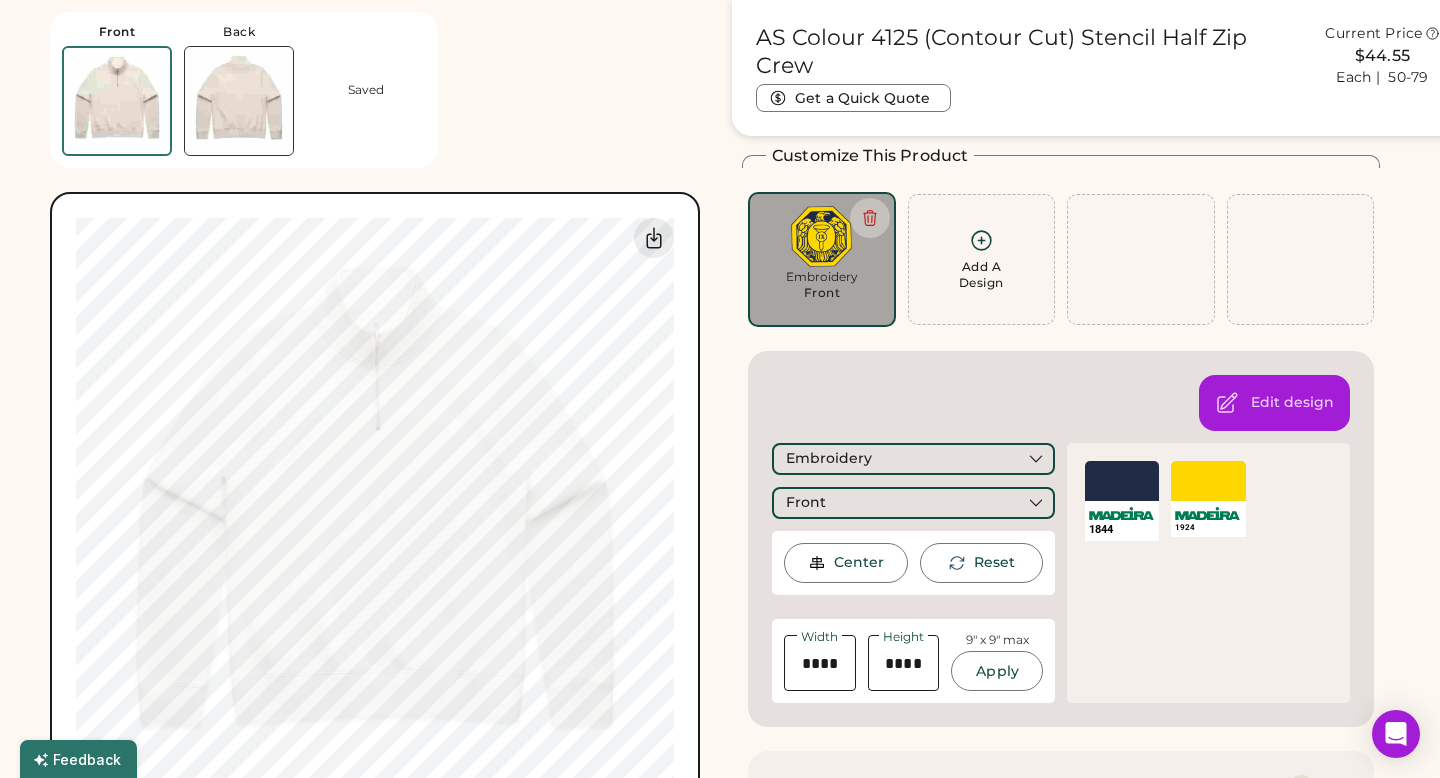 scroll, scrollTop: 159, scrollLeft: 0, axis: vertical 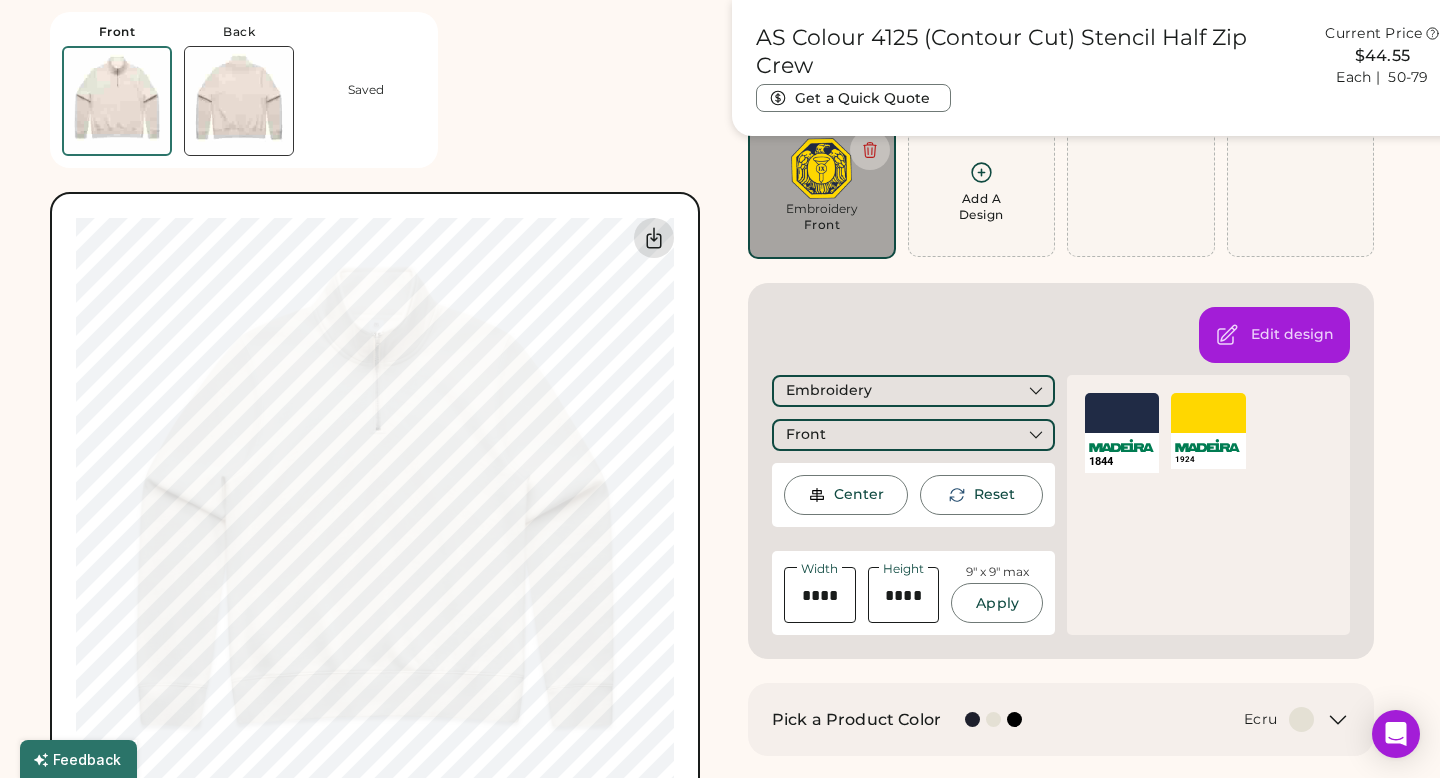 click 